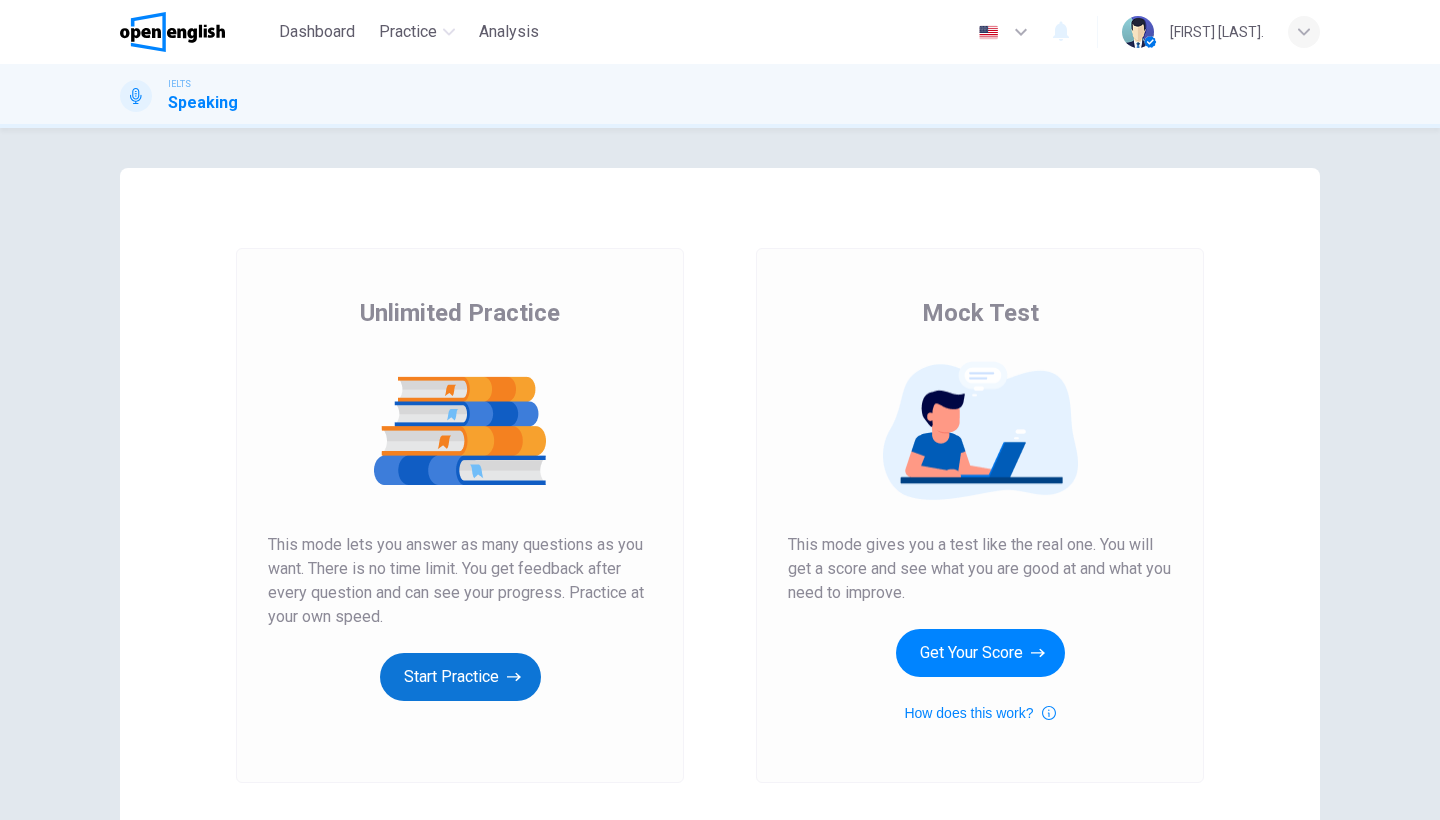 scroll, scrollTop: 0, scrollLeft: 0, axis: both 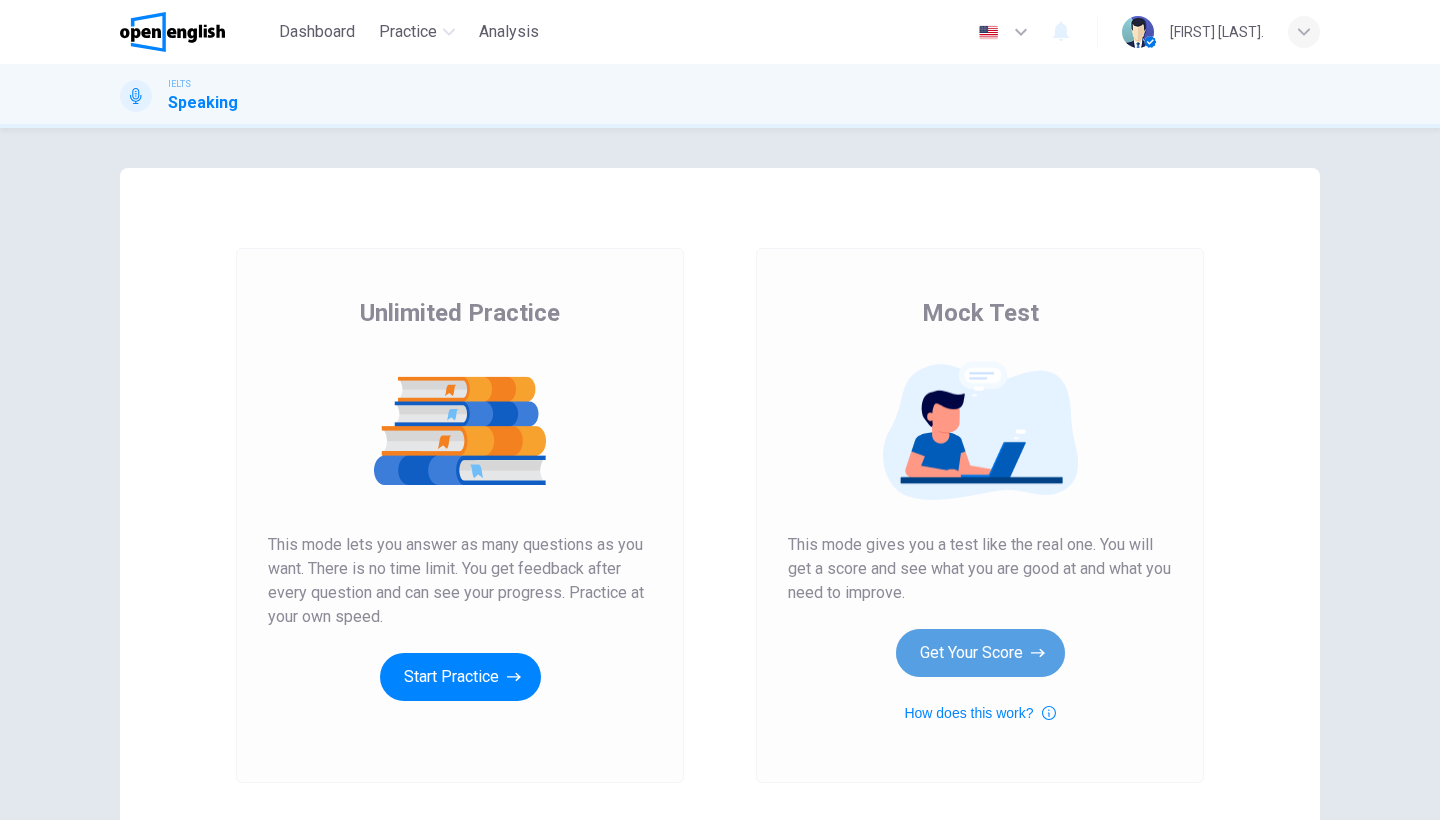 click on "Get Your Score" at bounding box center [980, 653] 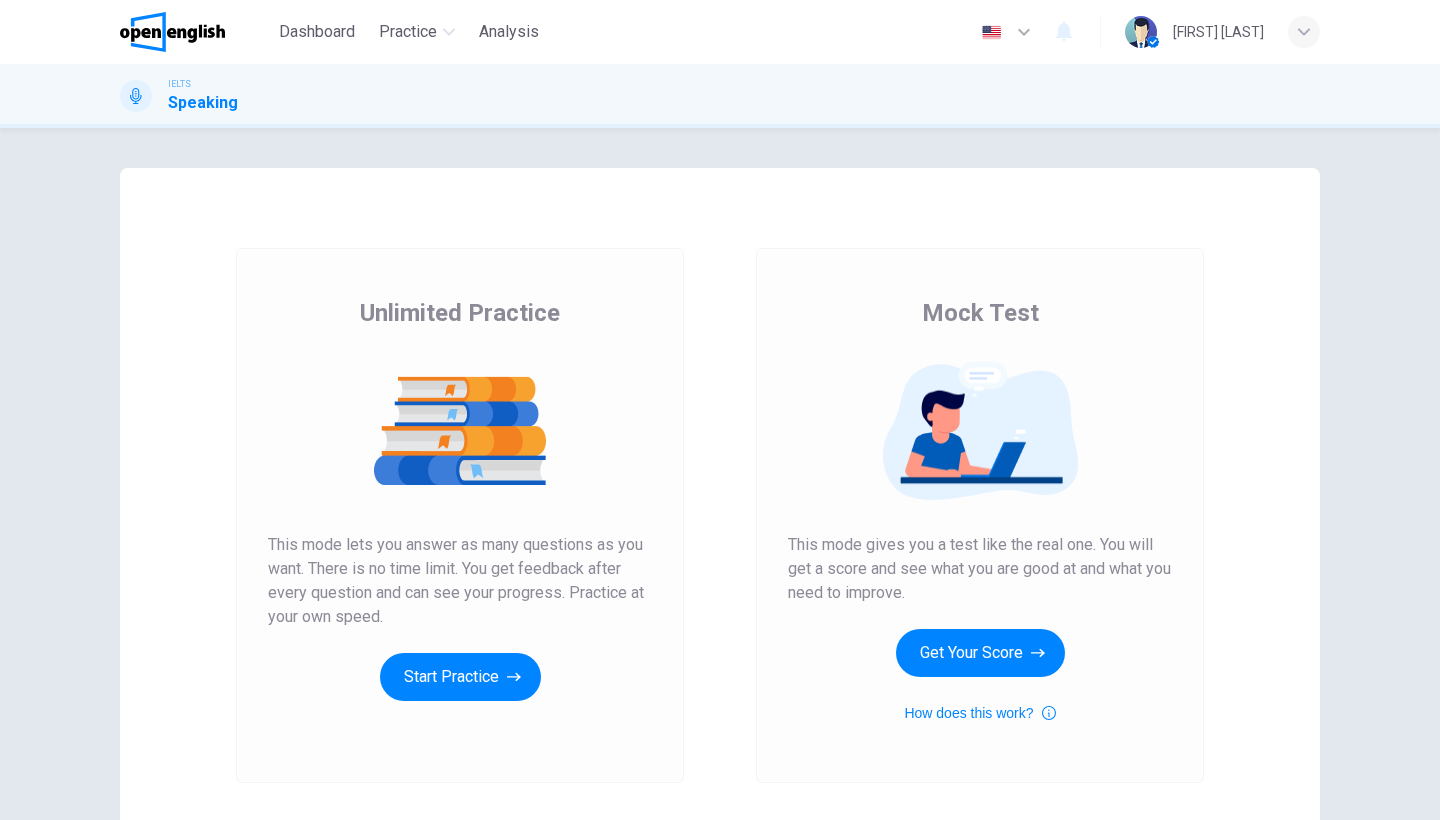 scroll, scrollTop: 0, scrollLeft: 0, axis: both 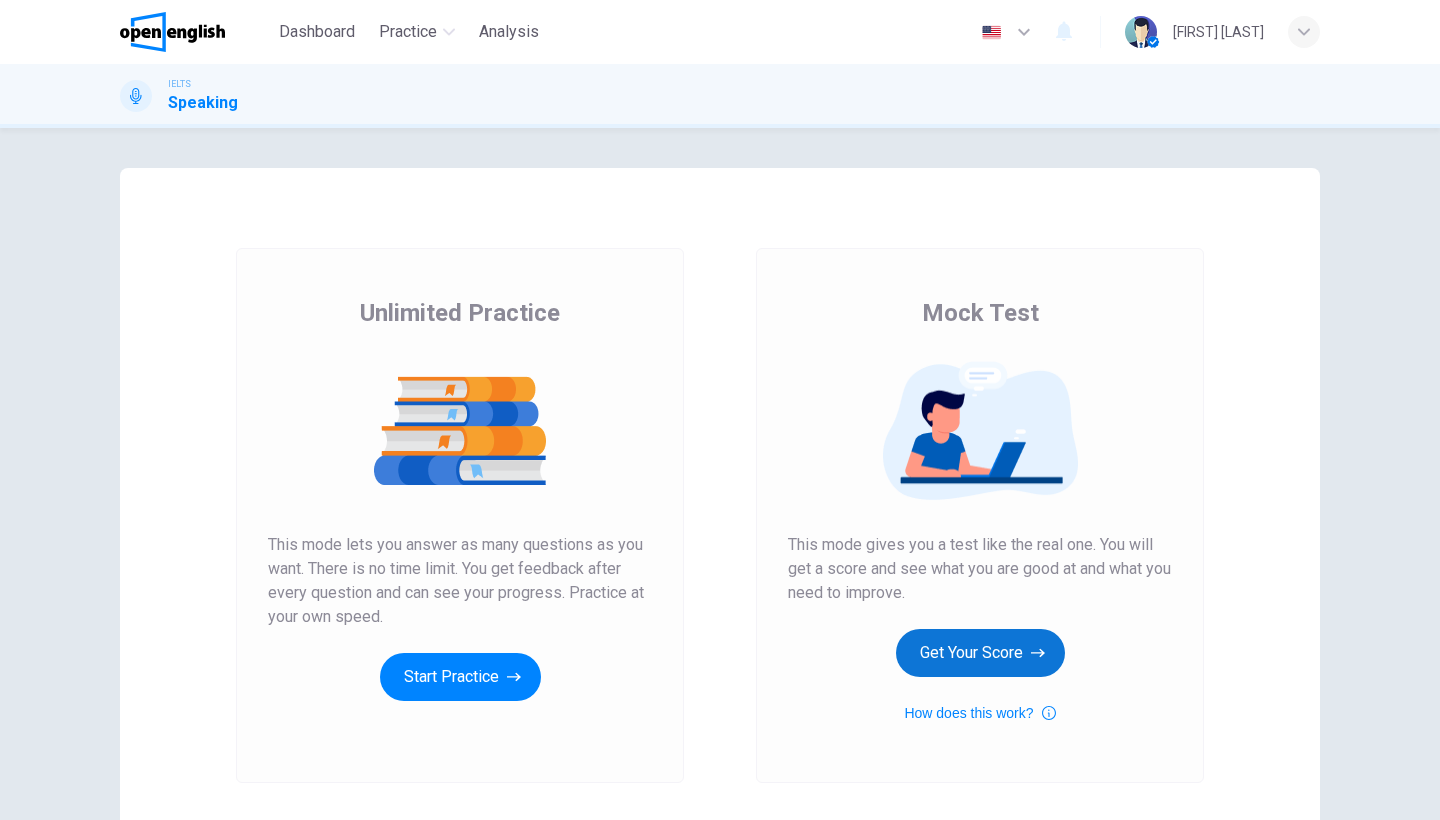 click on "Get Your Score" at bounding box center [980, 653] 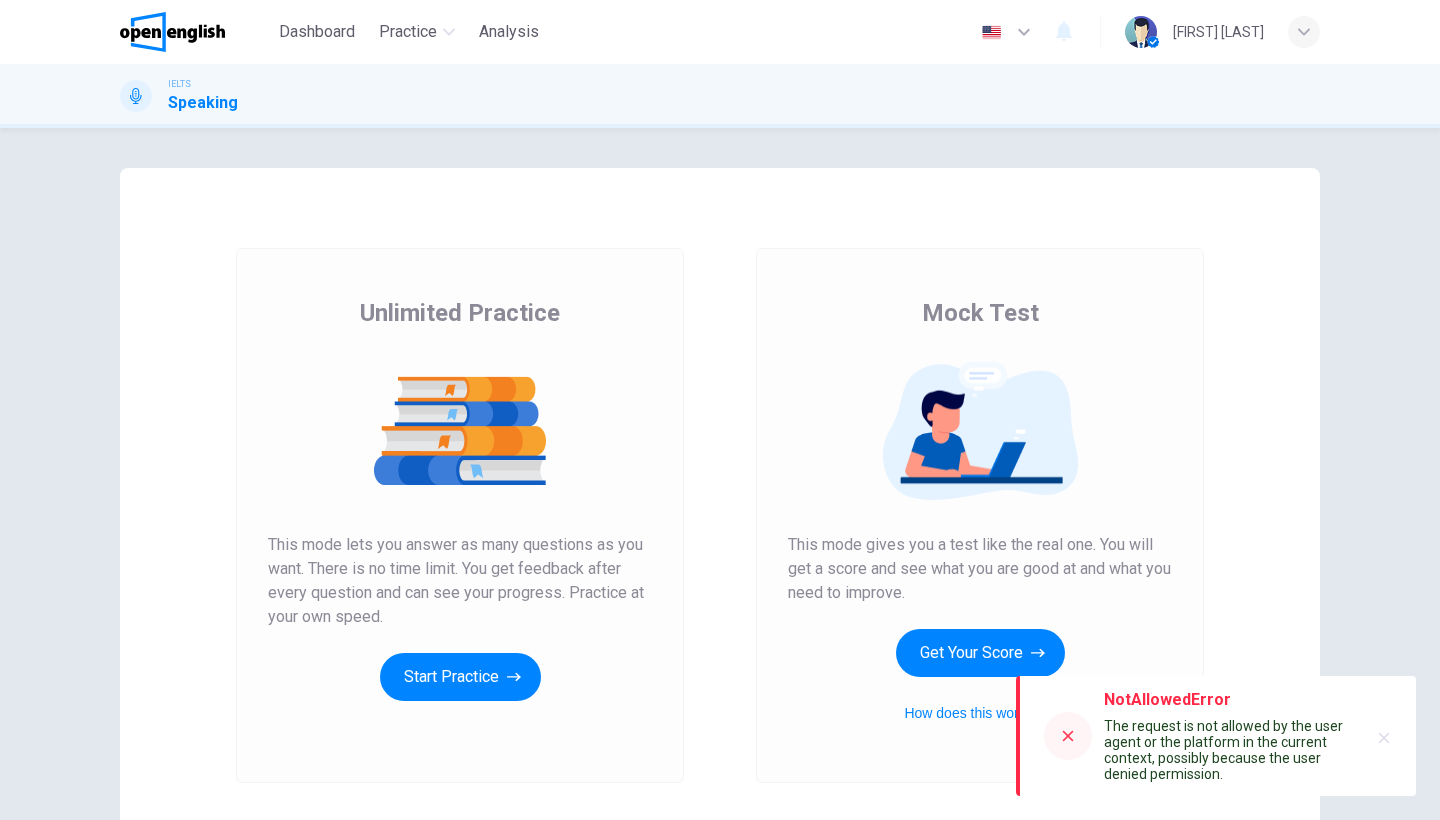 scroll, scrollTop: 0, scrollLeft: 0, axis: both 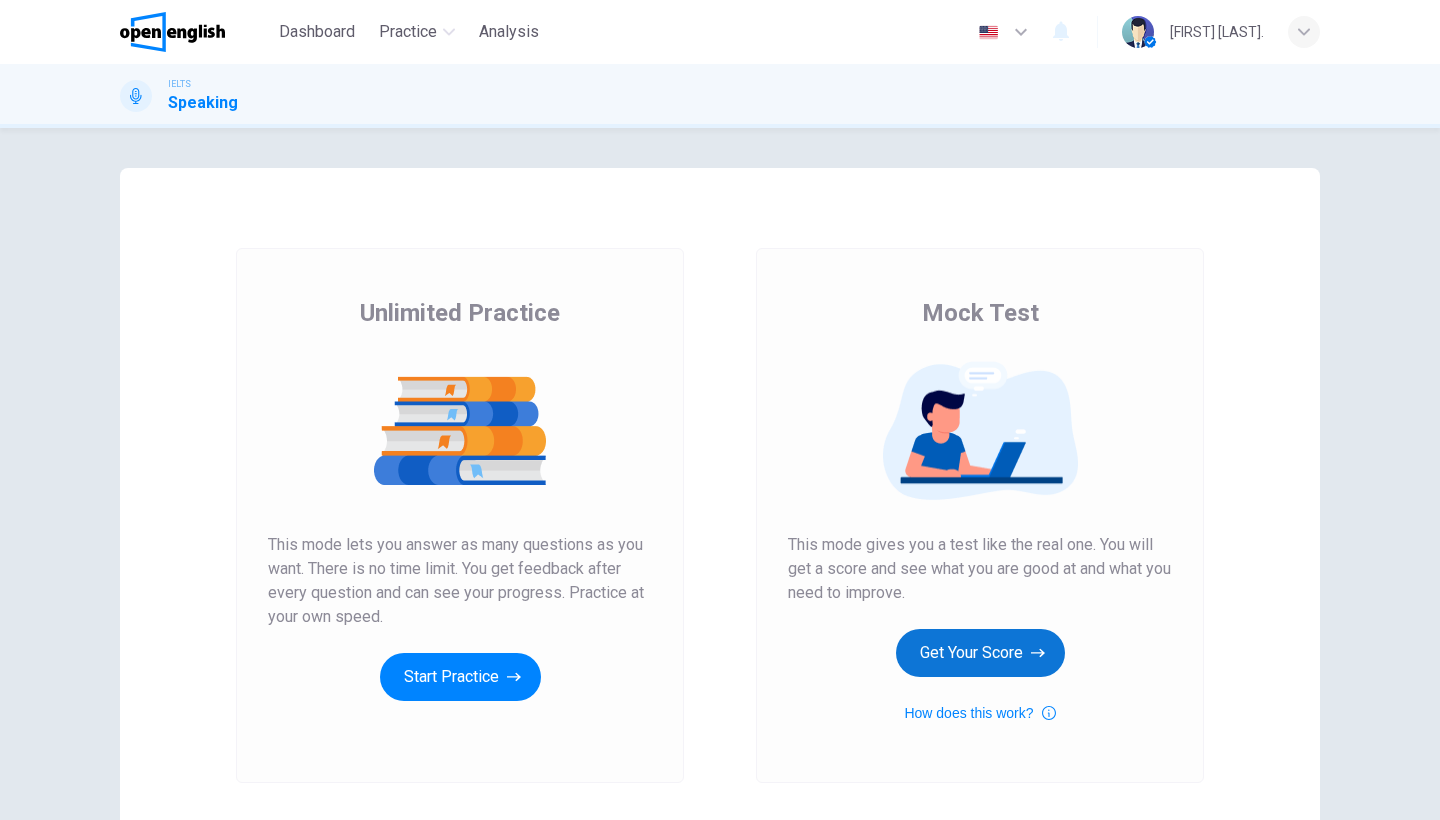 click on "Get Your Score" at bounding box center (980, 653) 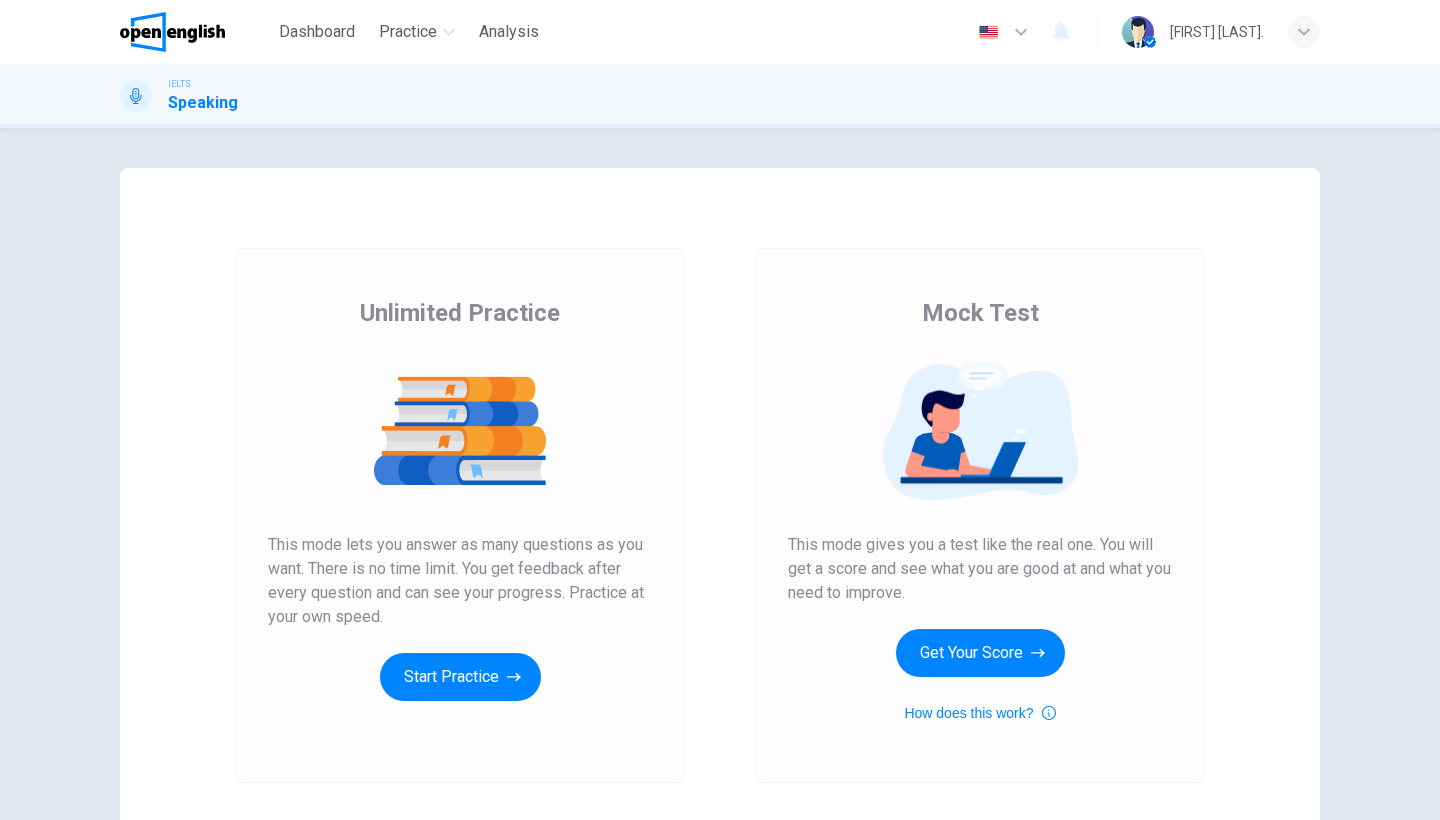 scroll, scrollTop: 0, scrollLeft: 0, axis: both 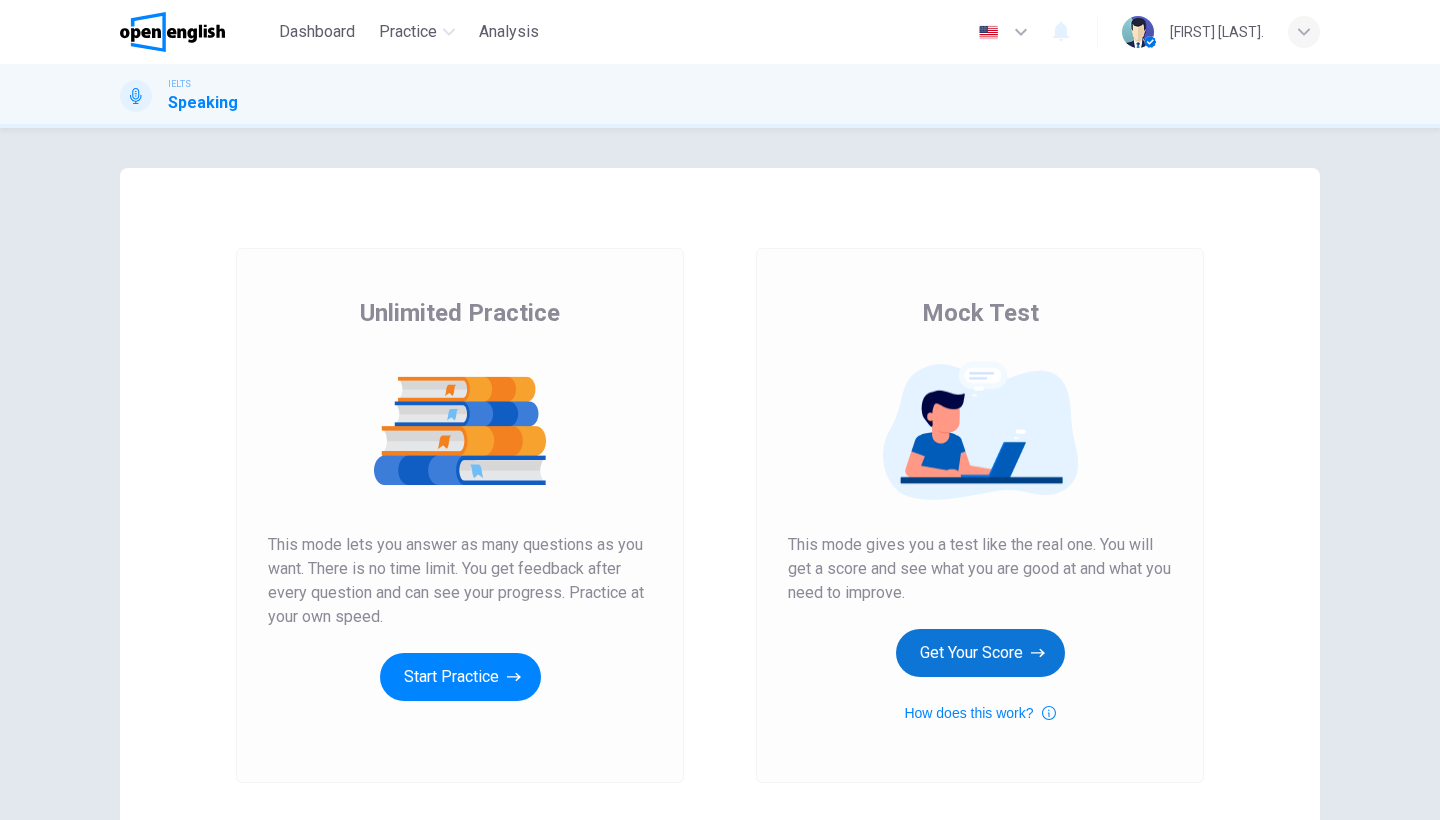 click on "Get Your Score" at bounding box center (980, 653) 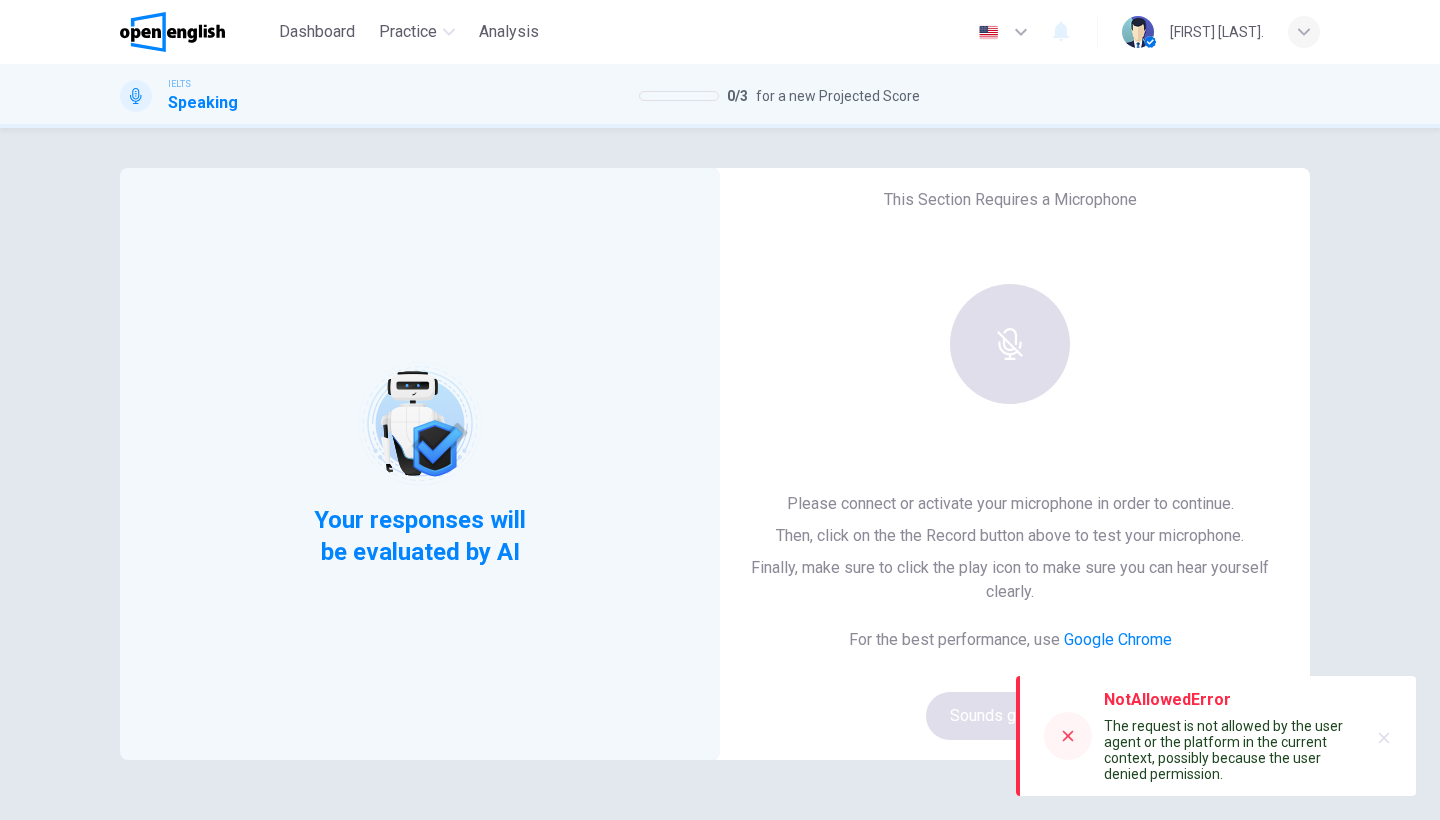 click at bounding box center (1068, 736) 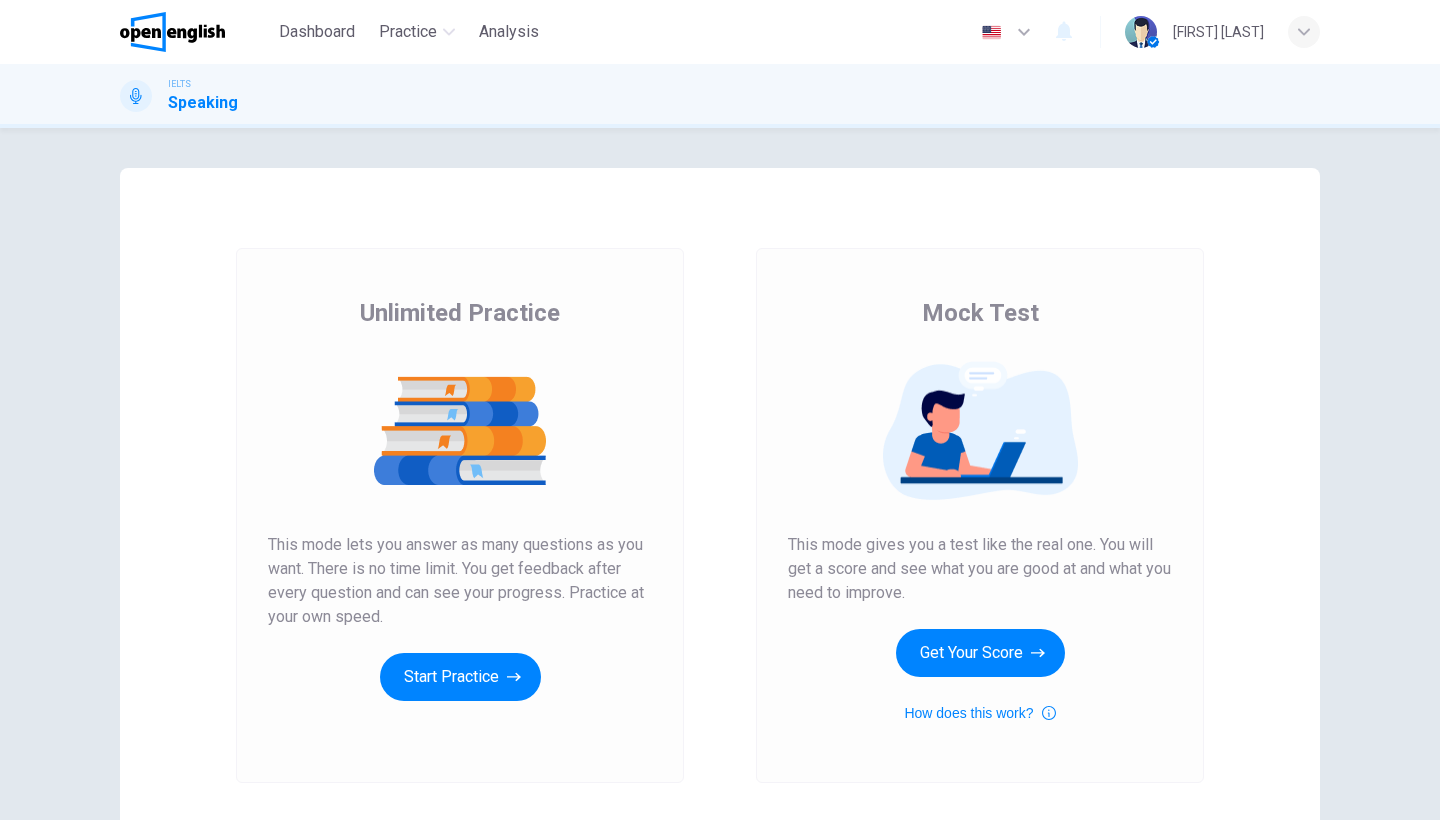 scroll, scrollTop: 0, scrollLeft: 0, axis: both 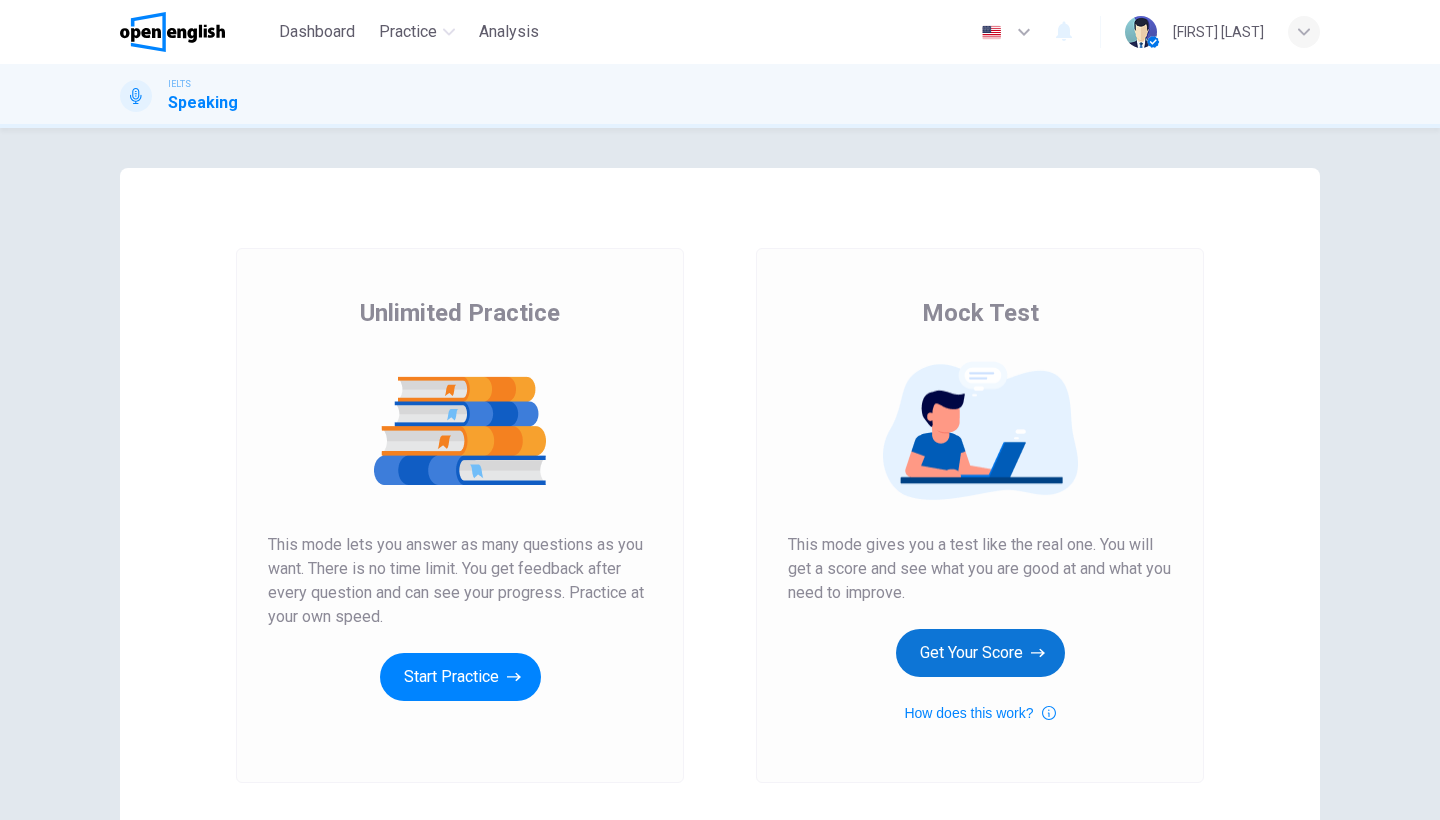click on "Get Your Score" at bounding box center [980, 653] 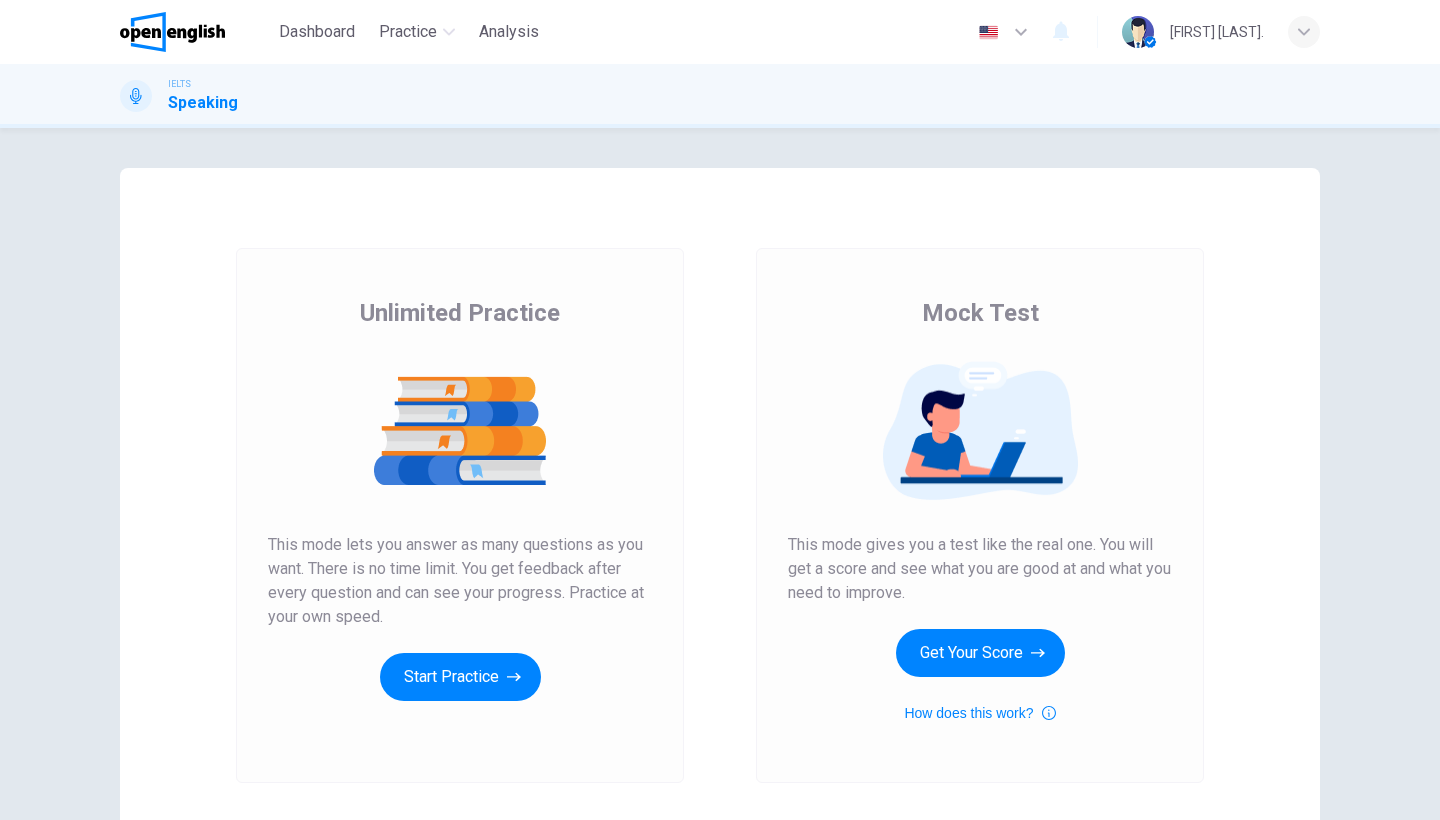 scroll, scrollTop: 0, scrollLeft: 0, axis: both 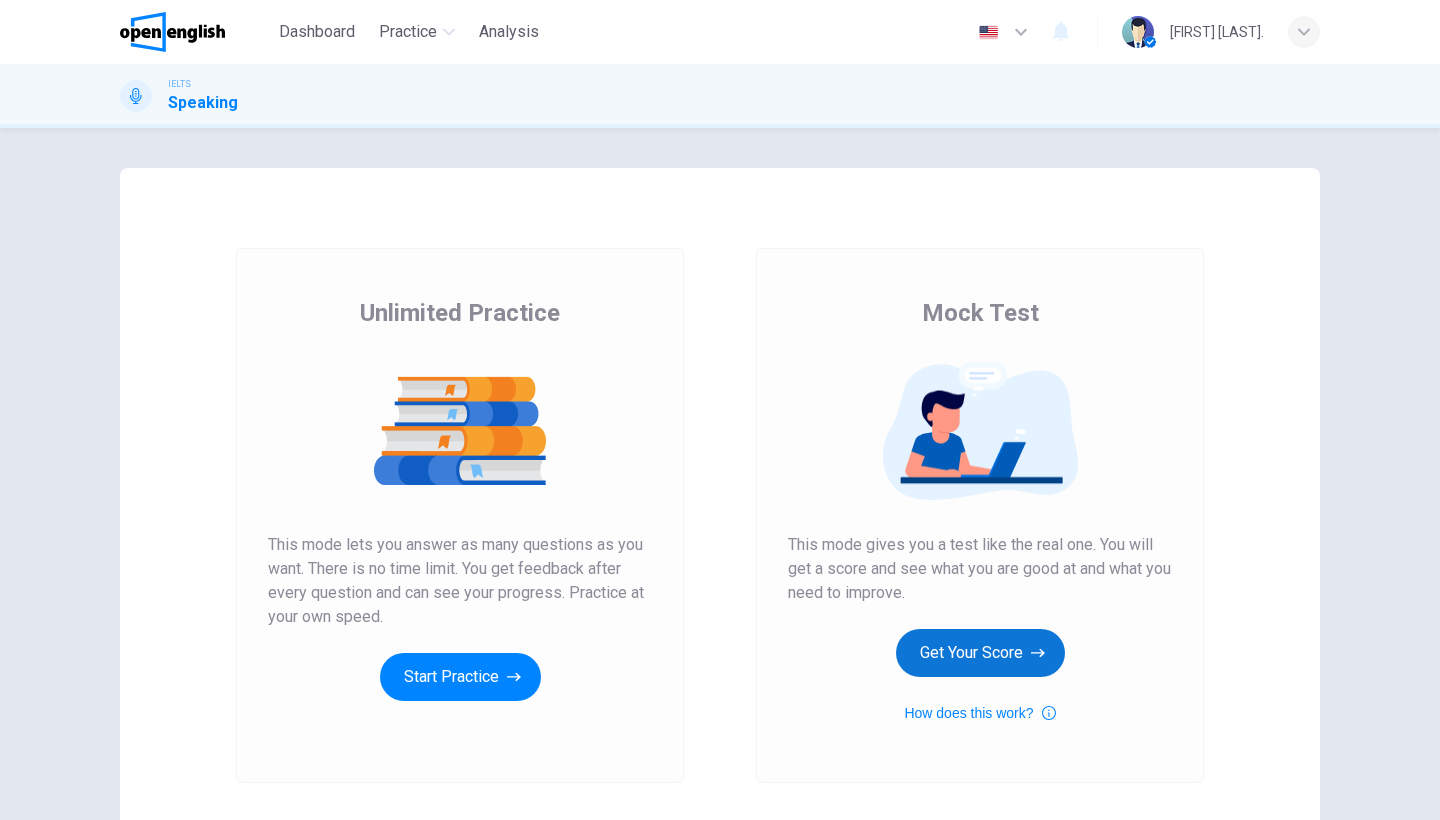 click on "Get Your Score" at bounding box center (980, 653) 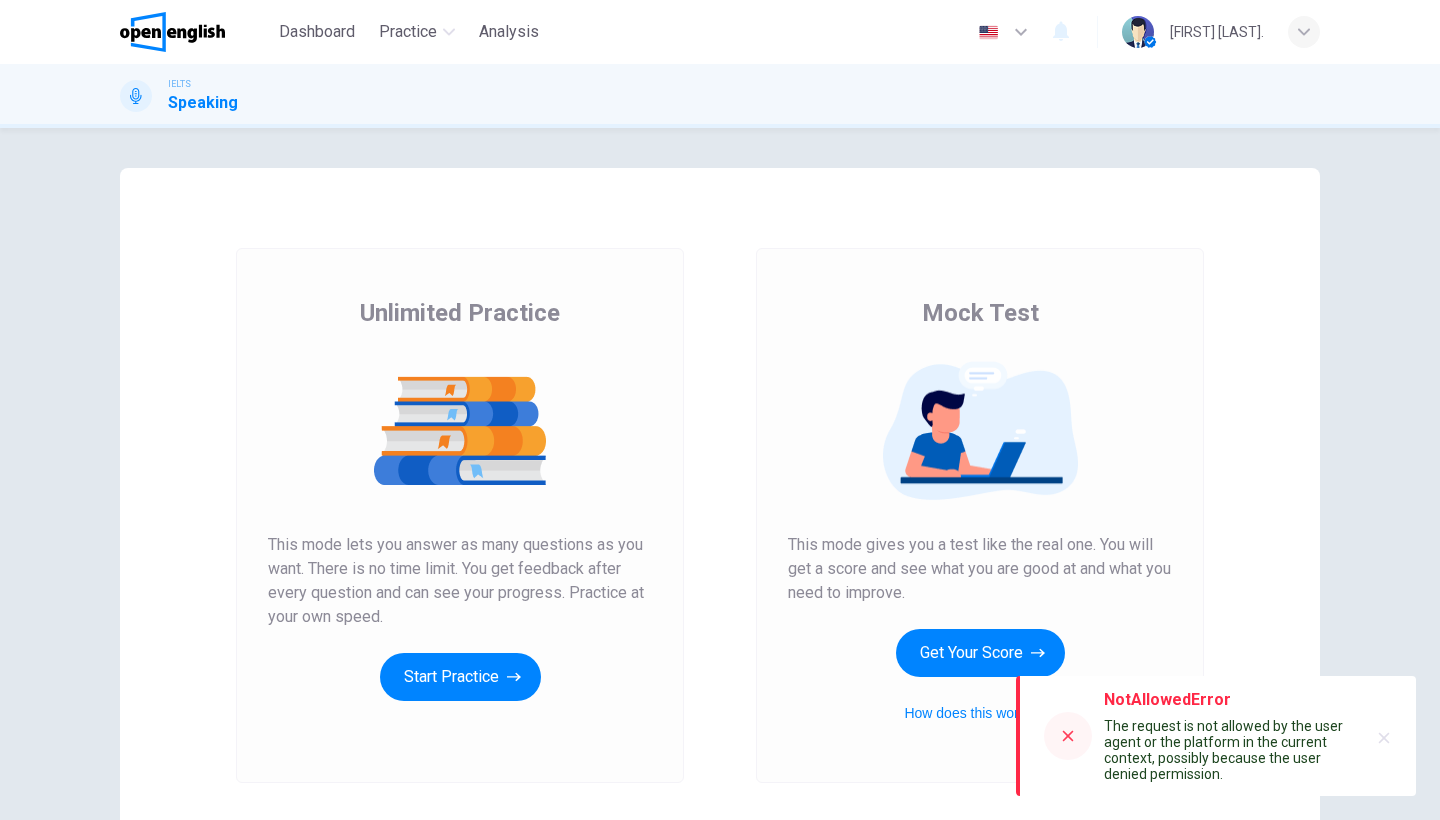 scroll, scrollTop: 0, scrollLeft: 0, axis: both 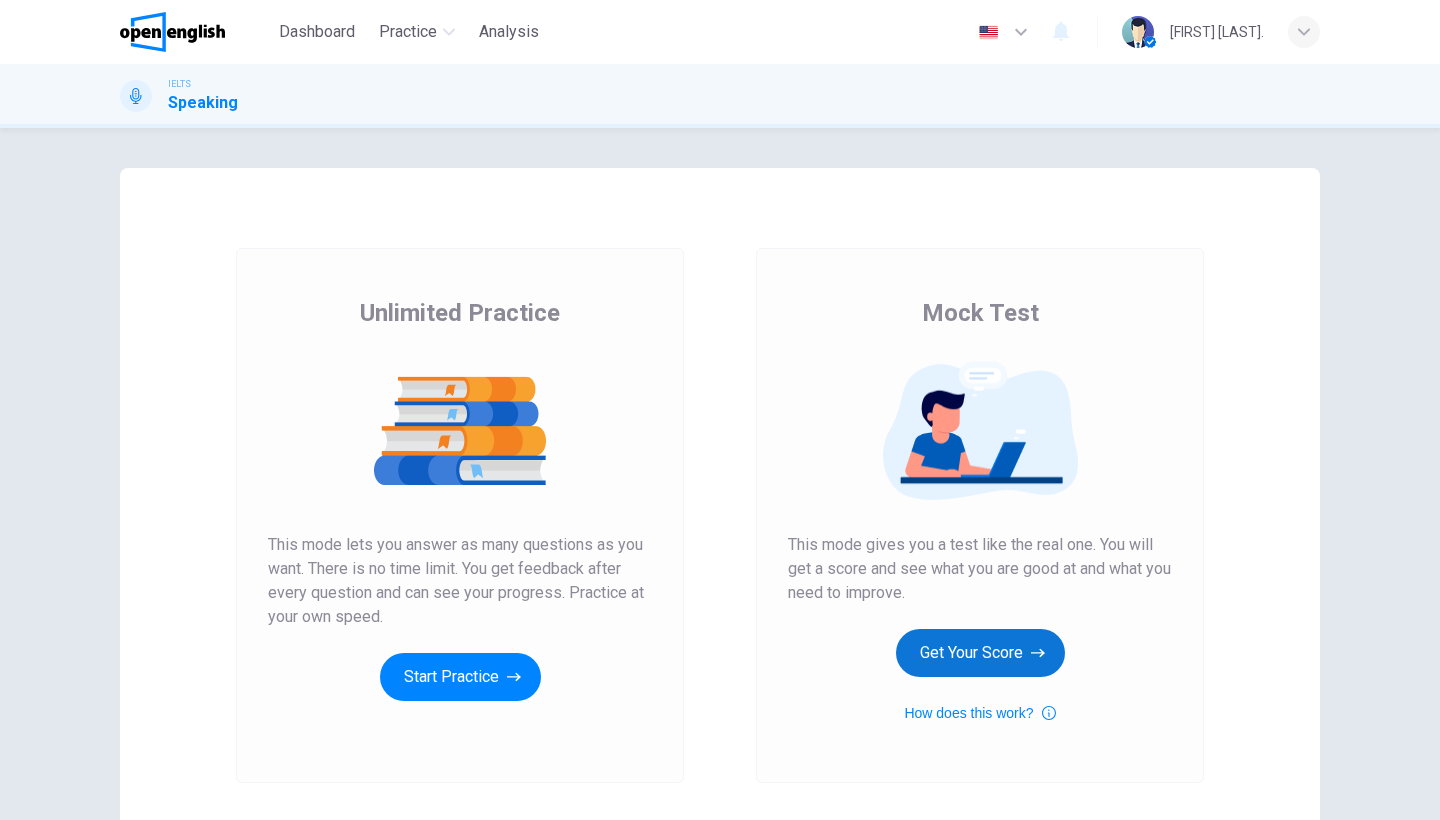 click on "Get Your Score" at bounding box center (980, 653) 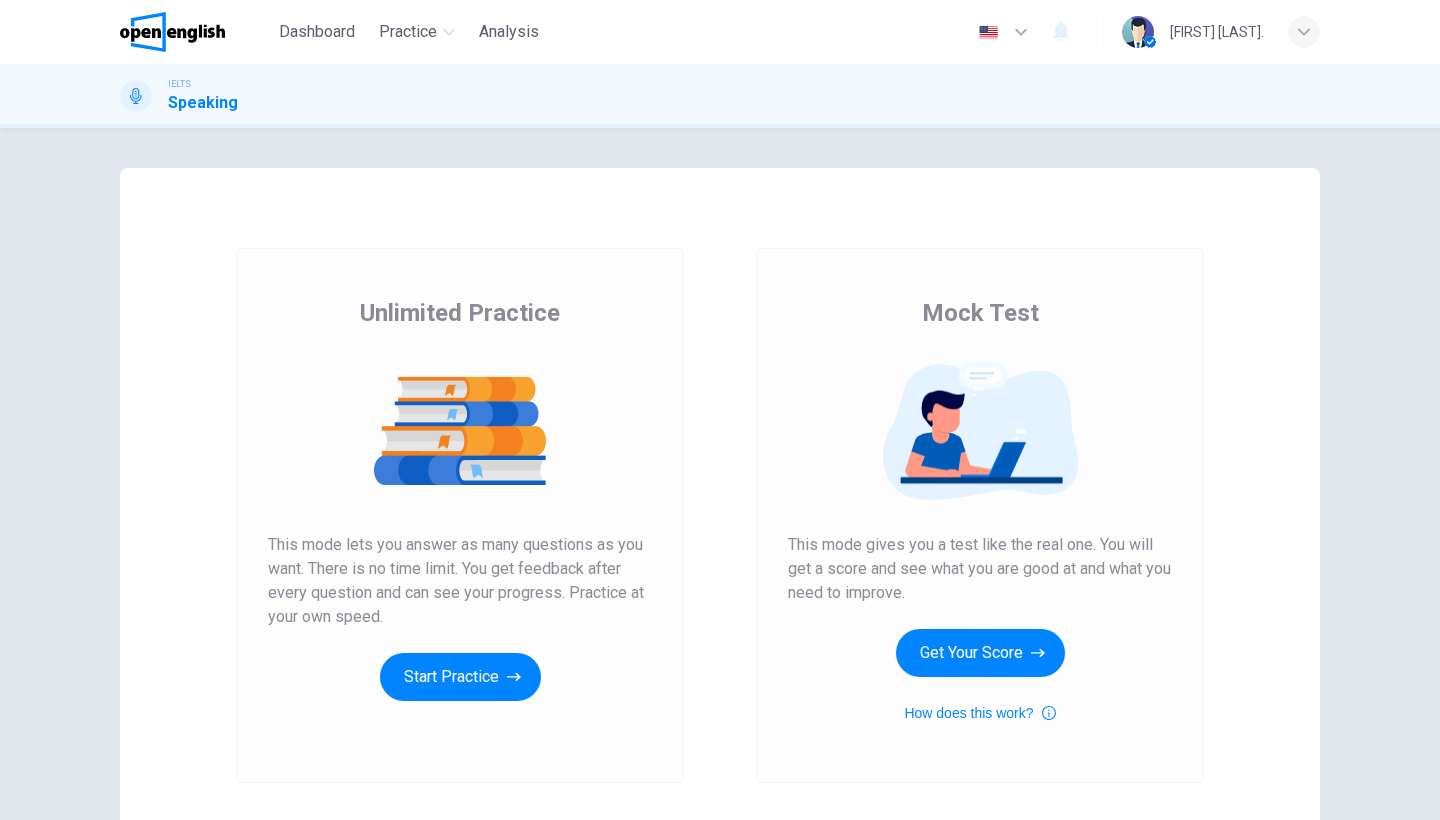 scroll, scrollTop: 0, scrollLeft: 0, axis: both 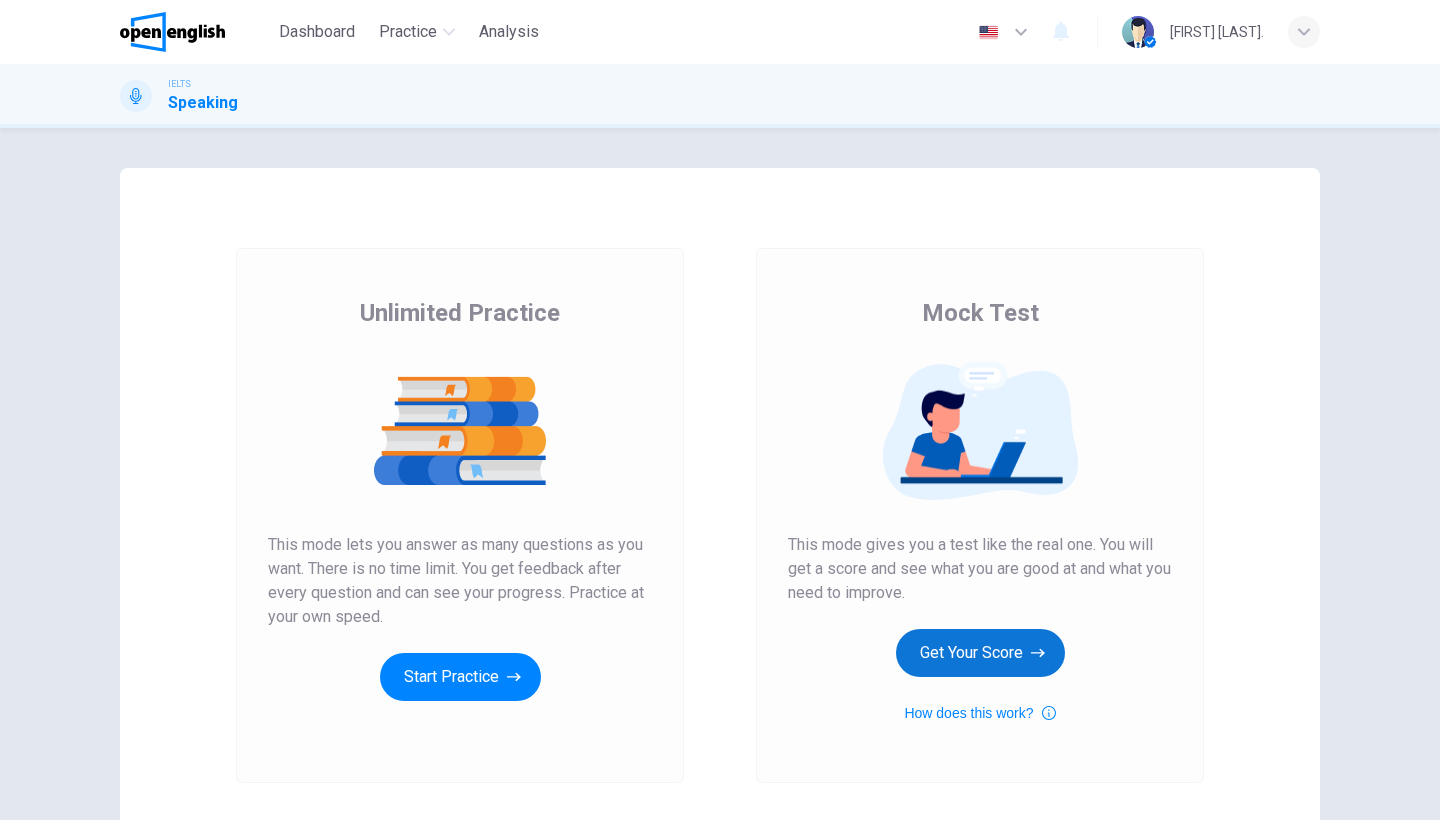 click on "Get Your Score" at bounding box center [980, 653] 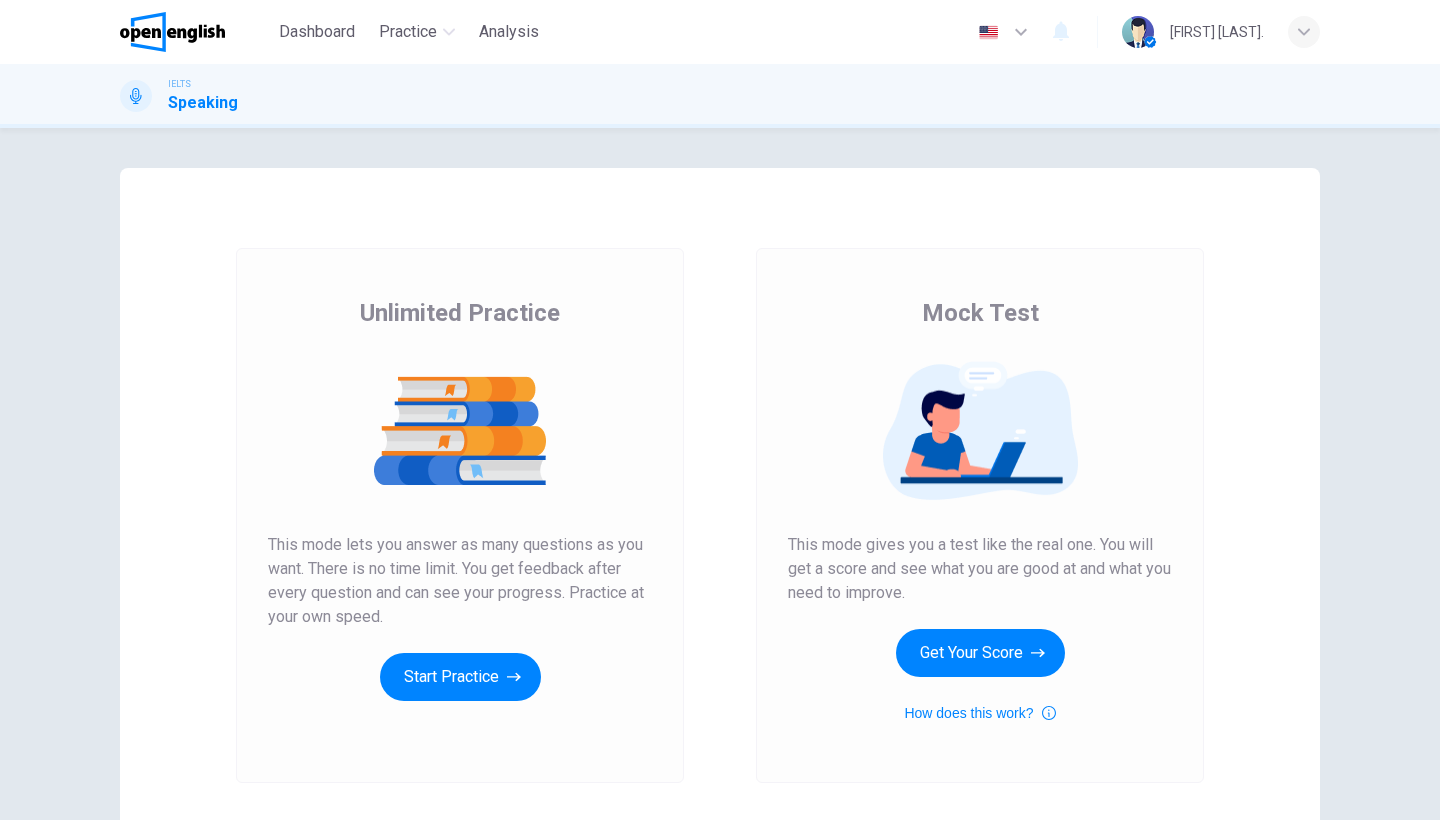 scroll, scrollTop: 0, scrollLeft: 0, axis: both 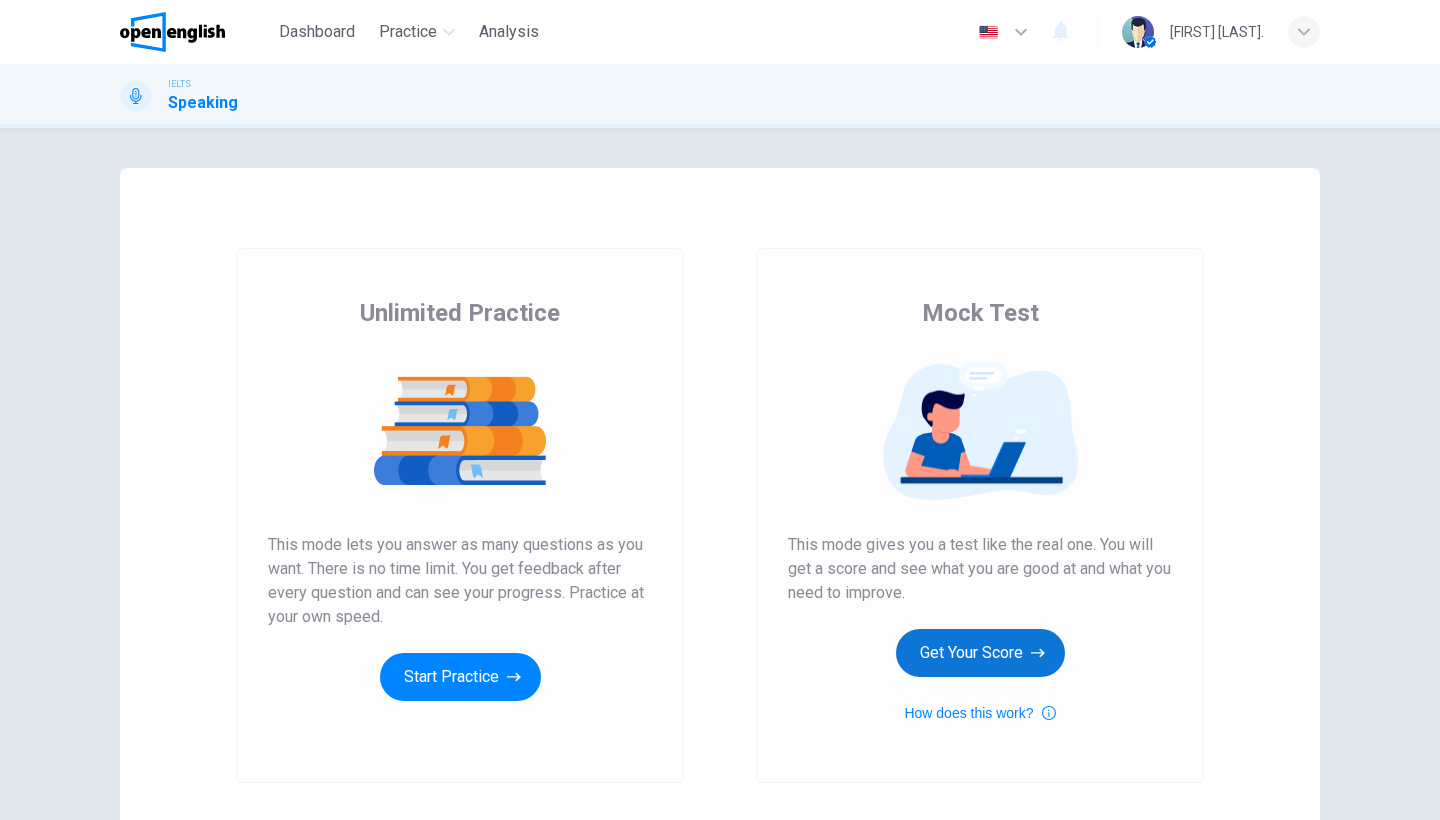 click on "Get Your Score" at bounding box center [980, 653] 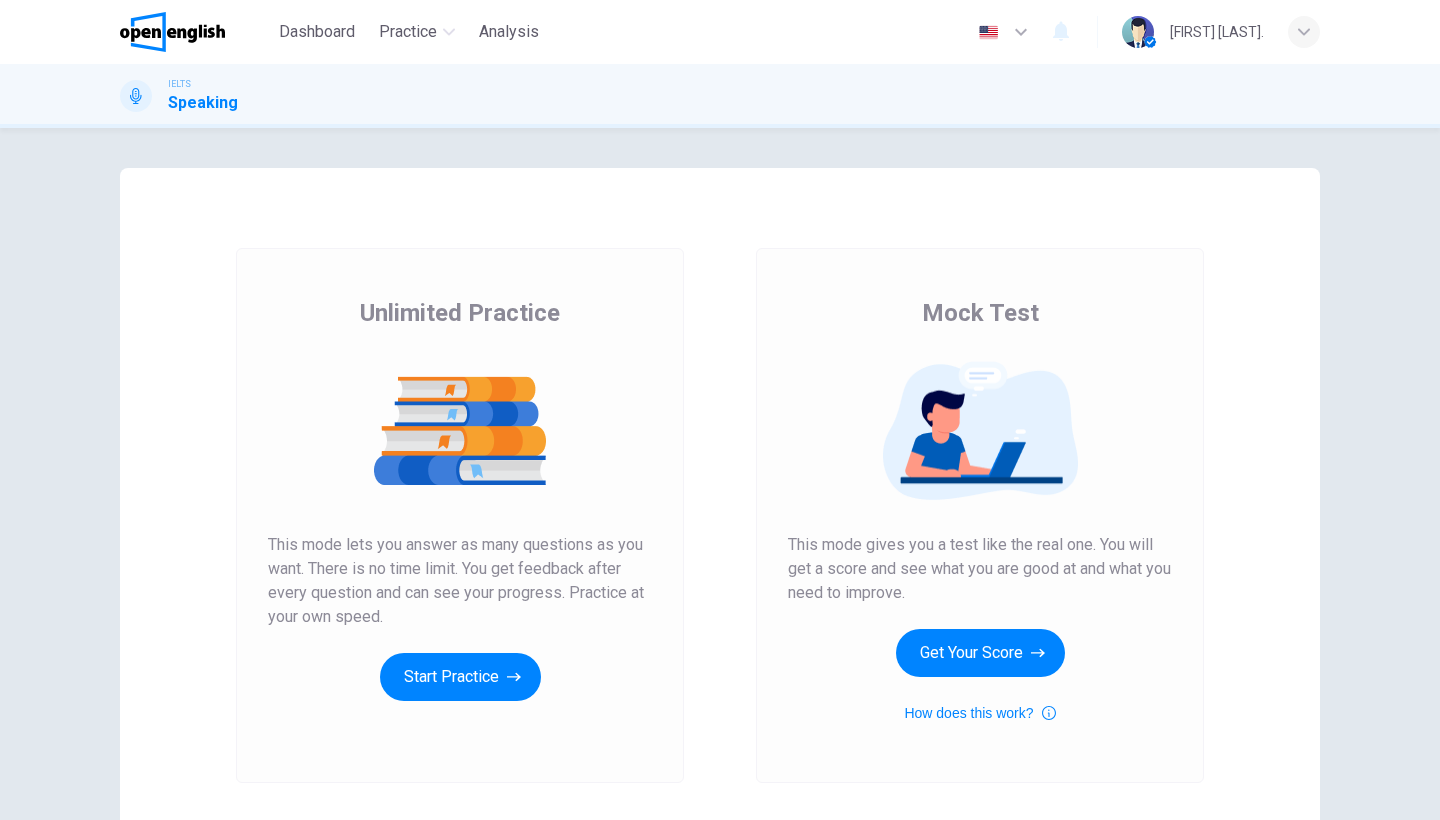 scroll, scrollTop: 0, scrollLeft: 0, axis: both 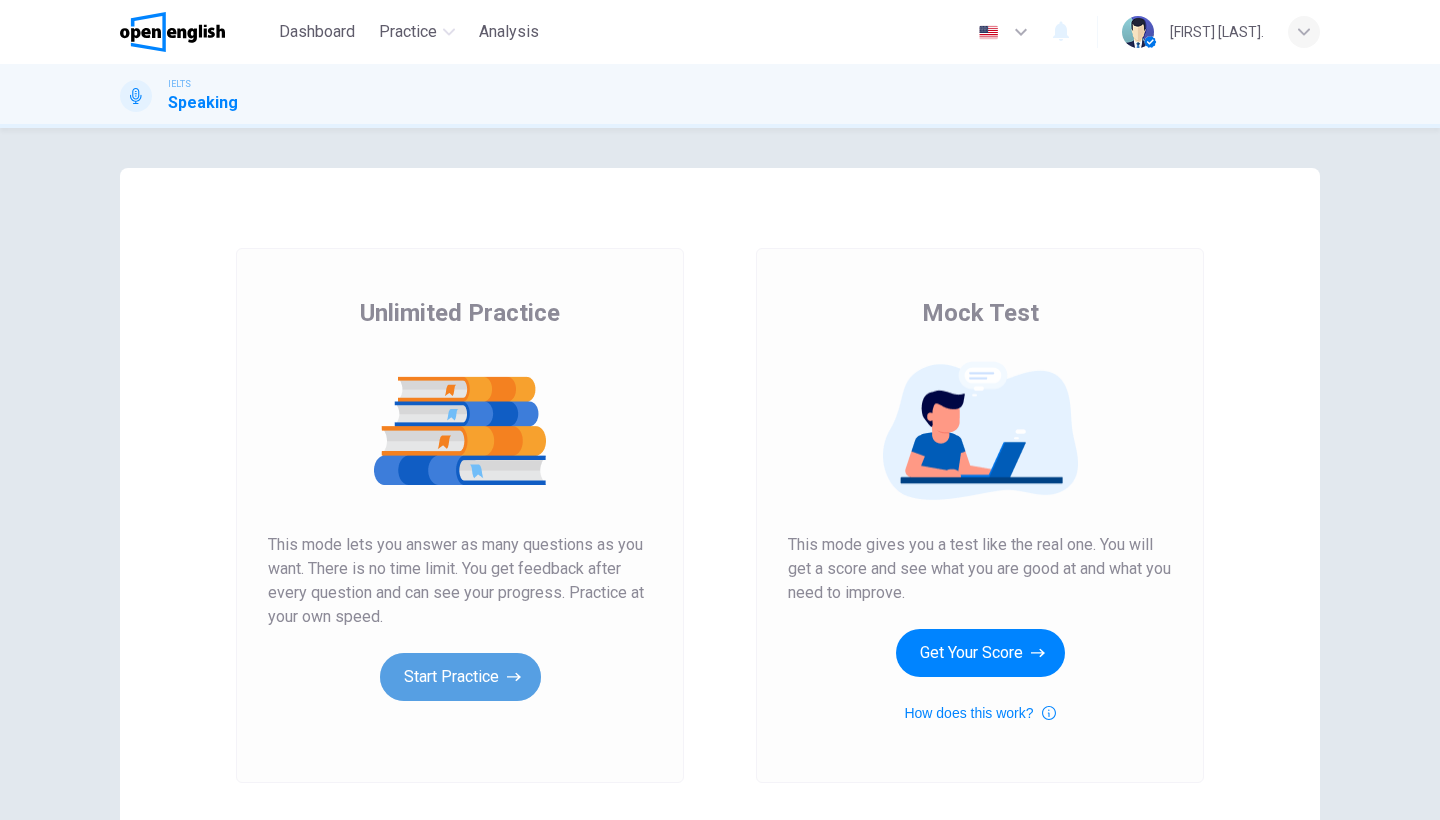 click on "Start Practice" at bounding box center [460, 677] 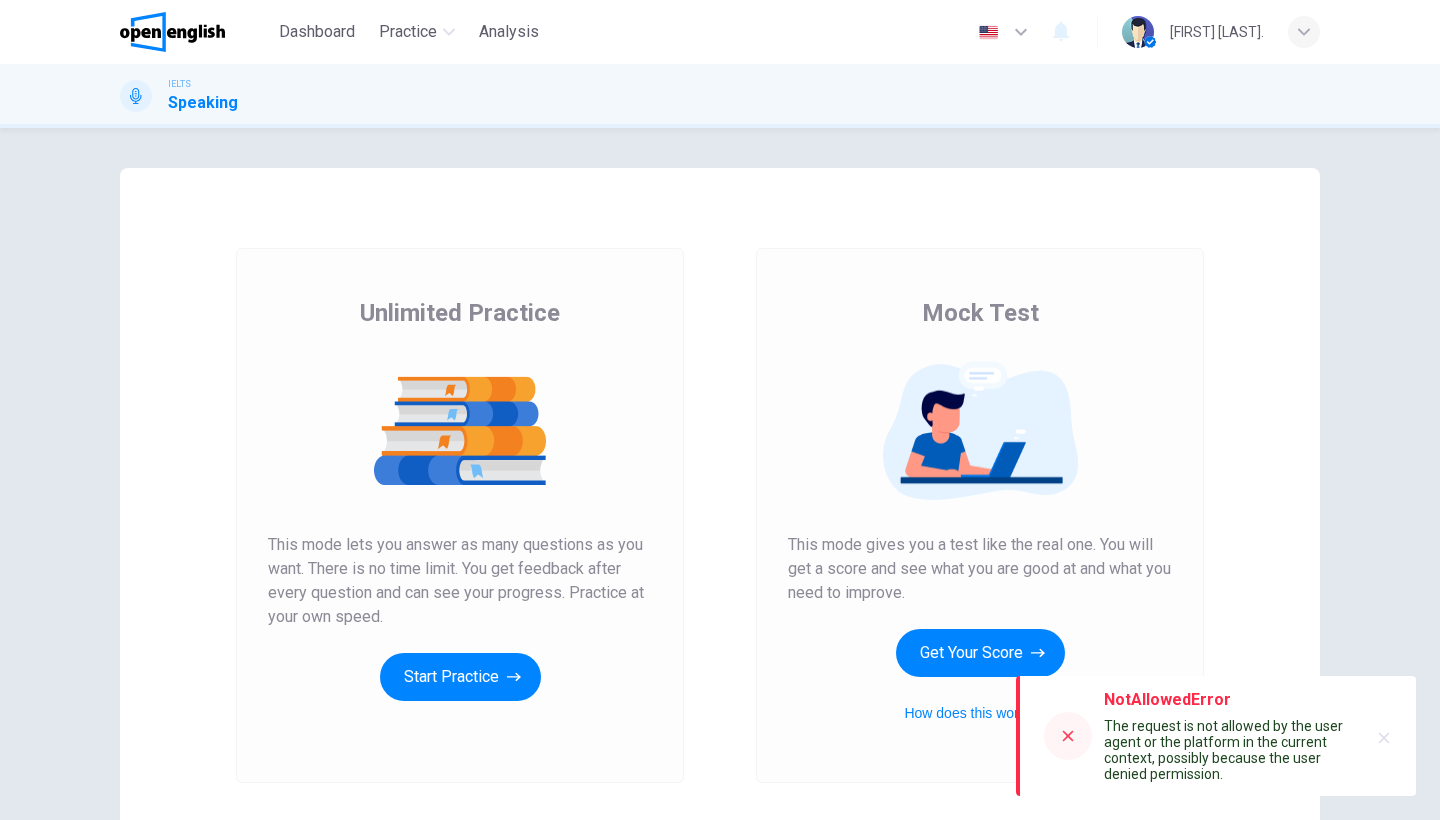 scroll, scrollTop: 0, scrollLeft: 0, axis: both 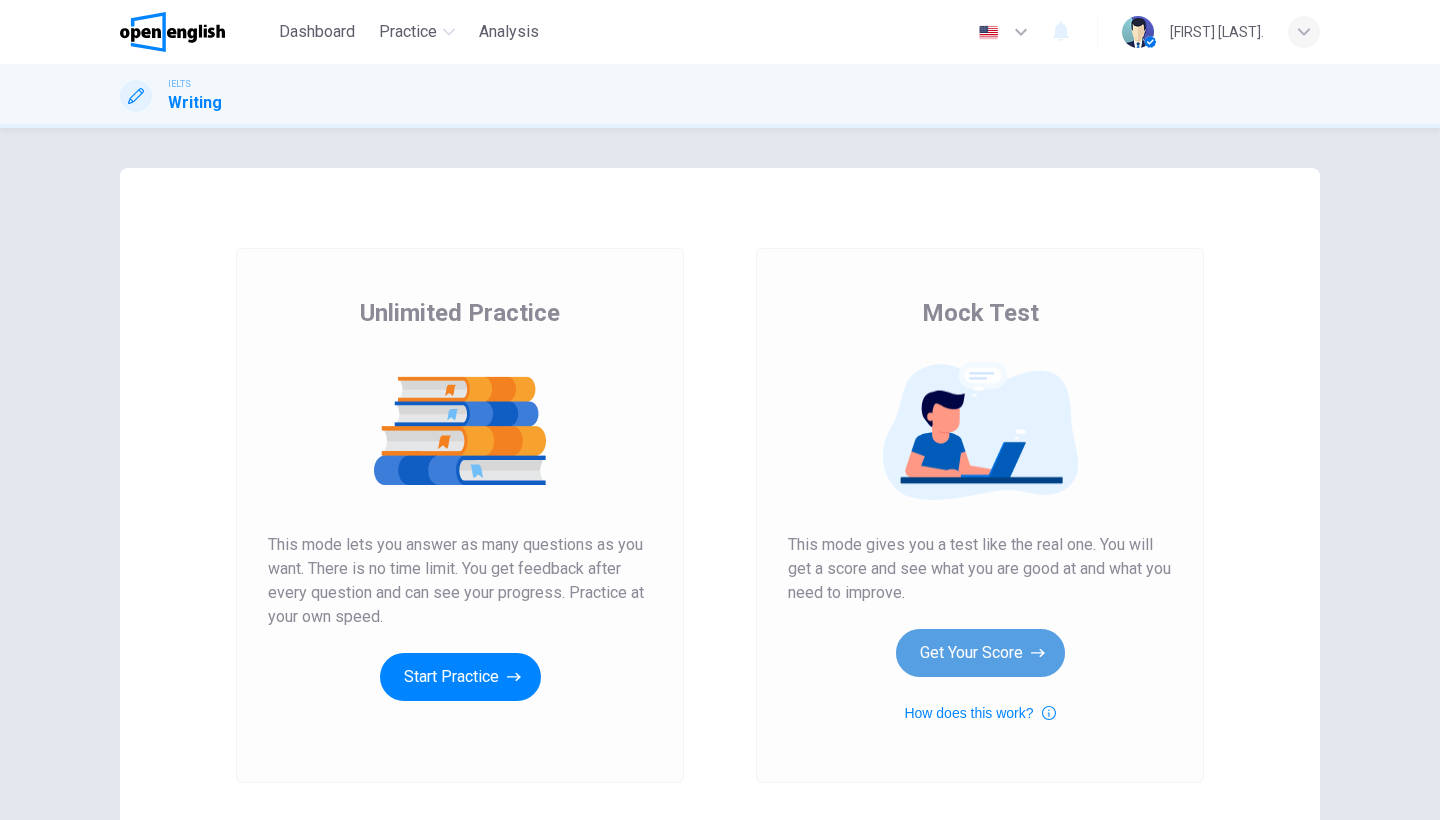 click on "Get Your Score" at bounding box center [980, 653] 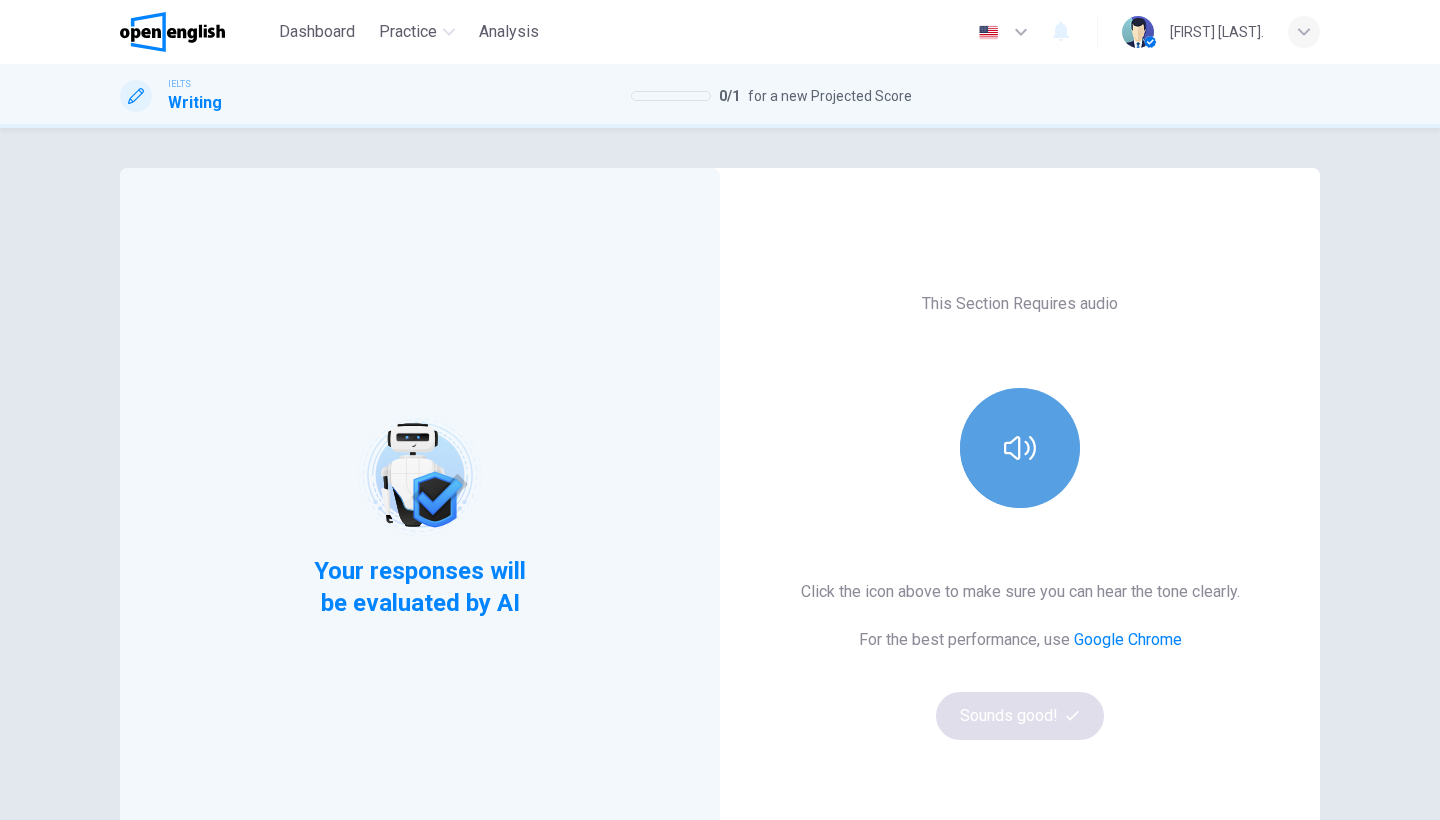 click at bounding box center (1020, 448) 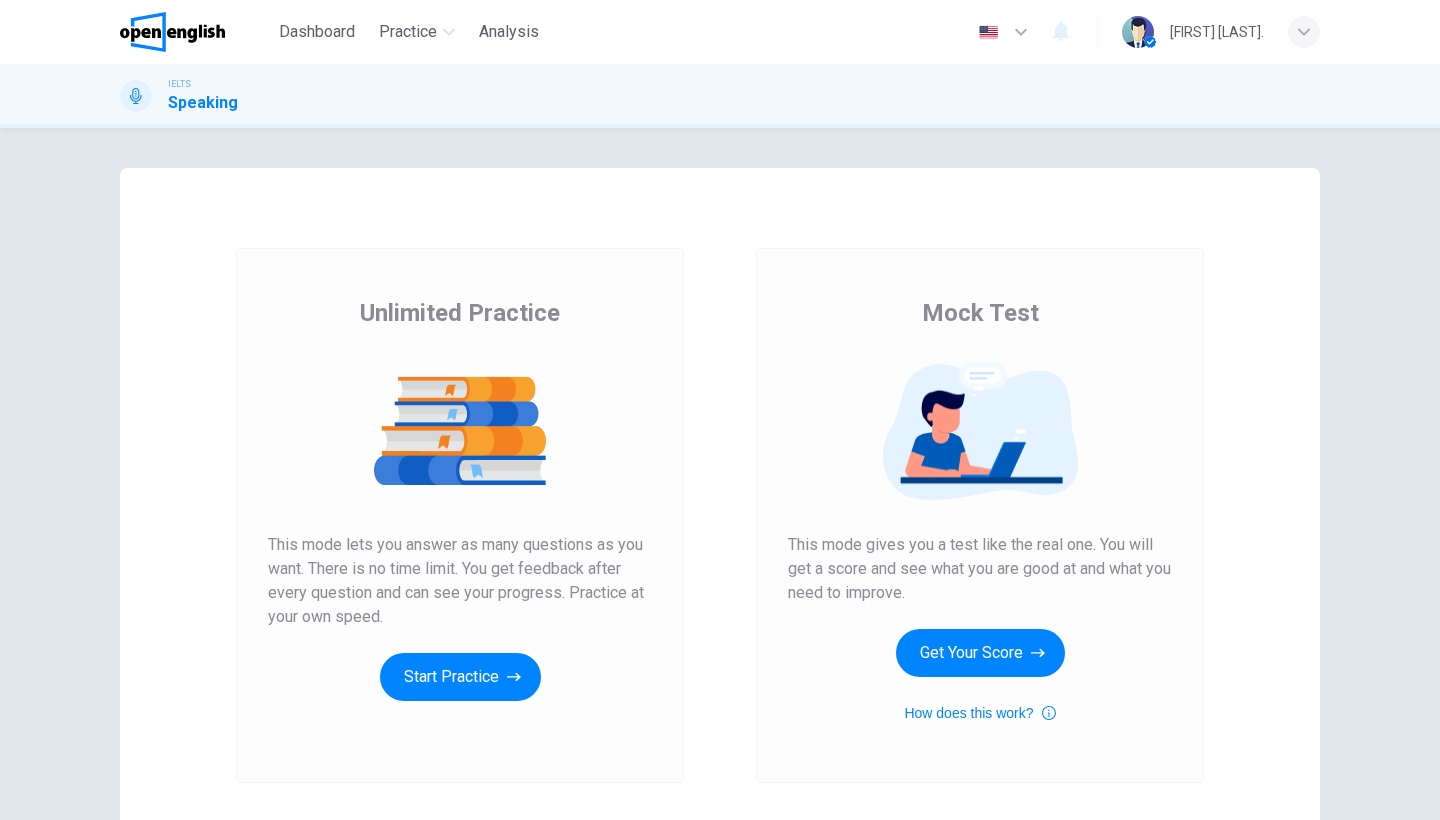 scroll, scrollTop: 0, scrollLeft: 0, axis: both 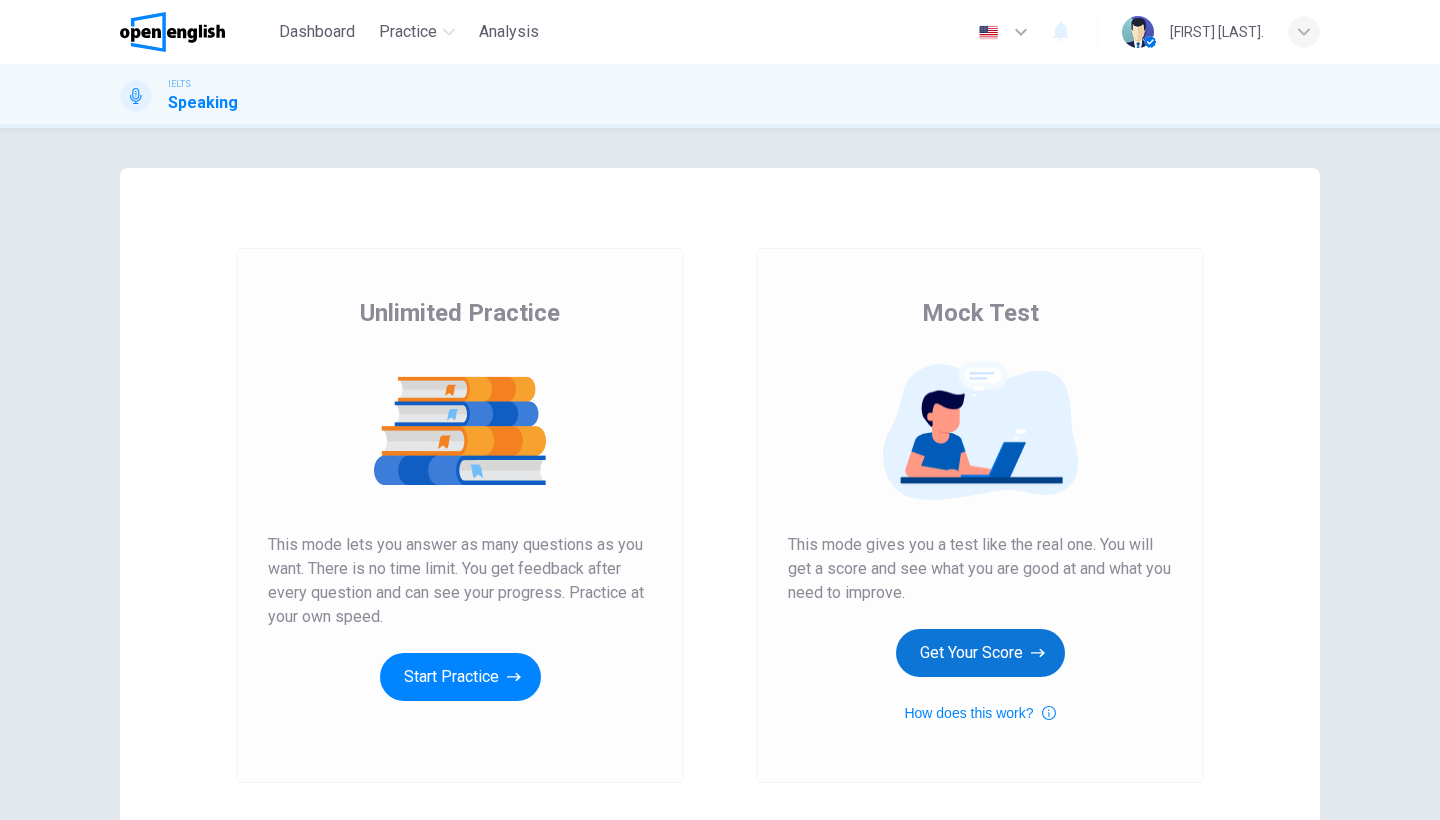 click on "Get Your Score" at bounding box center [980, 653] 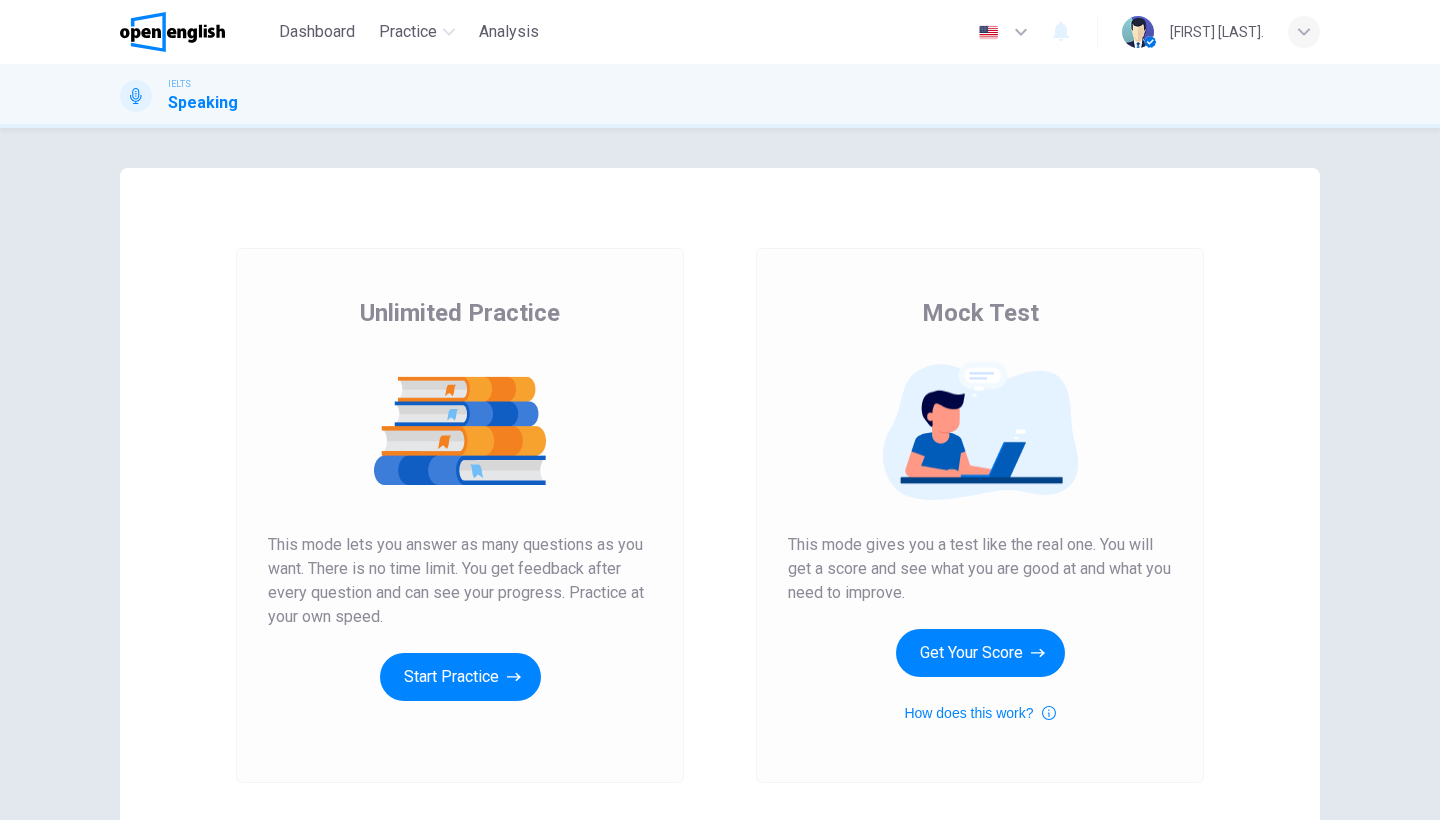 scroll, scrollTop: 0, scrollLeft: 0, axis: both 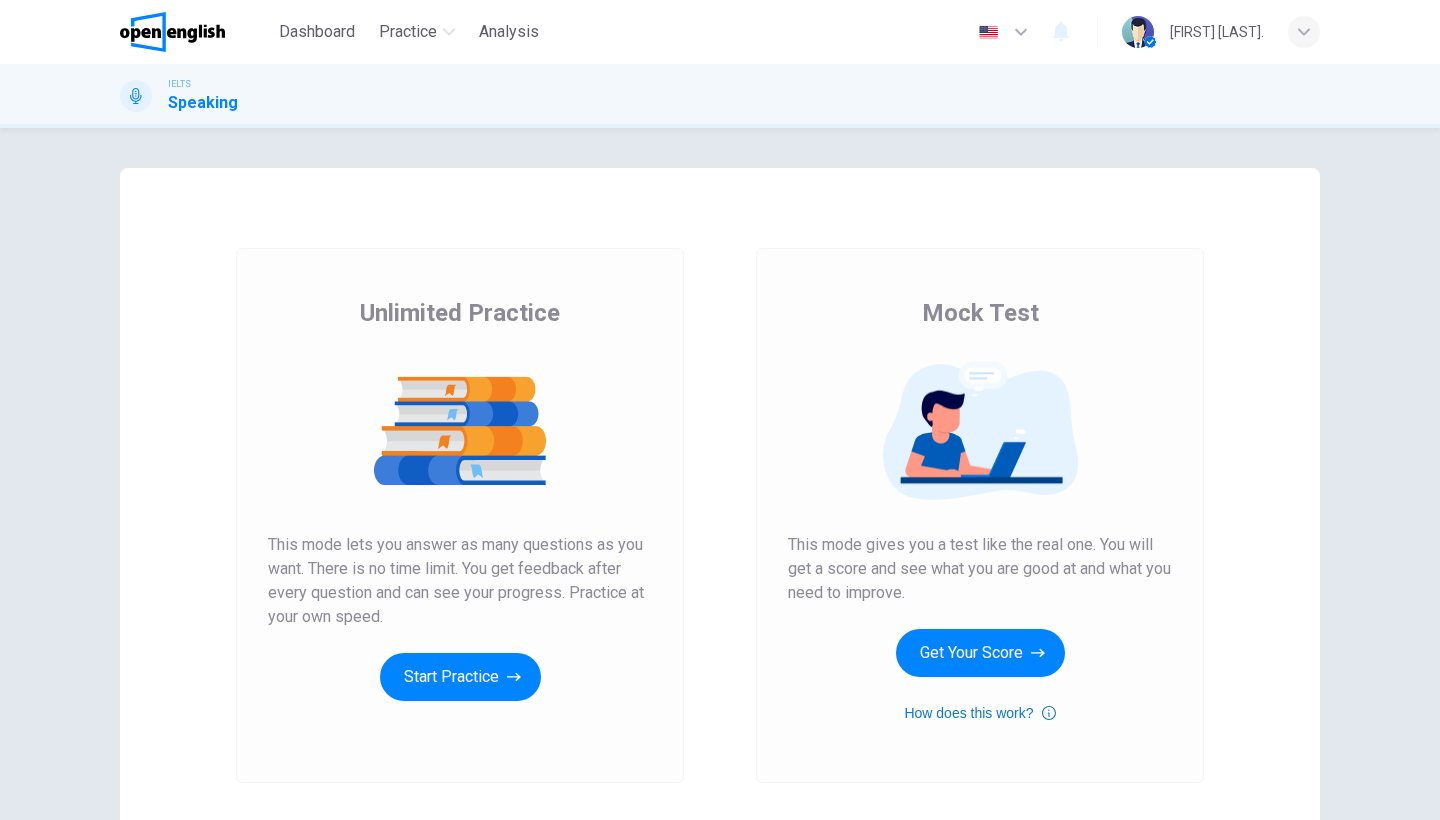 click on "How does this work?" at bounding box center (979, 713) 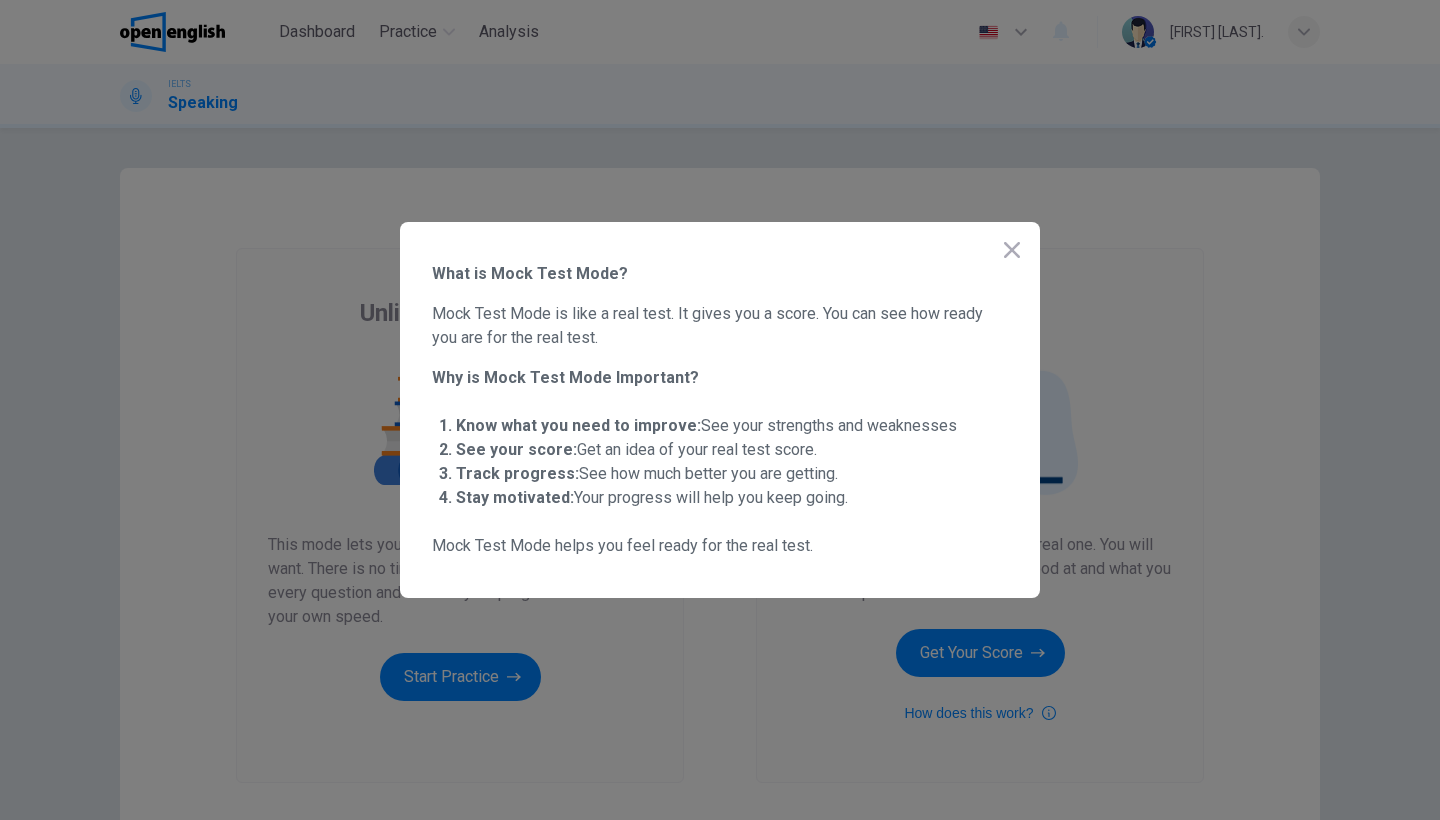 click 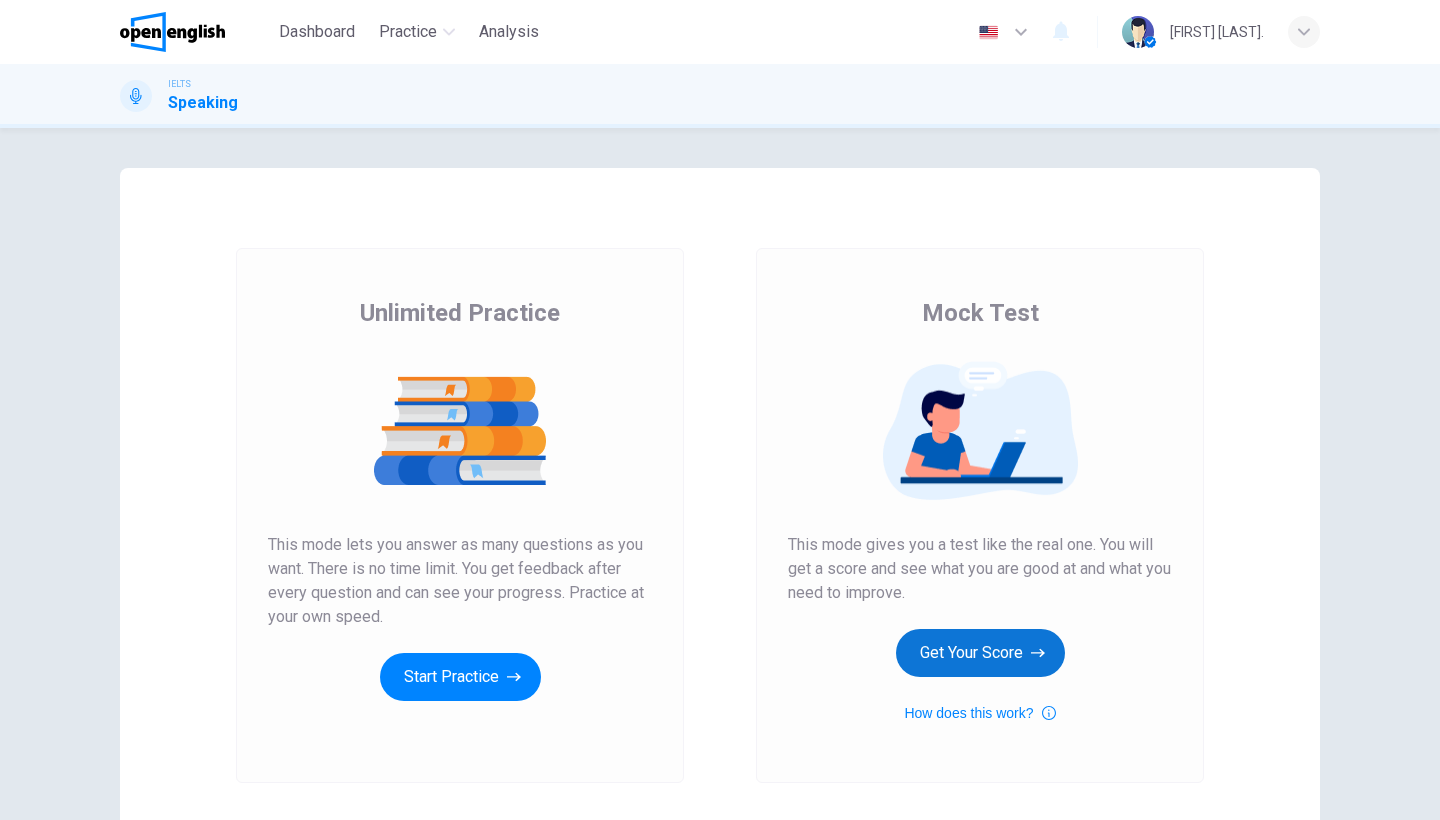 click on "Get Your Score" at bounding box center (980, 653) 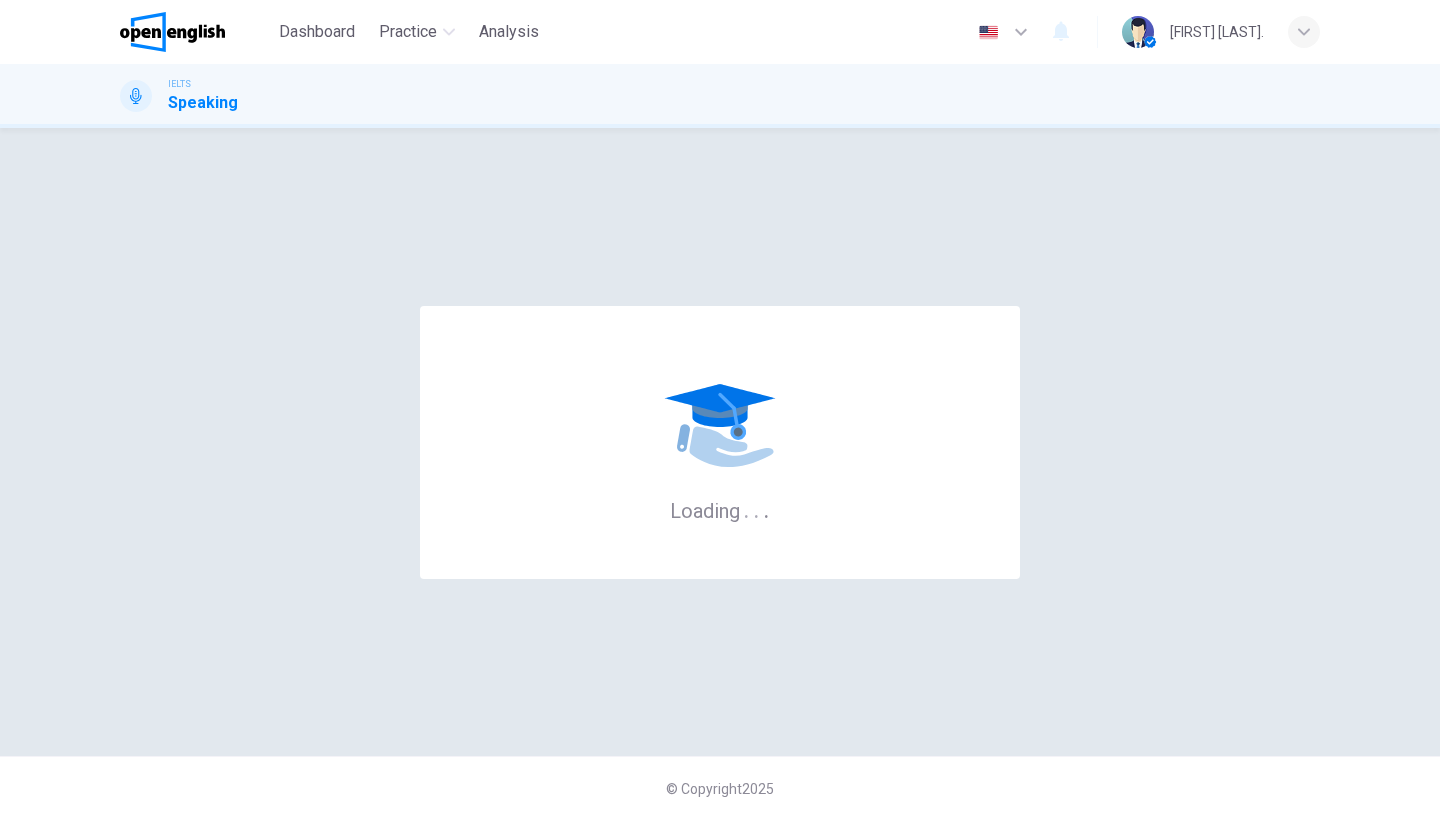 click on "Speaking" at bounding box center (203, 103) 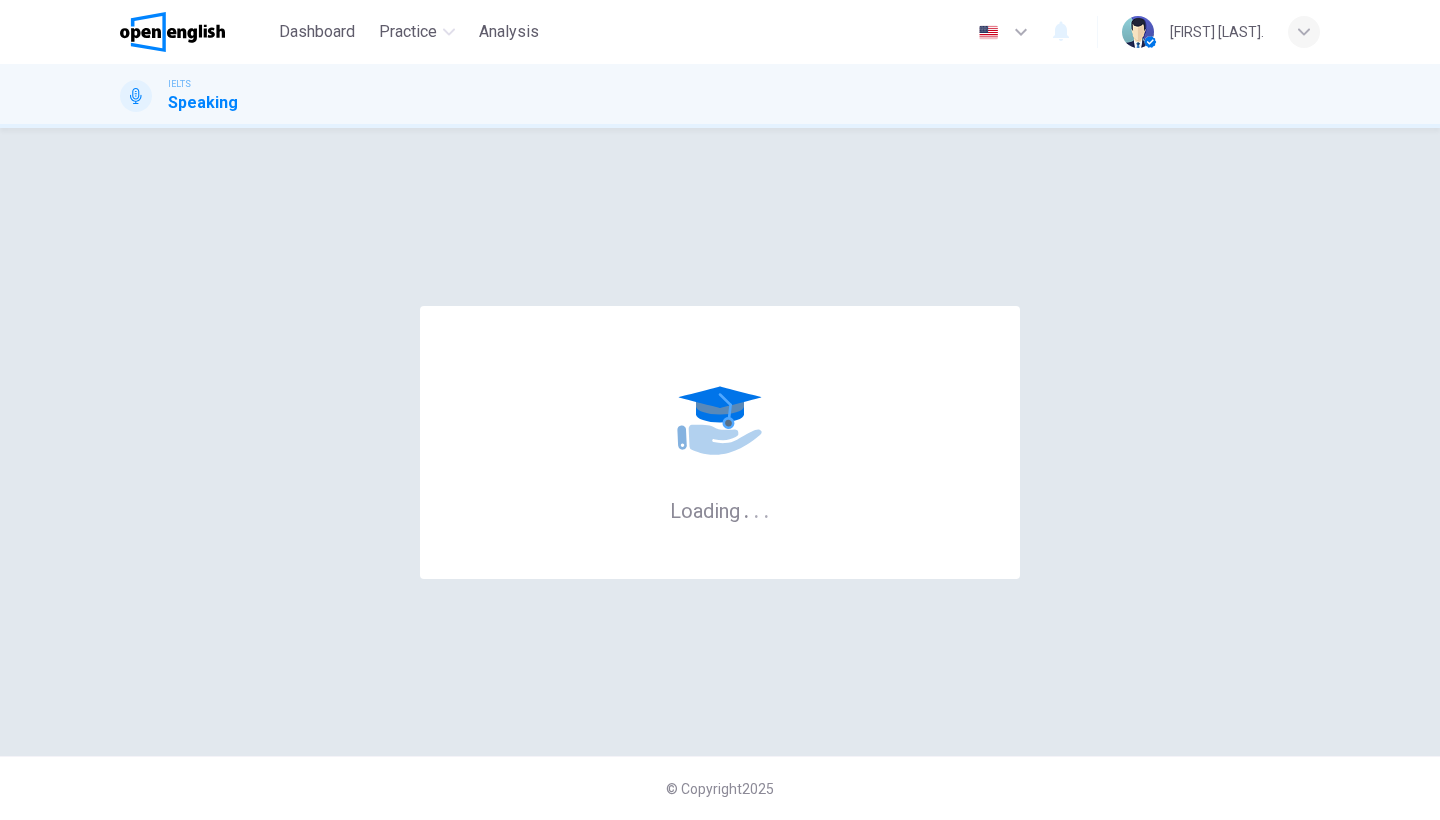 click 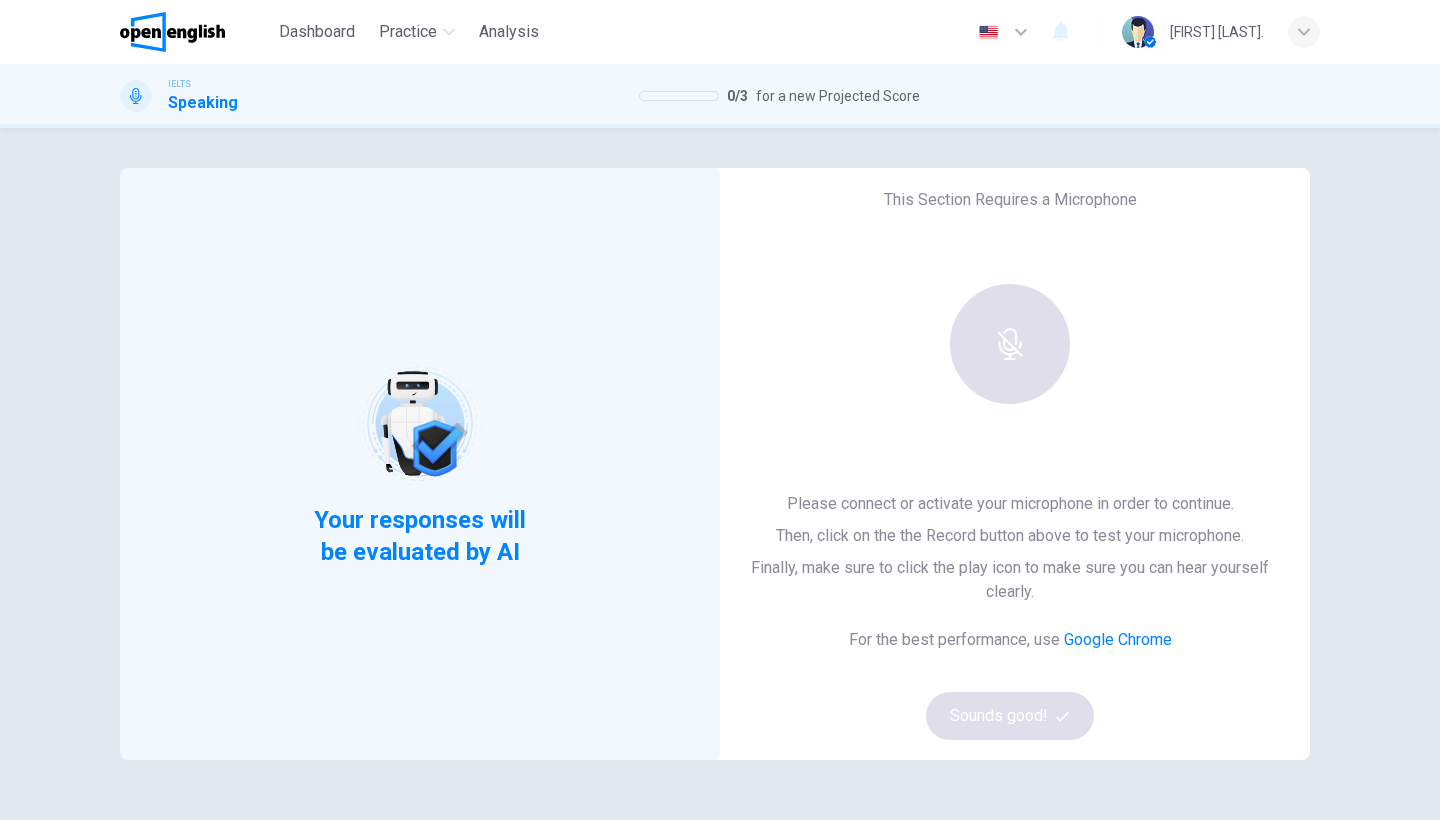click 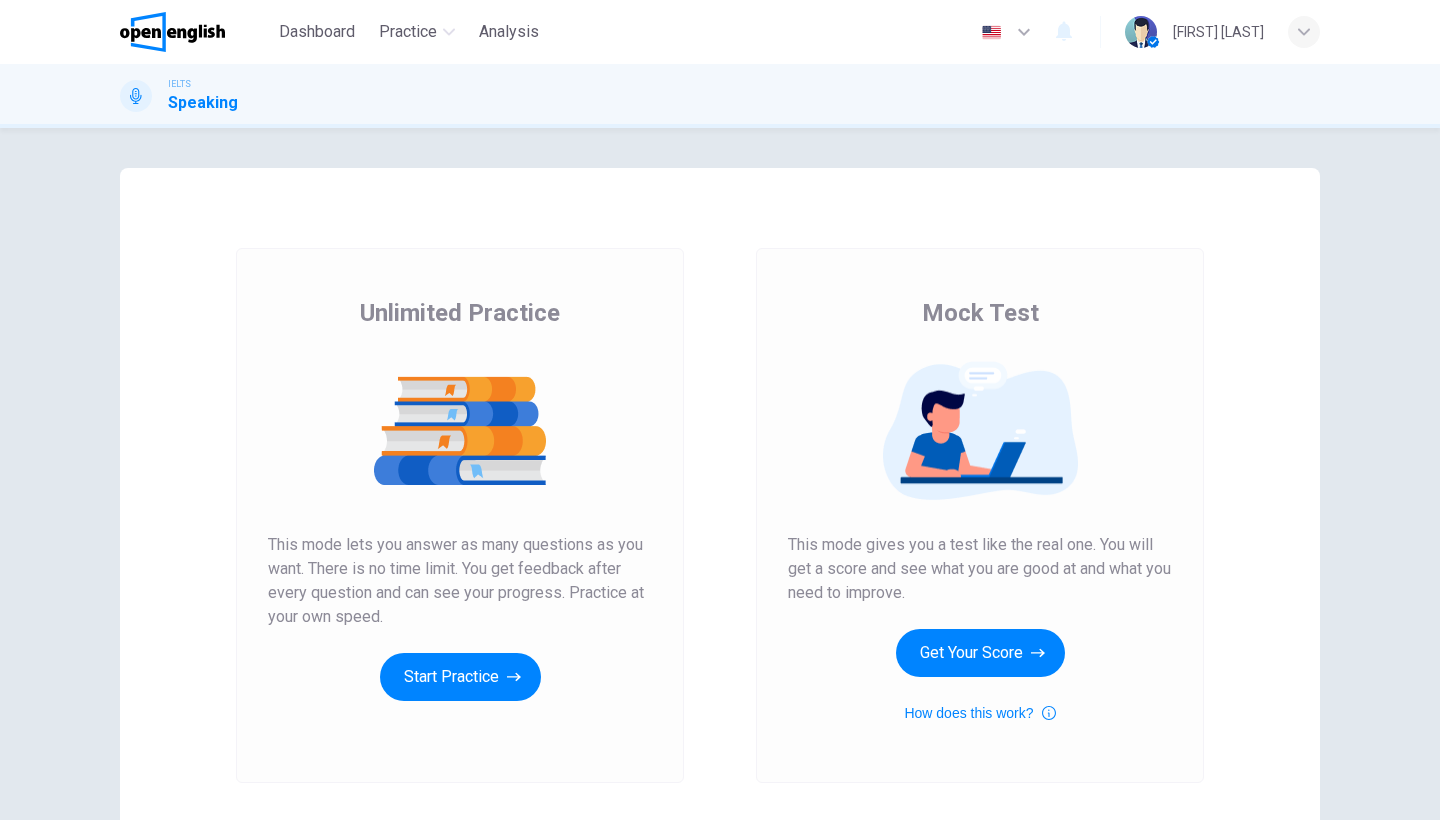scroll, scrollTop: 0, scrollLeft: 0, axis: both 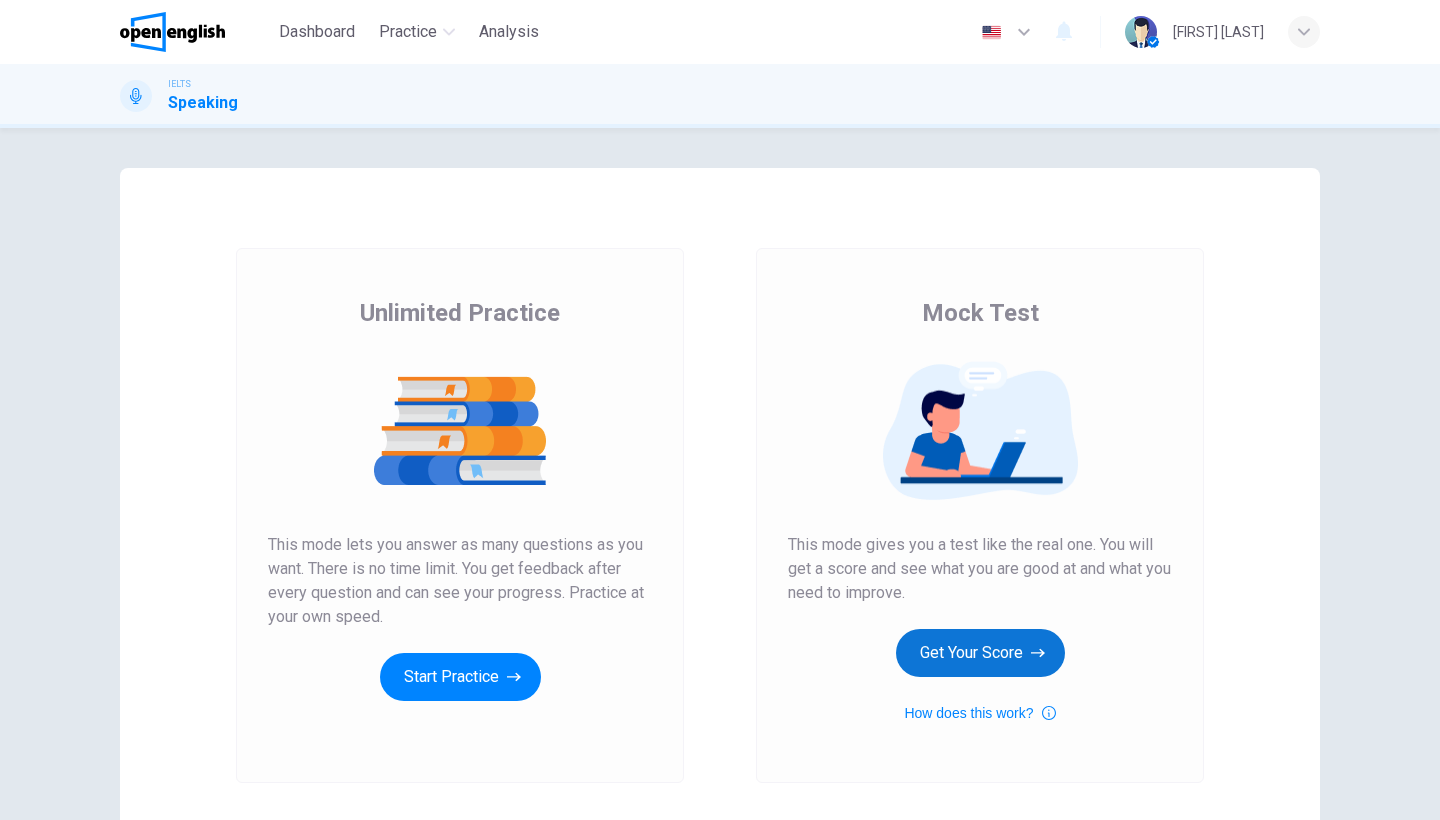 click on "Get Your Score" at bounding box center (980, 653) 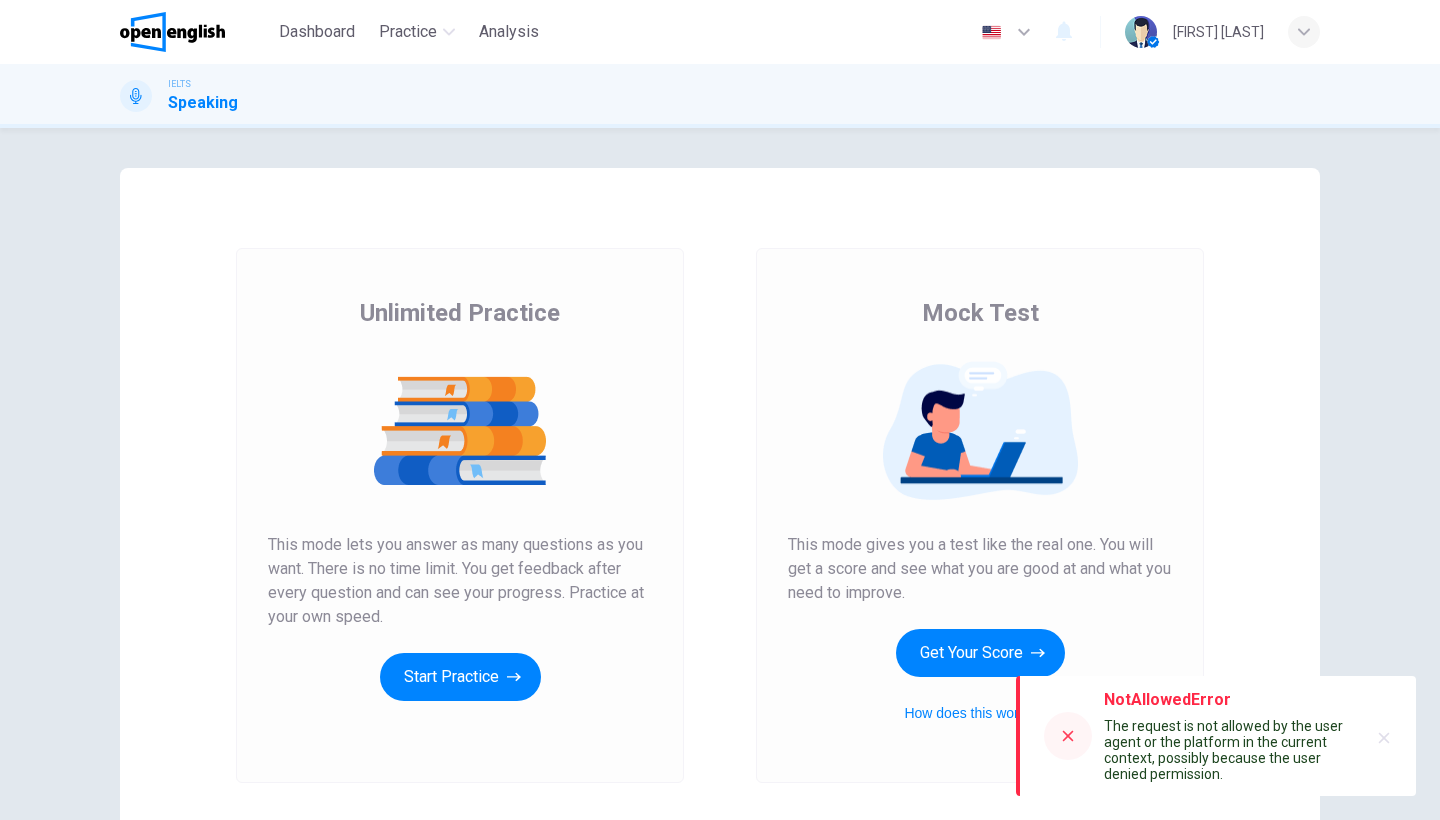 scroll, scrollTop: 0, scrollLeft: 0, axis: both 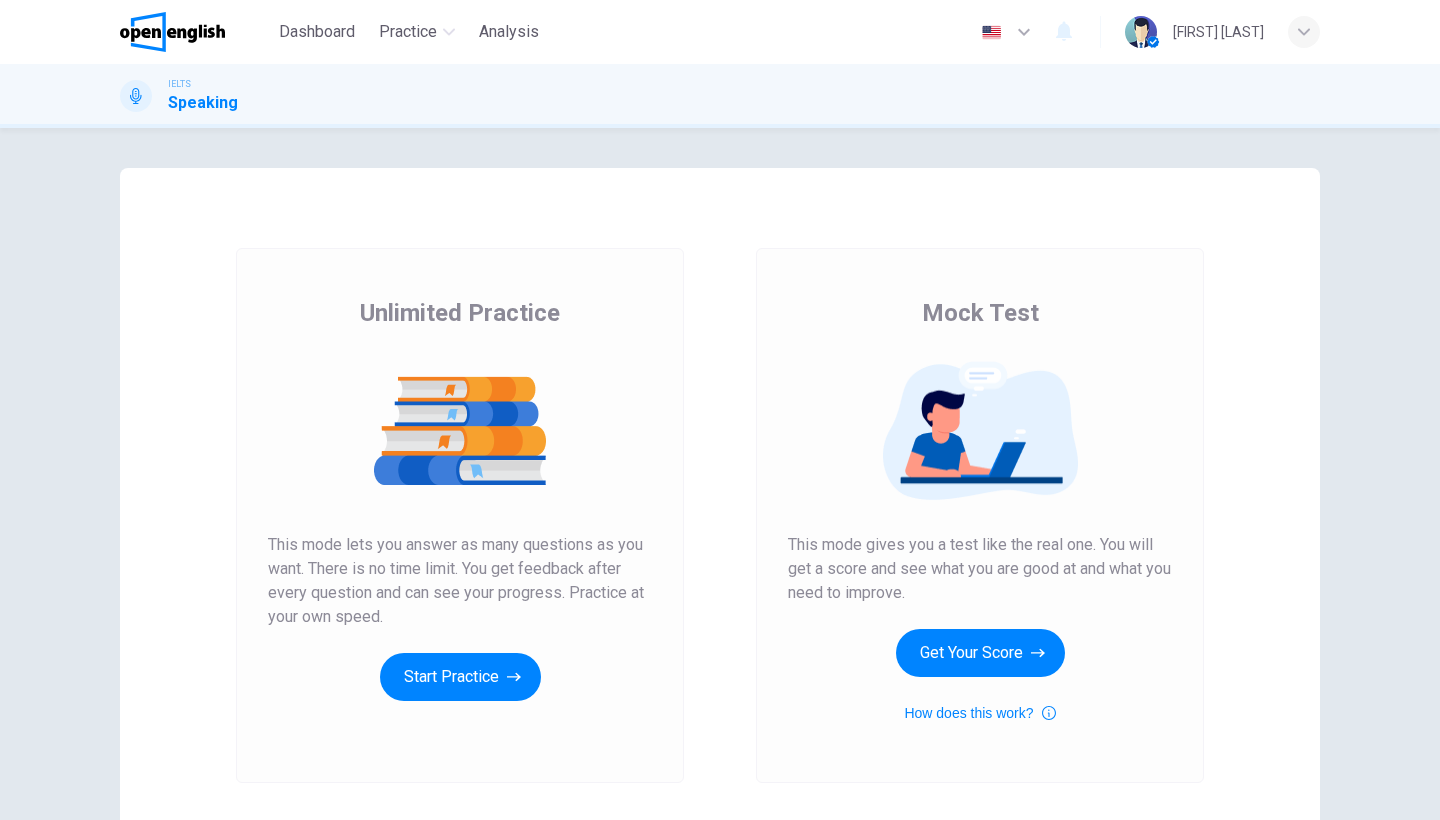 click at bounding box center [1304, 32] 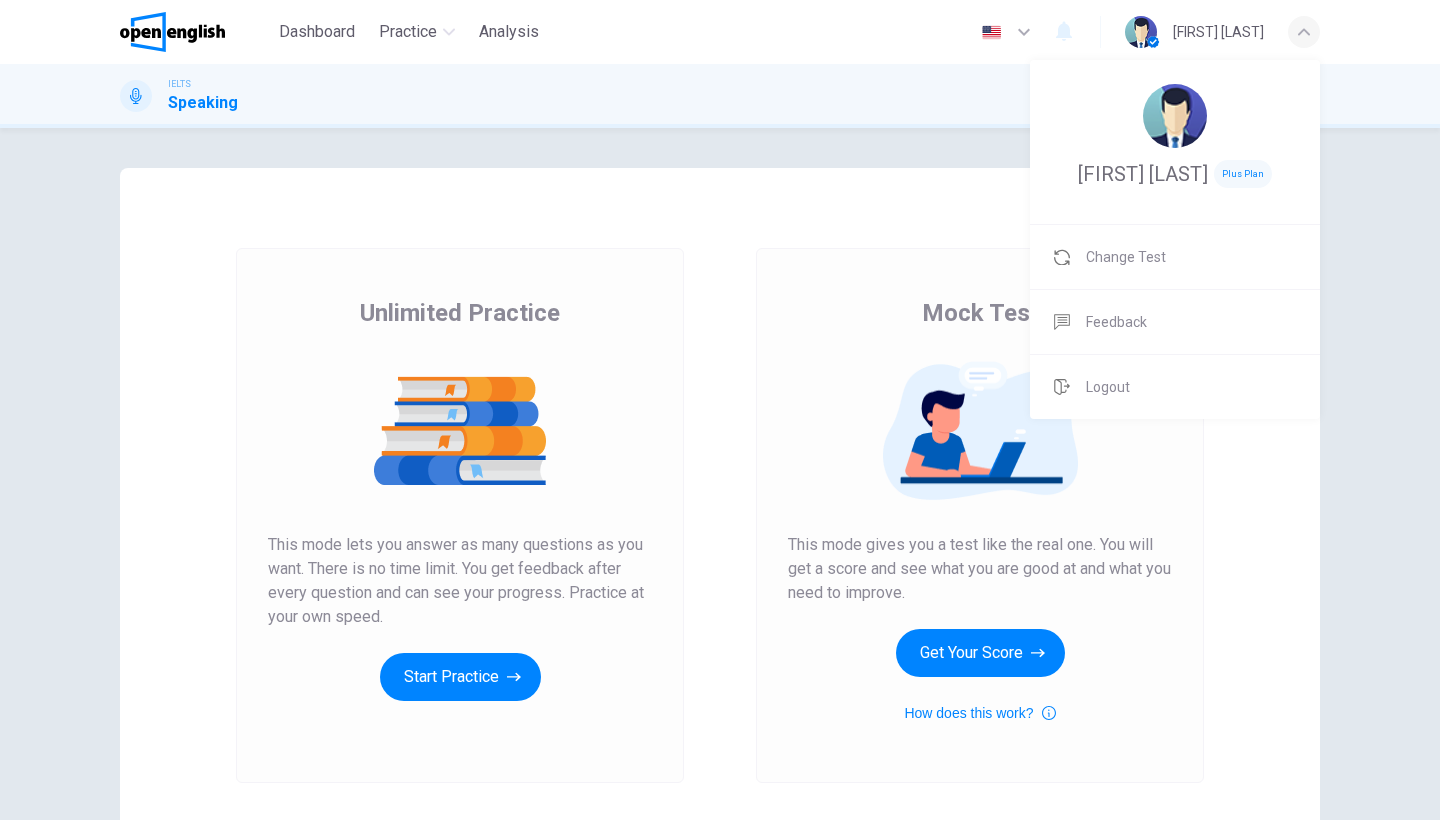 click at bounding box center (720, 410) 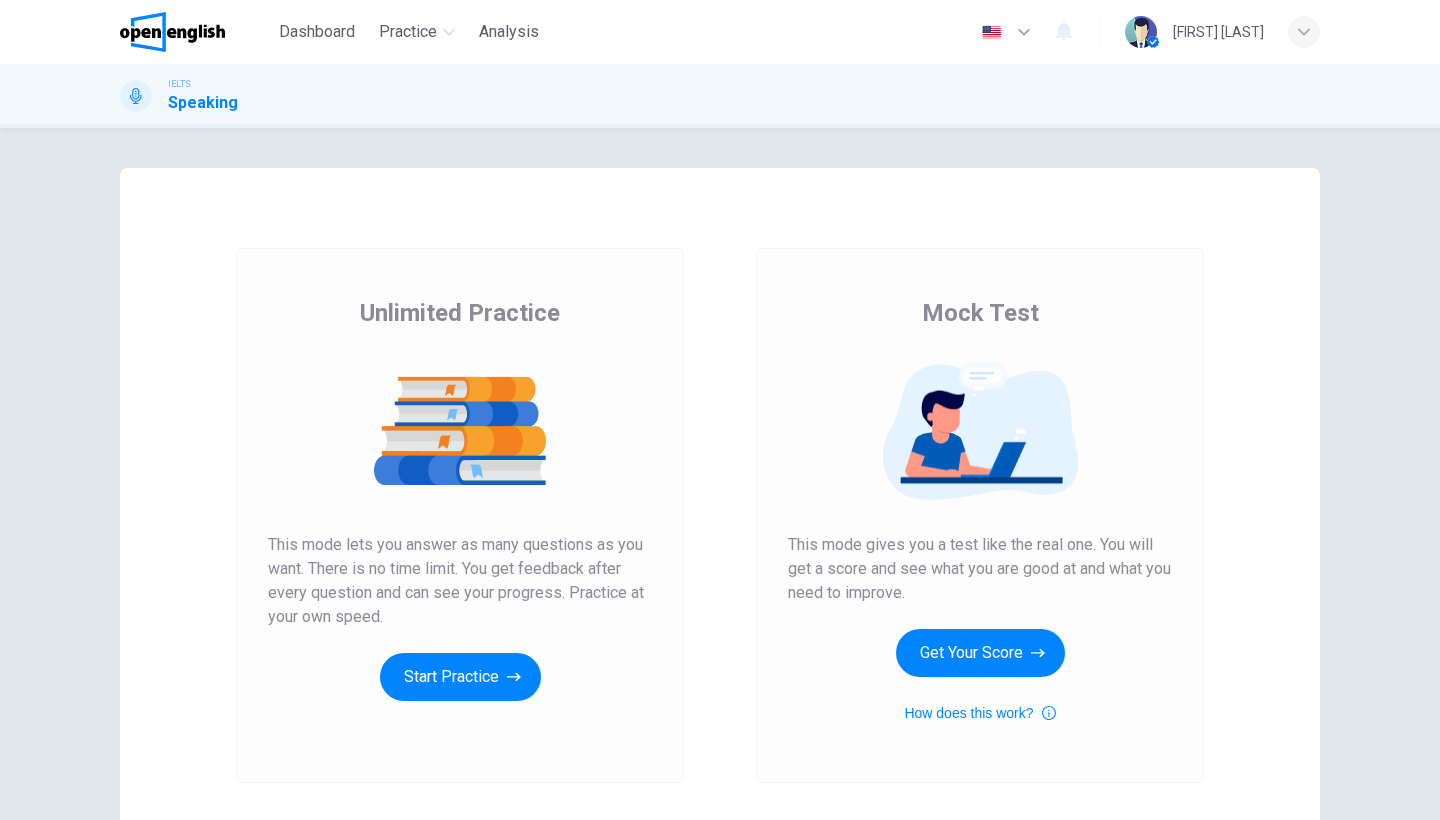 click 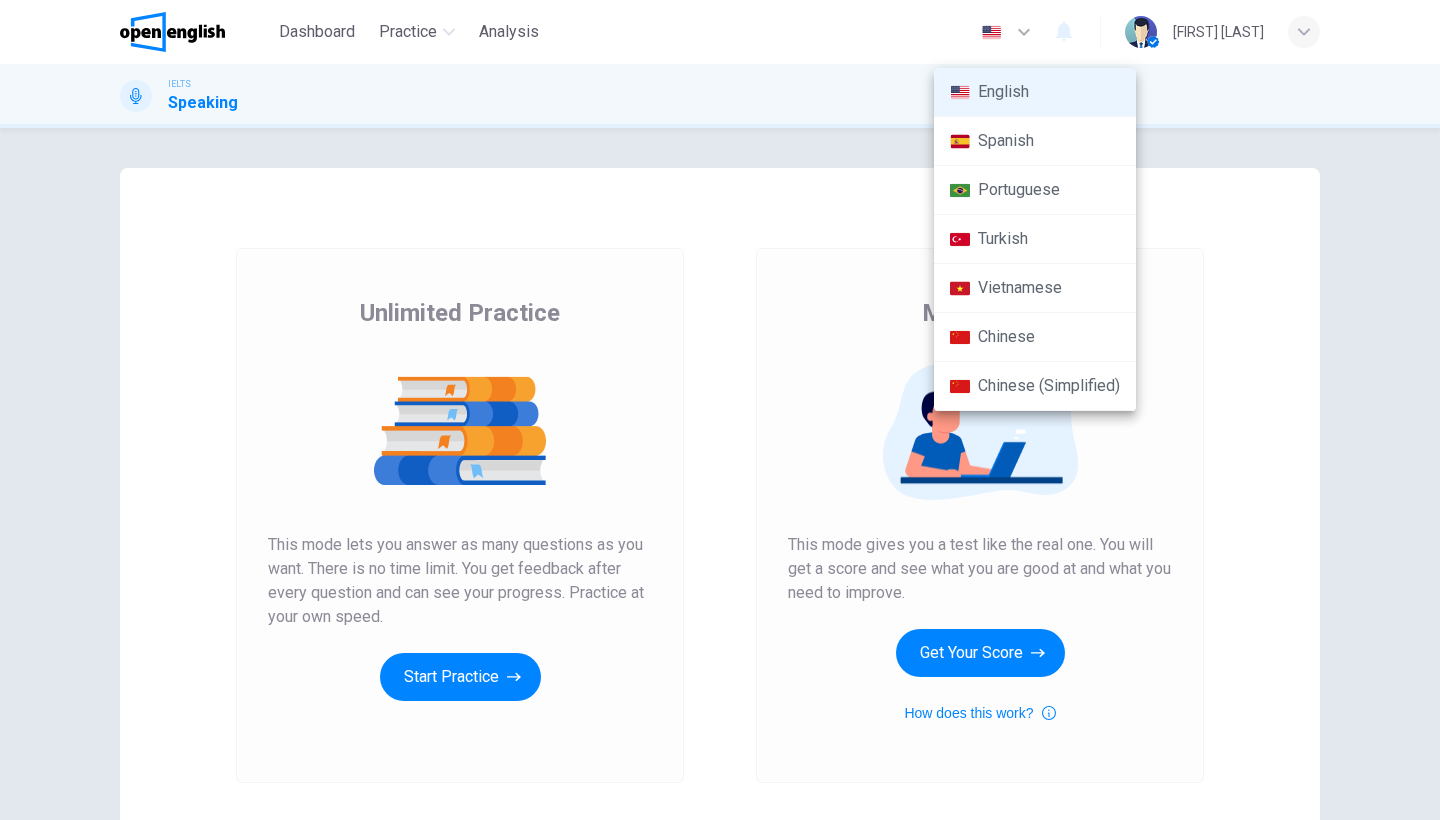 click at bounding box center (720, 410) 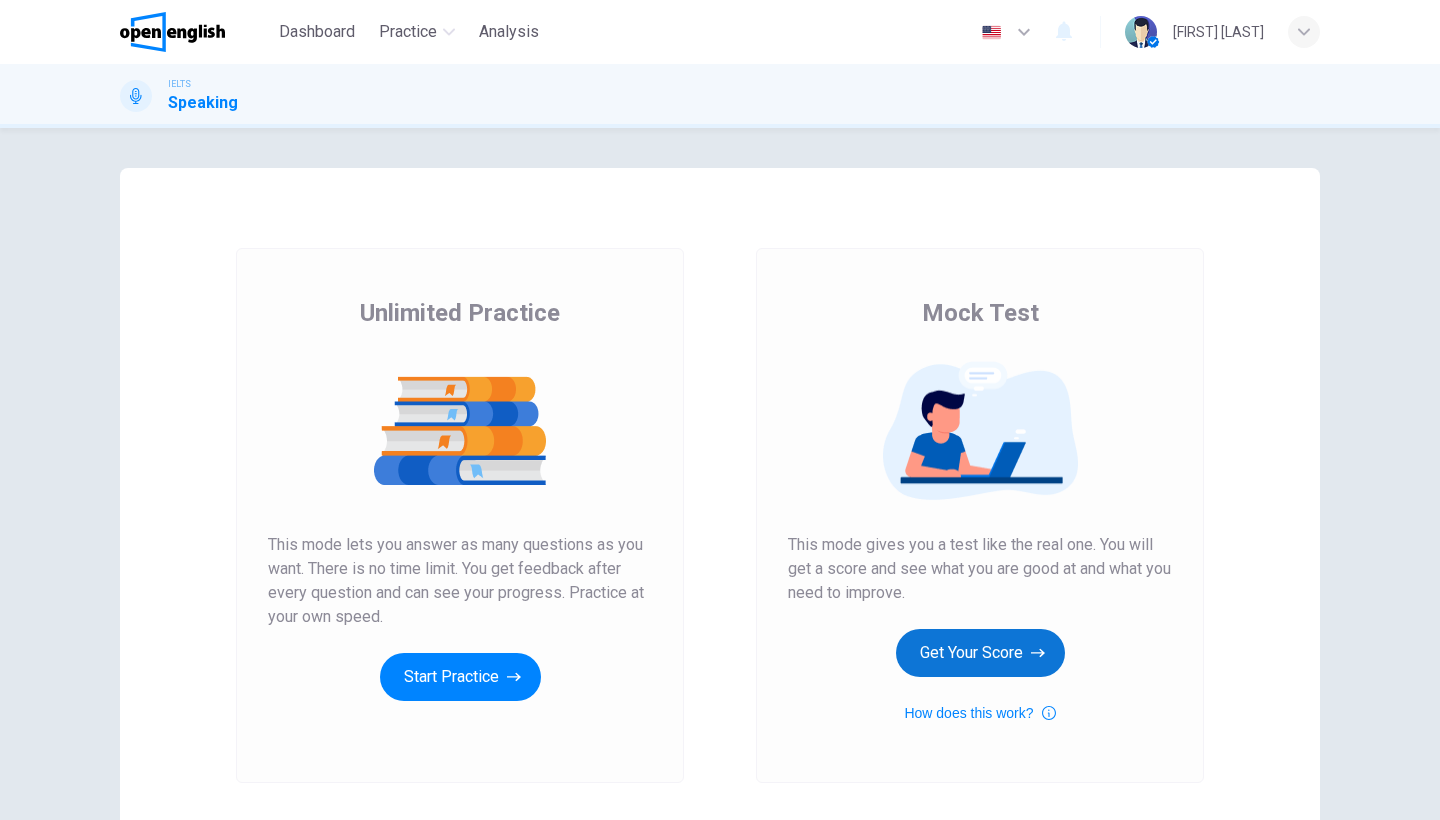 click on "Get Your Score" at bounding box center (980, 653) 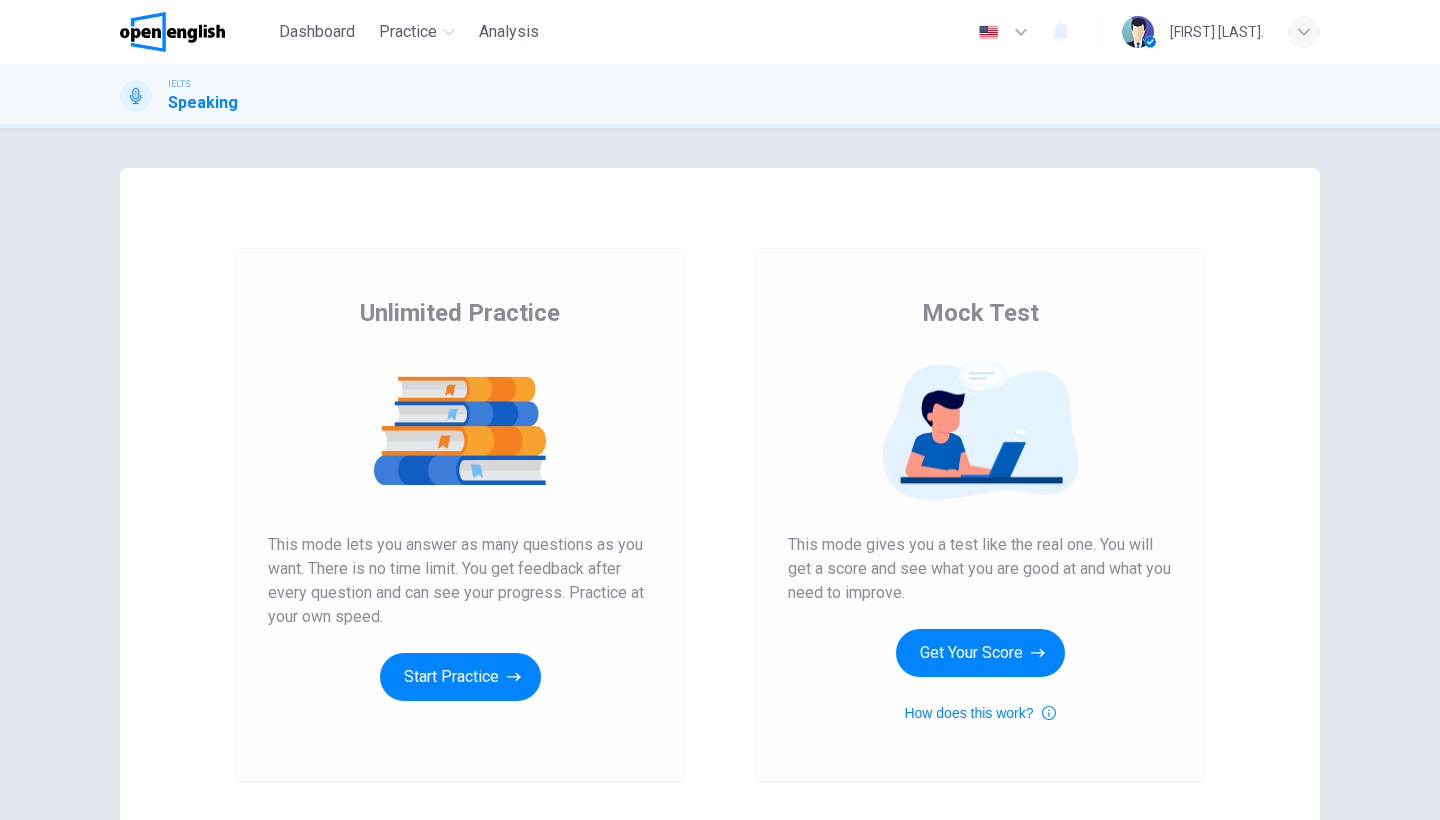 scroll, scrollTop: 0, scrollLeft: 0, axis: both 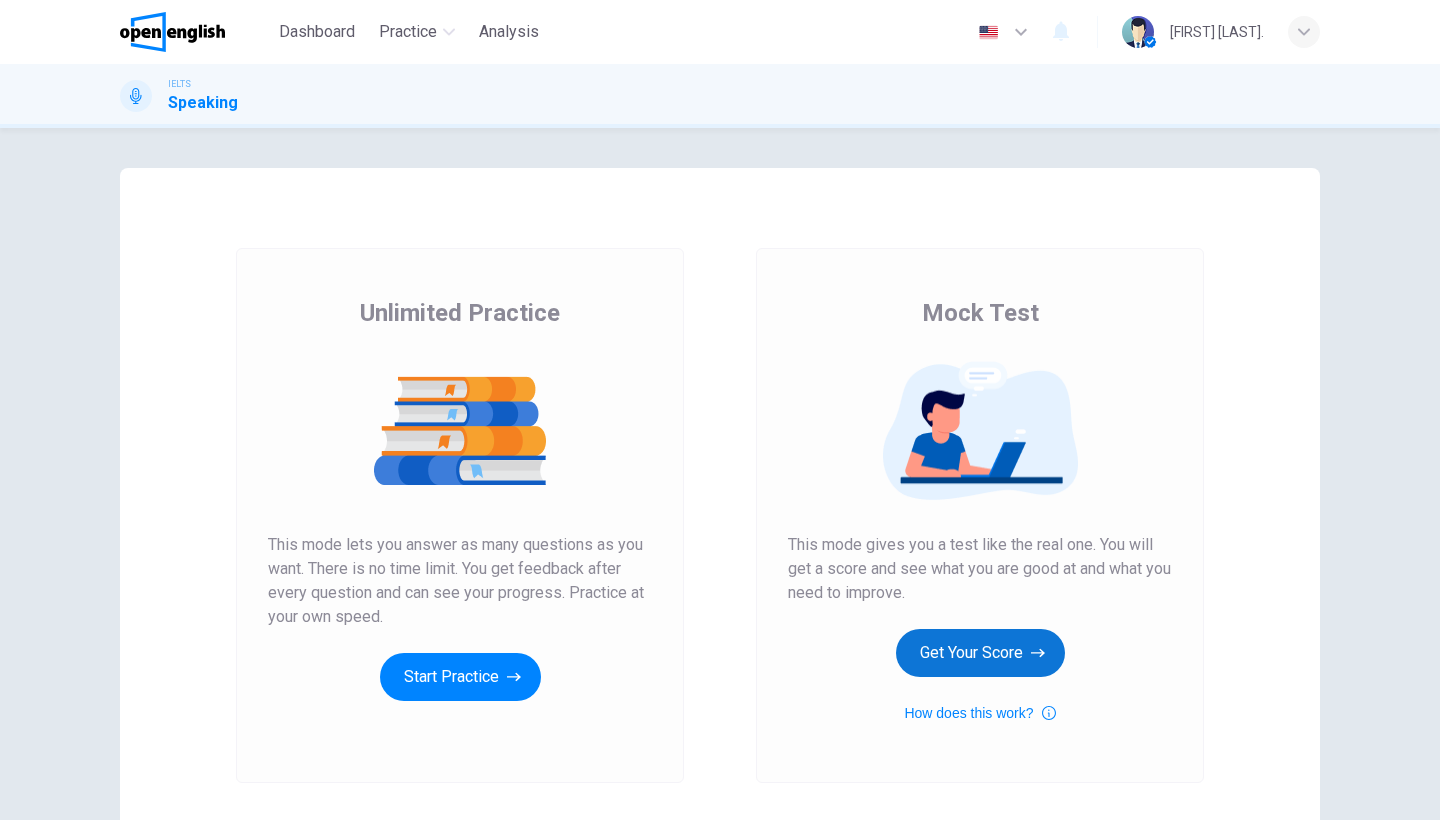 click on "Get Your Score" at bounding box center (980, 653) 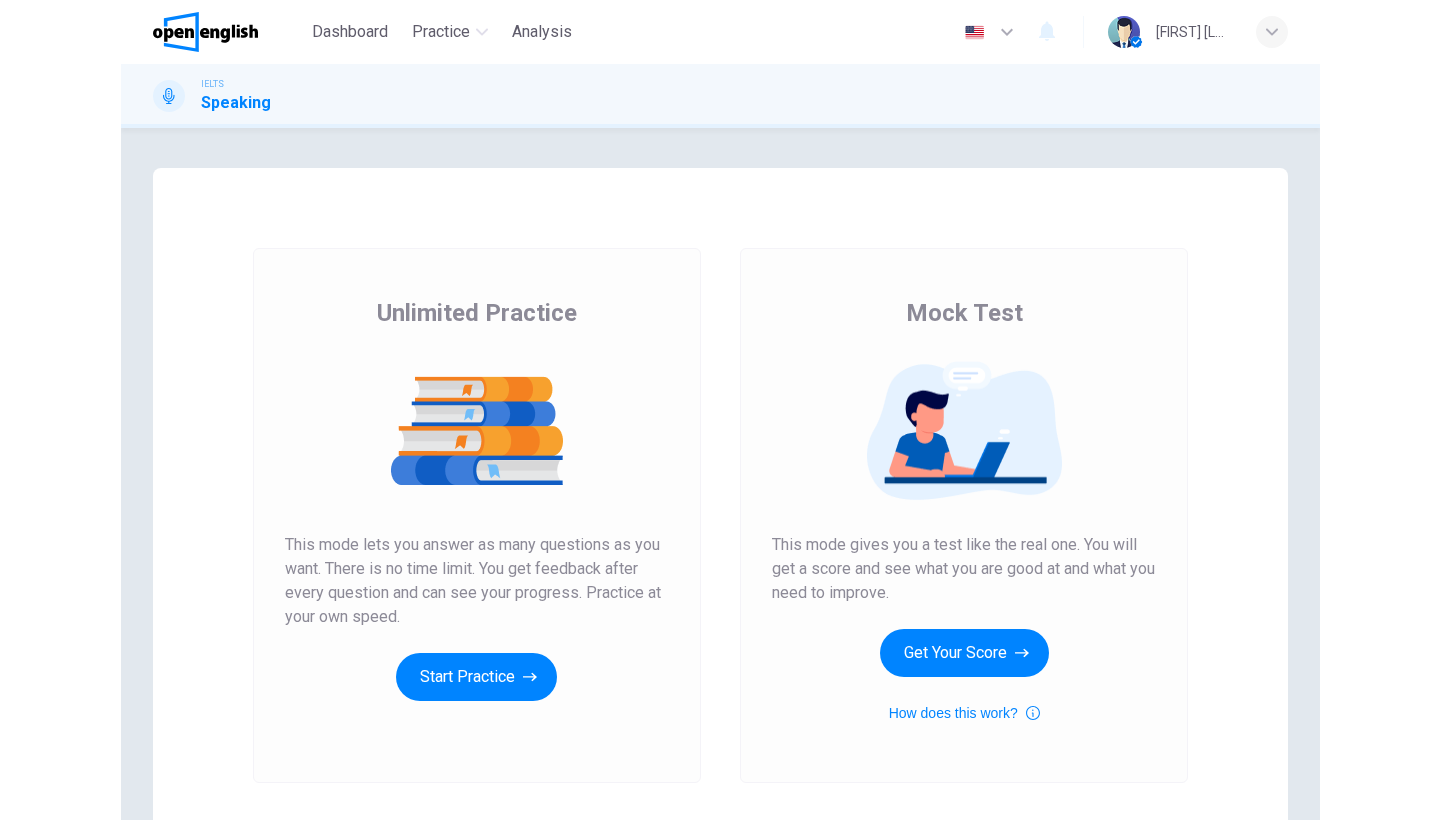 scroll, scrollTop: 0, scrollLeft: 0, axis: both 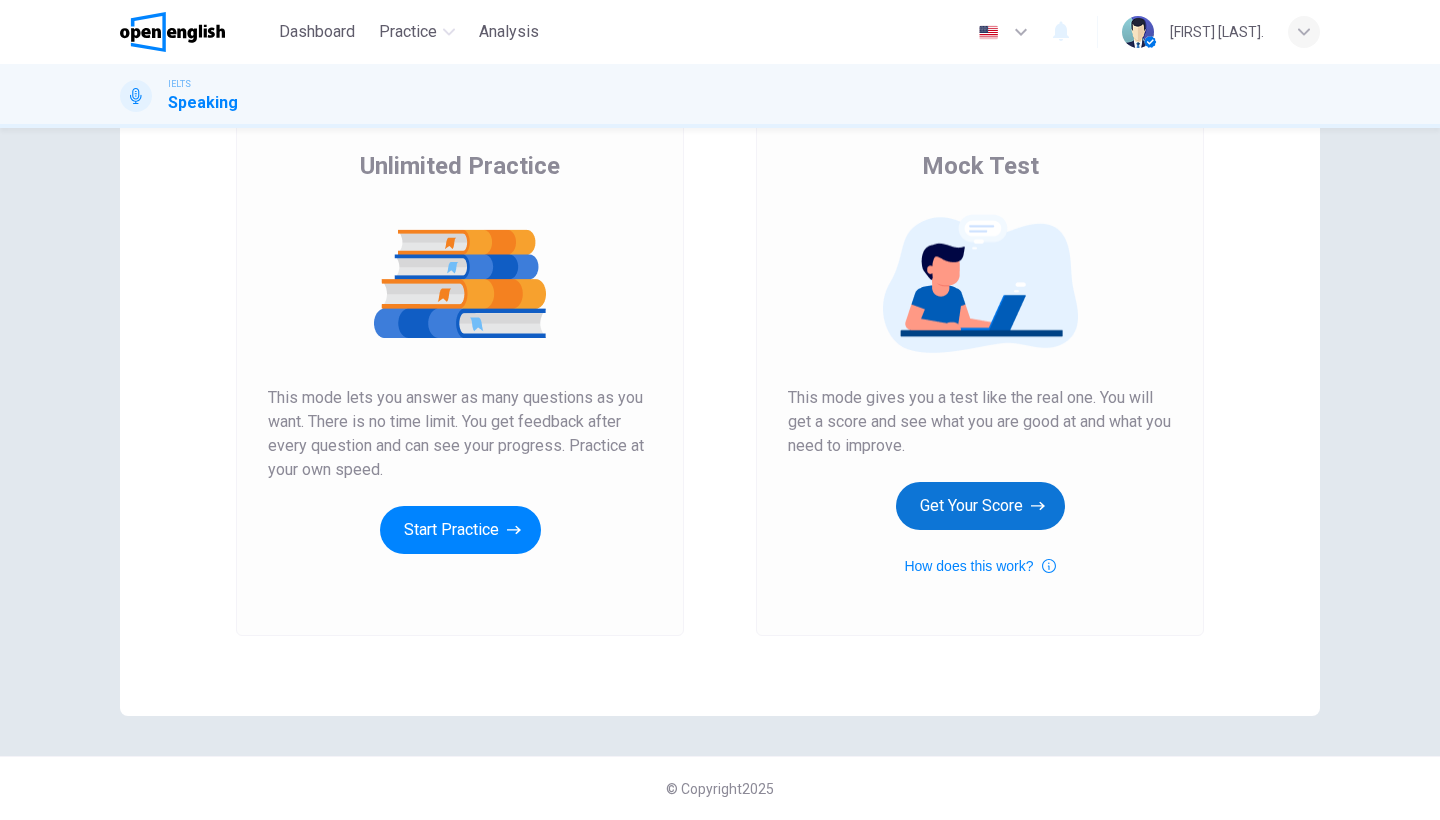 click on "Get Your Score" at bounding box center (980, 506) 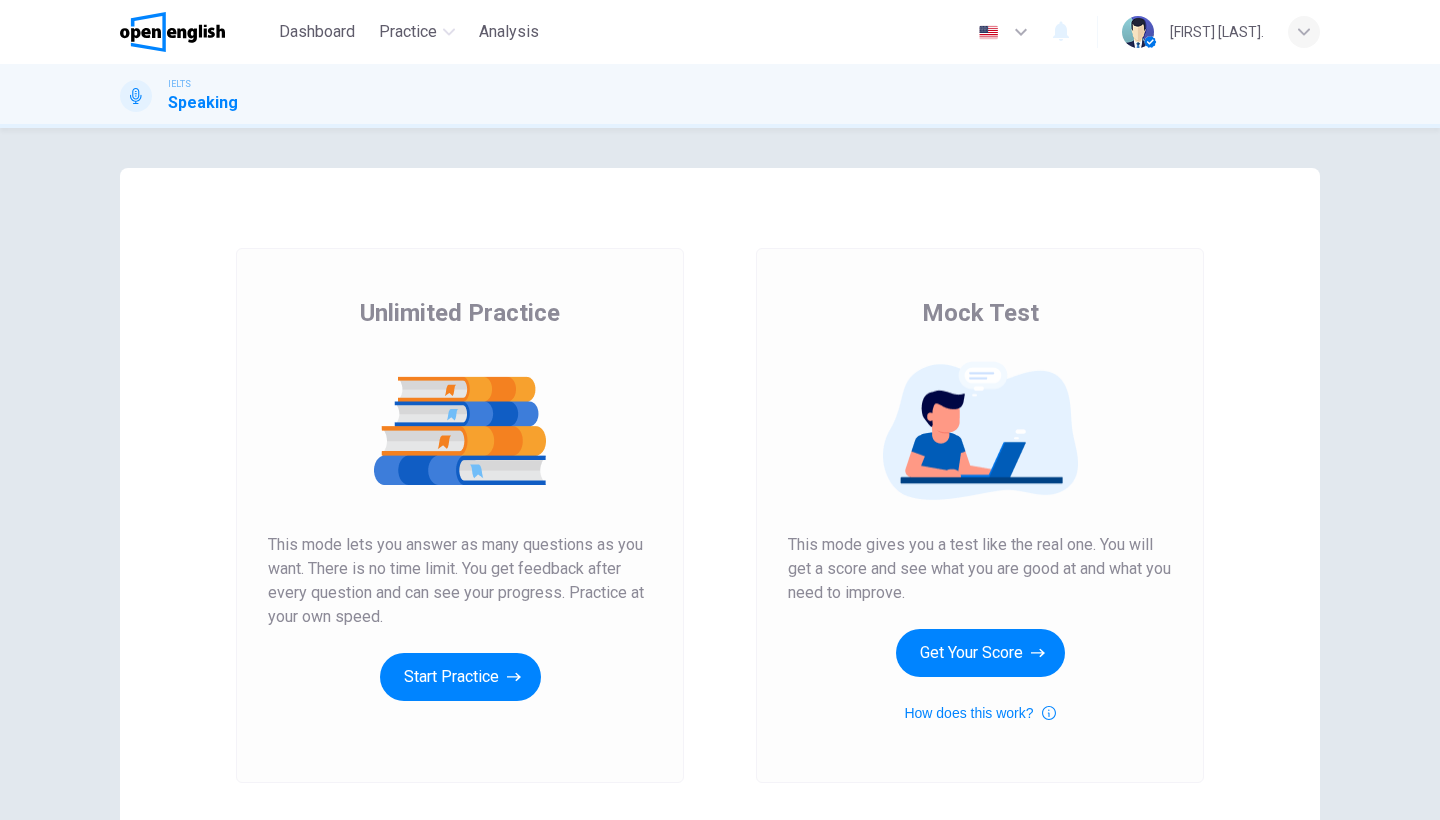 scroll, scrollTop: 0, scrollLeft: 0, axis: both 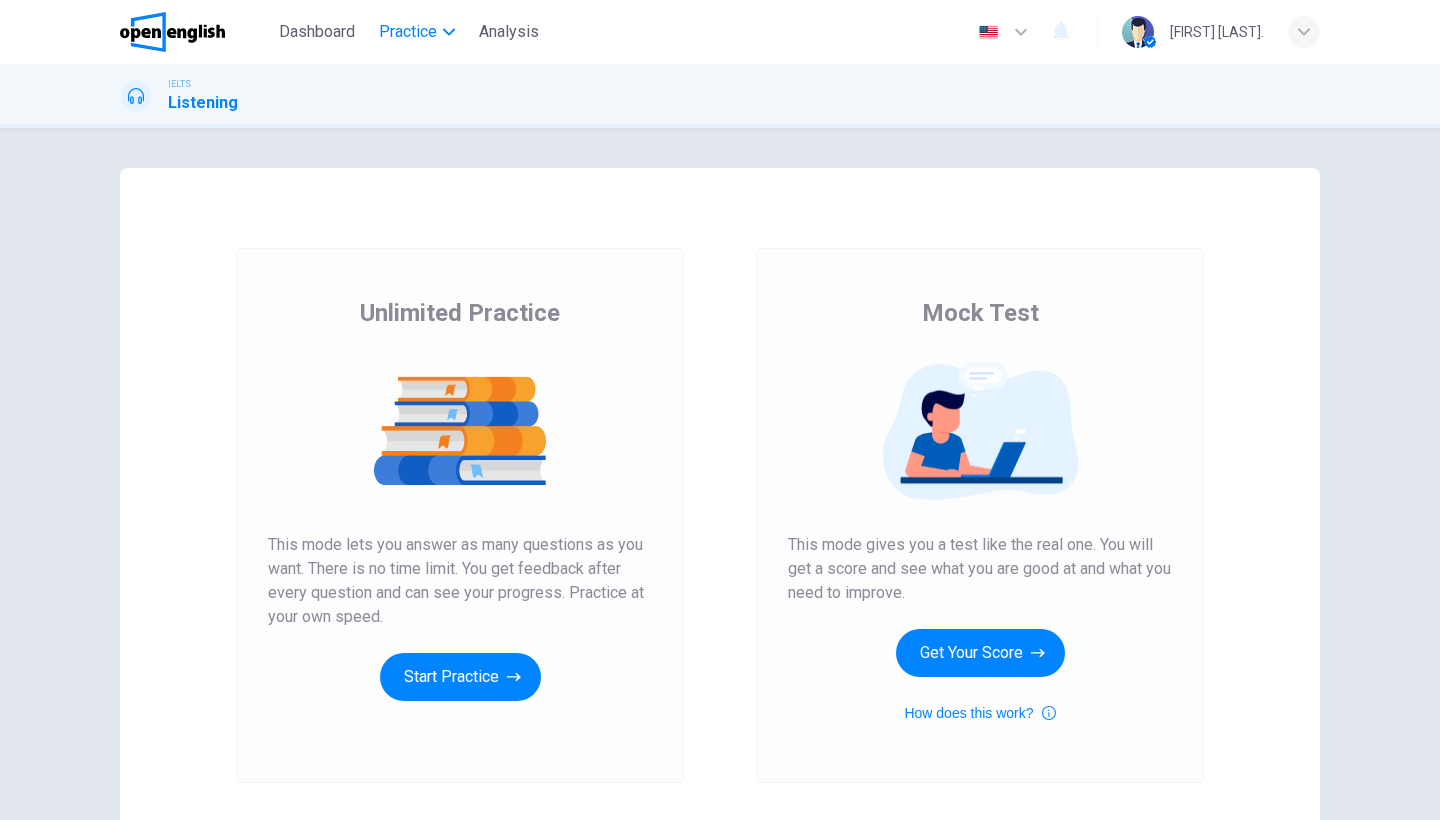 click on "Practice" at bounding box center (408, 32) 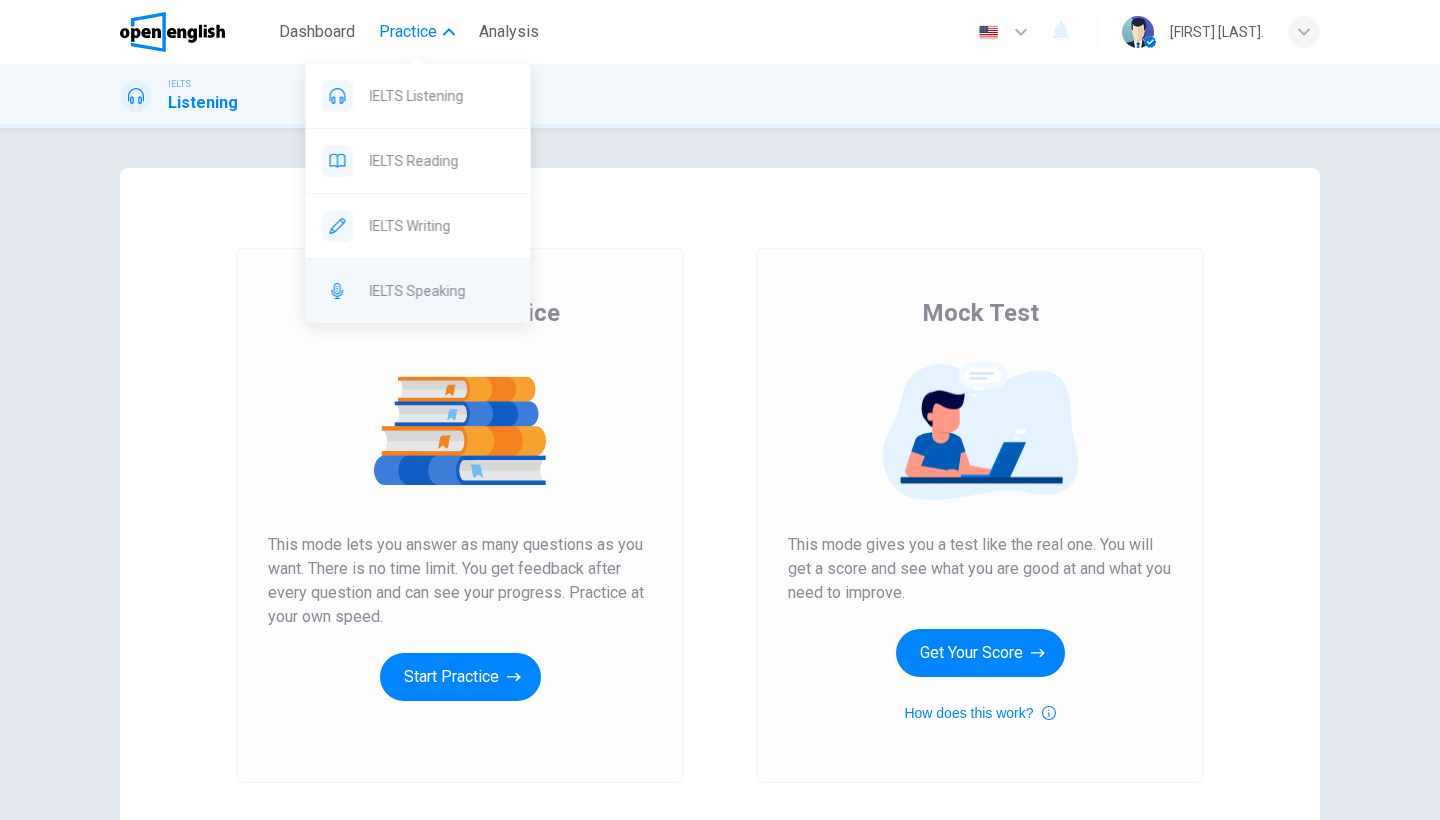 click on "IELTS Speaking" at bounding box center [442, 291] 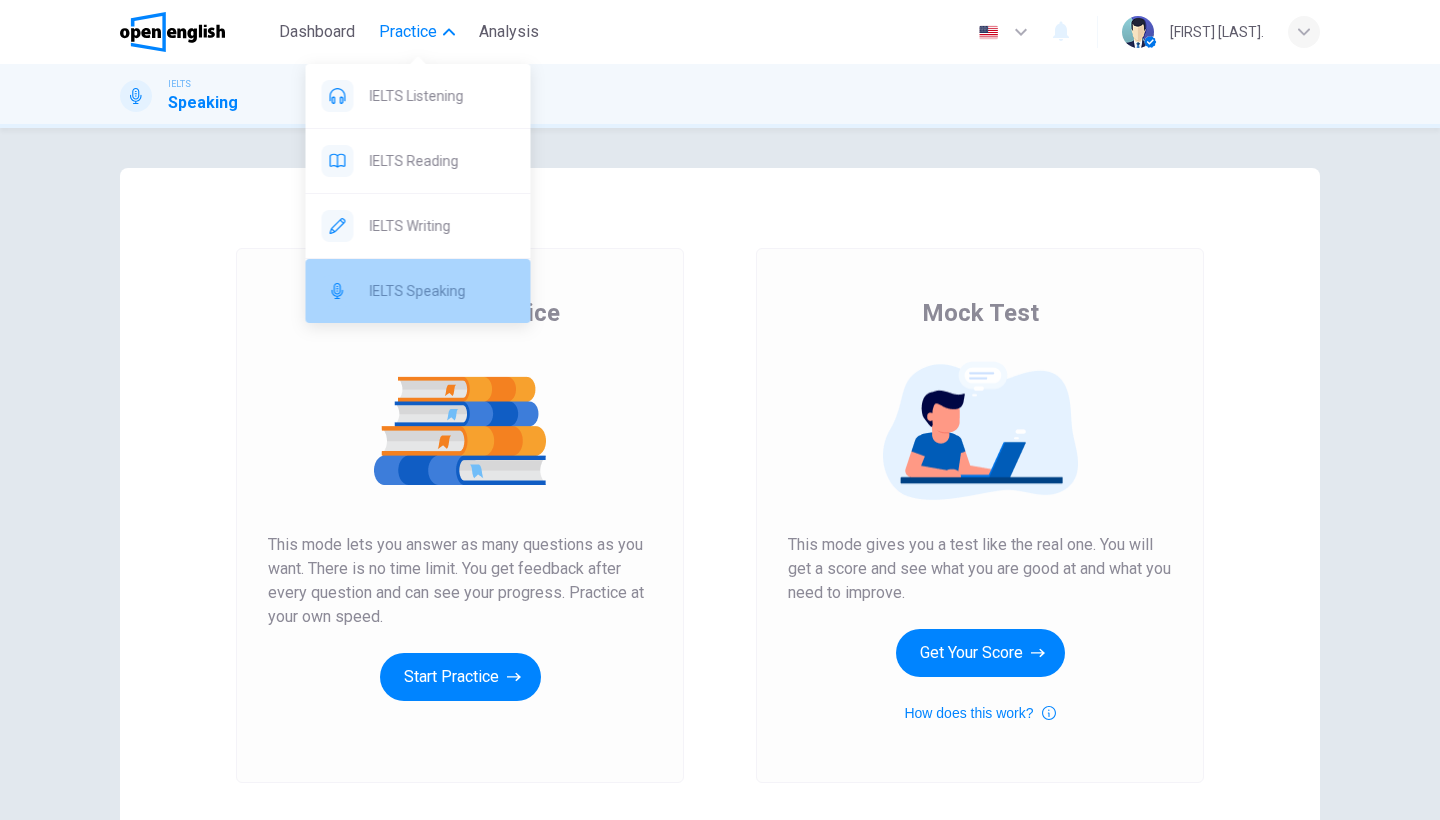 click on "IELTS Speaking" at bounding box center (442, 291) 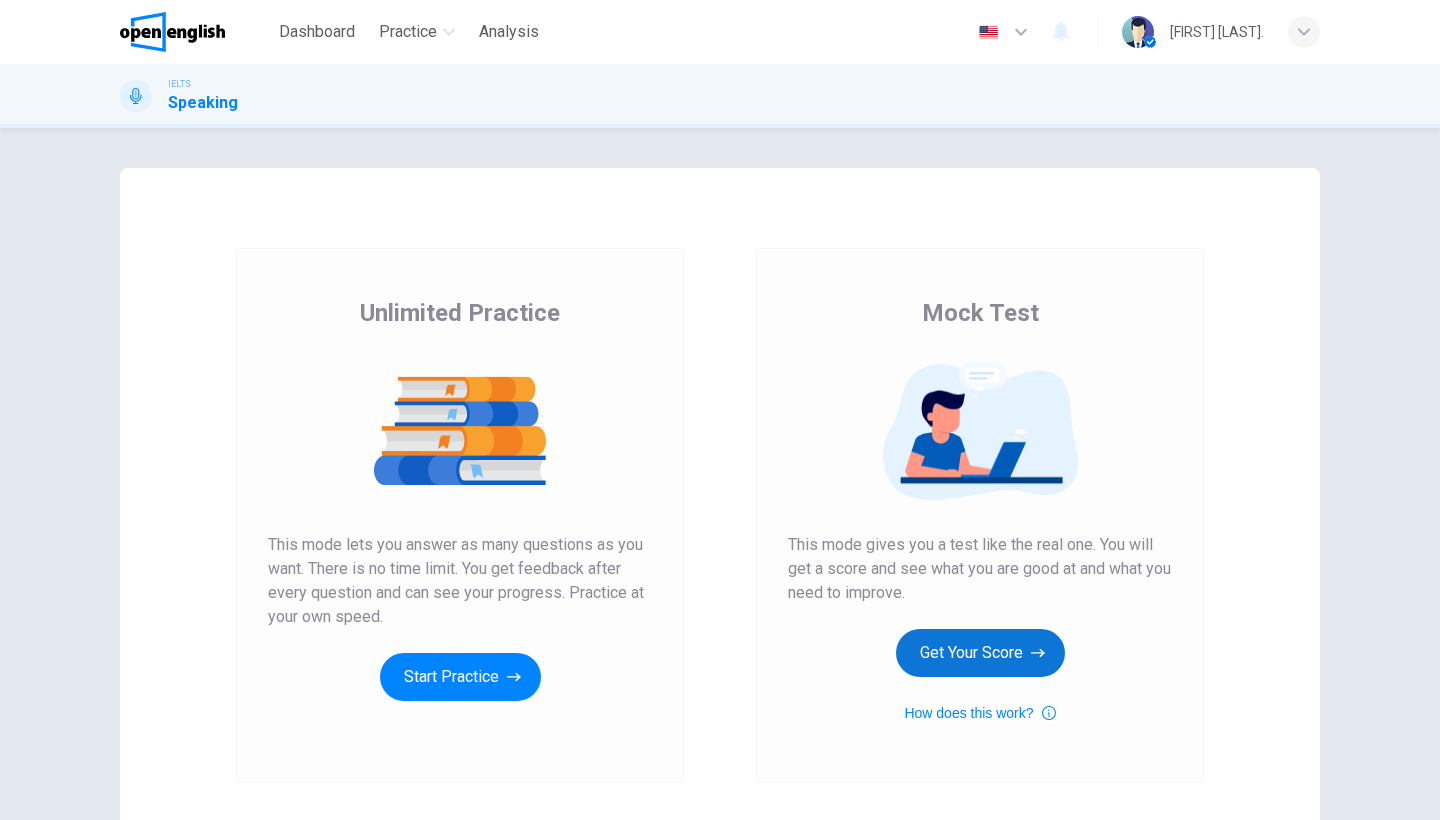 click on "Get Your Score" at bounding box center [980, 653] 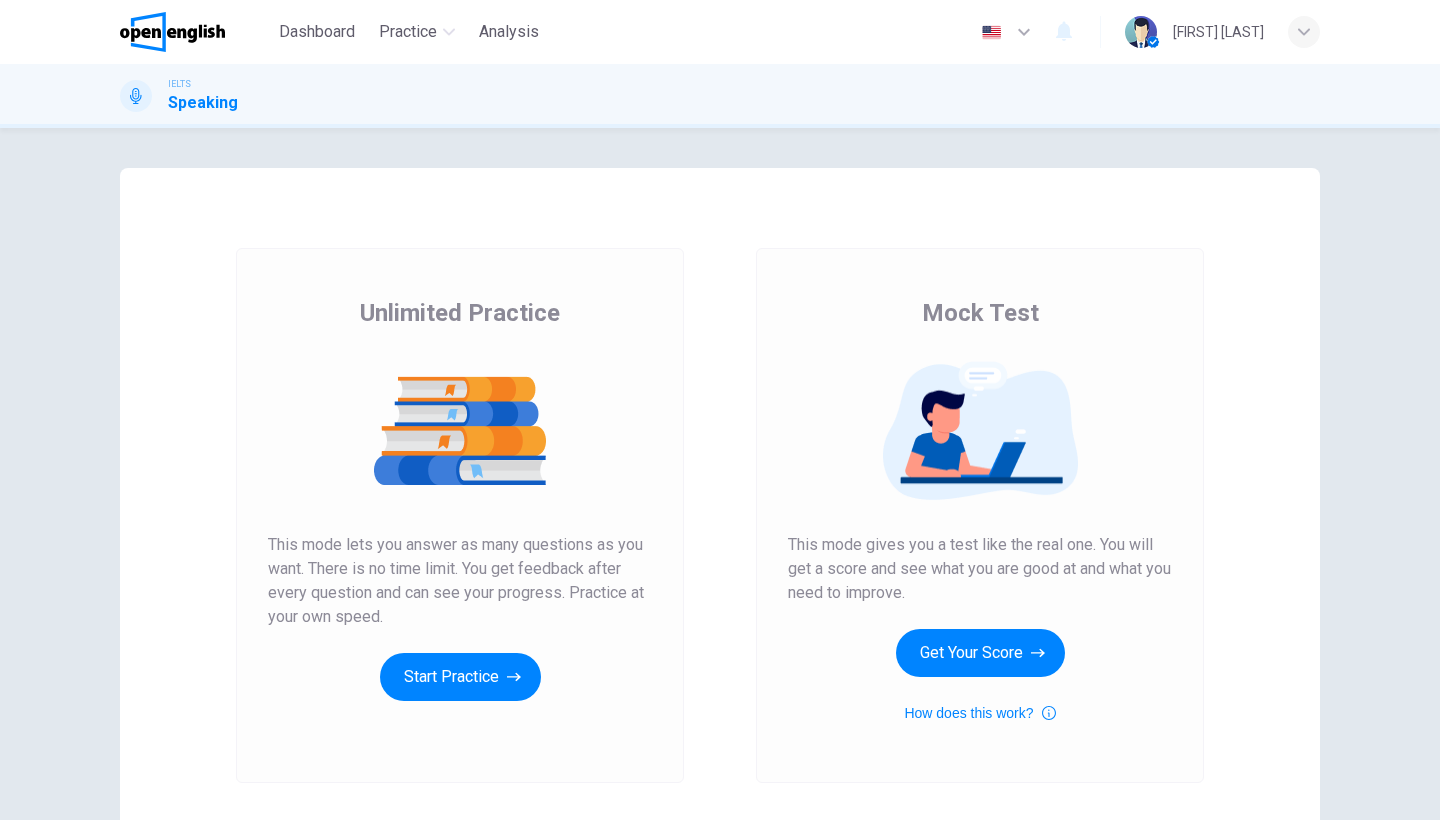 scroll, scrollTop: 0, scrollLeft: 0, axis: both 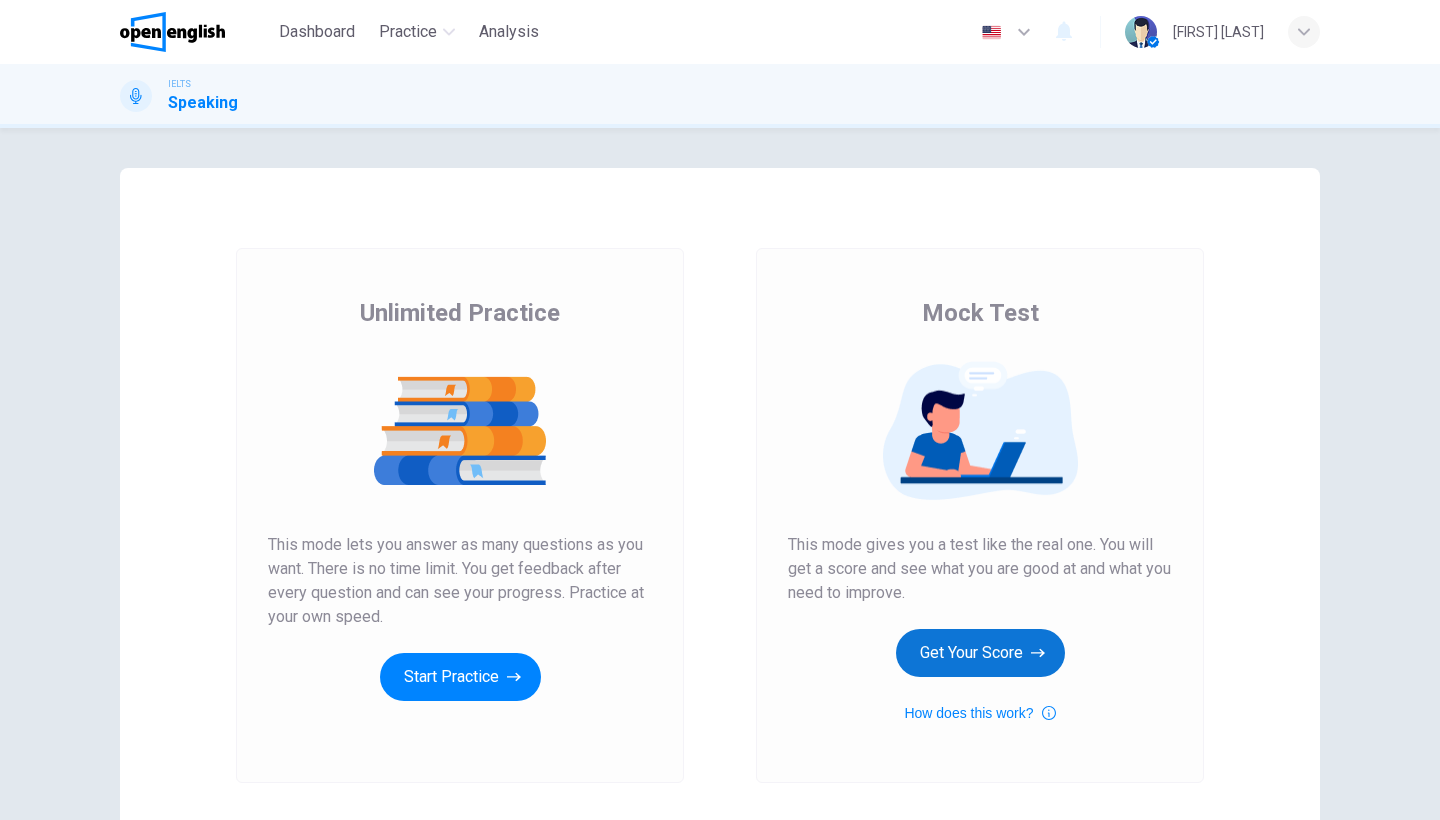 click on "Get Your Score" at bounding box center [980, 653] 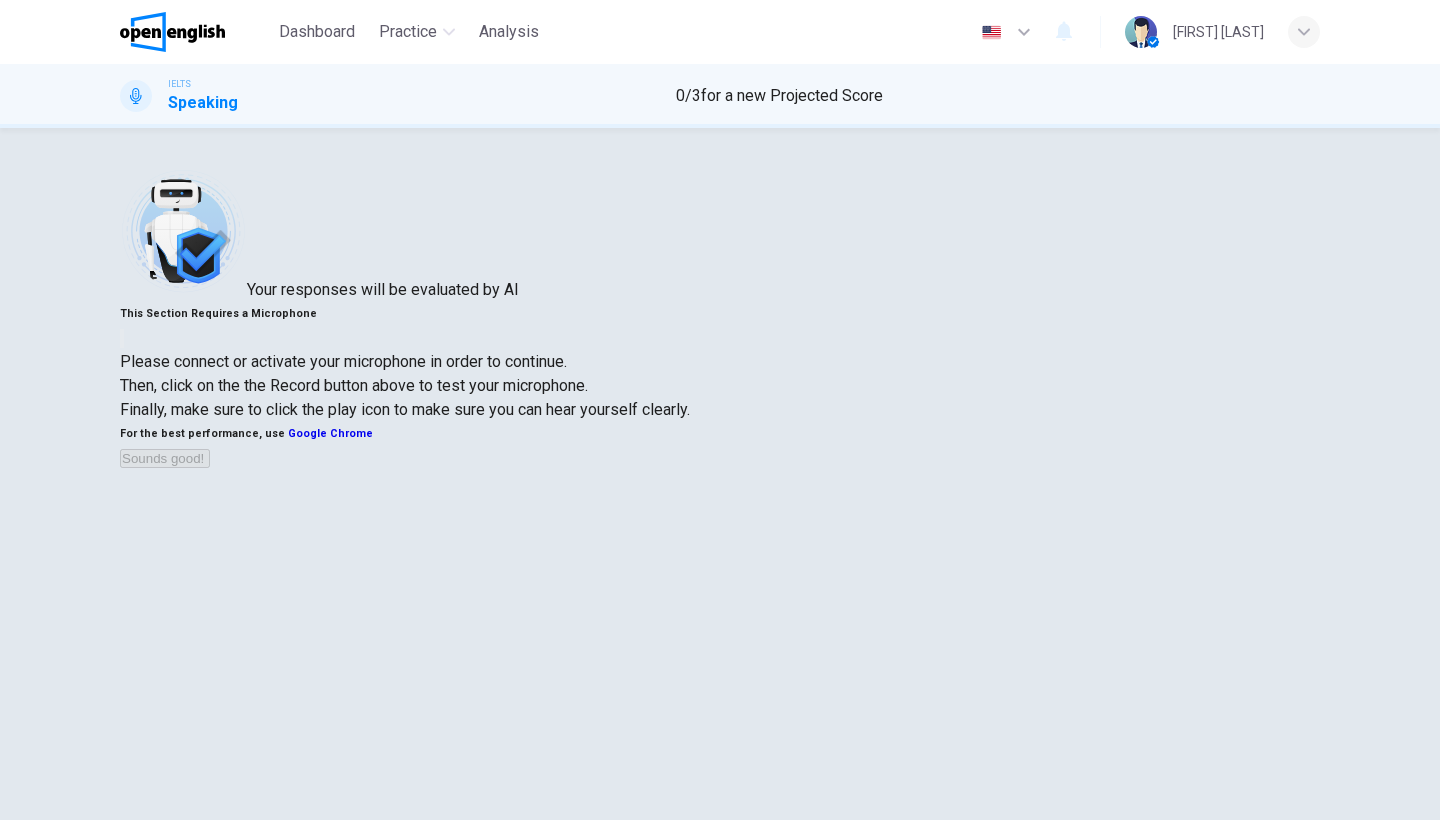 click on "Please connect or activate your microphone in order to continue. Then, click on the the Record button above to test your microphone. Finally, make sure to click the play icon to make sure you can hear yourself clearly. For the best performance, use   Google Chrome Sounds good!" at bounding box center (720, 410) 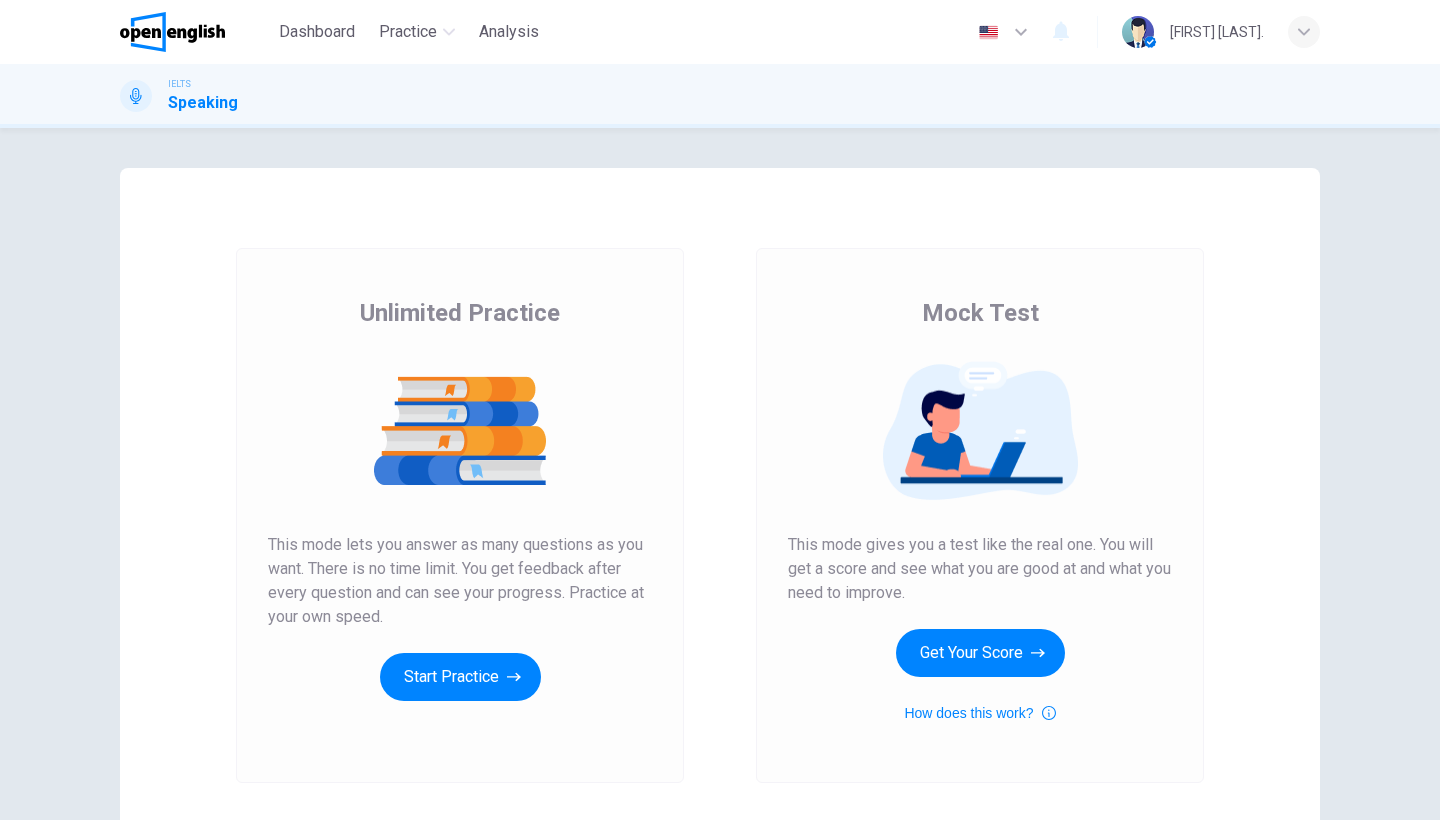 scroll, scrollTop: 0, scrollLeft: 0, axis: both 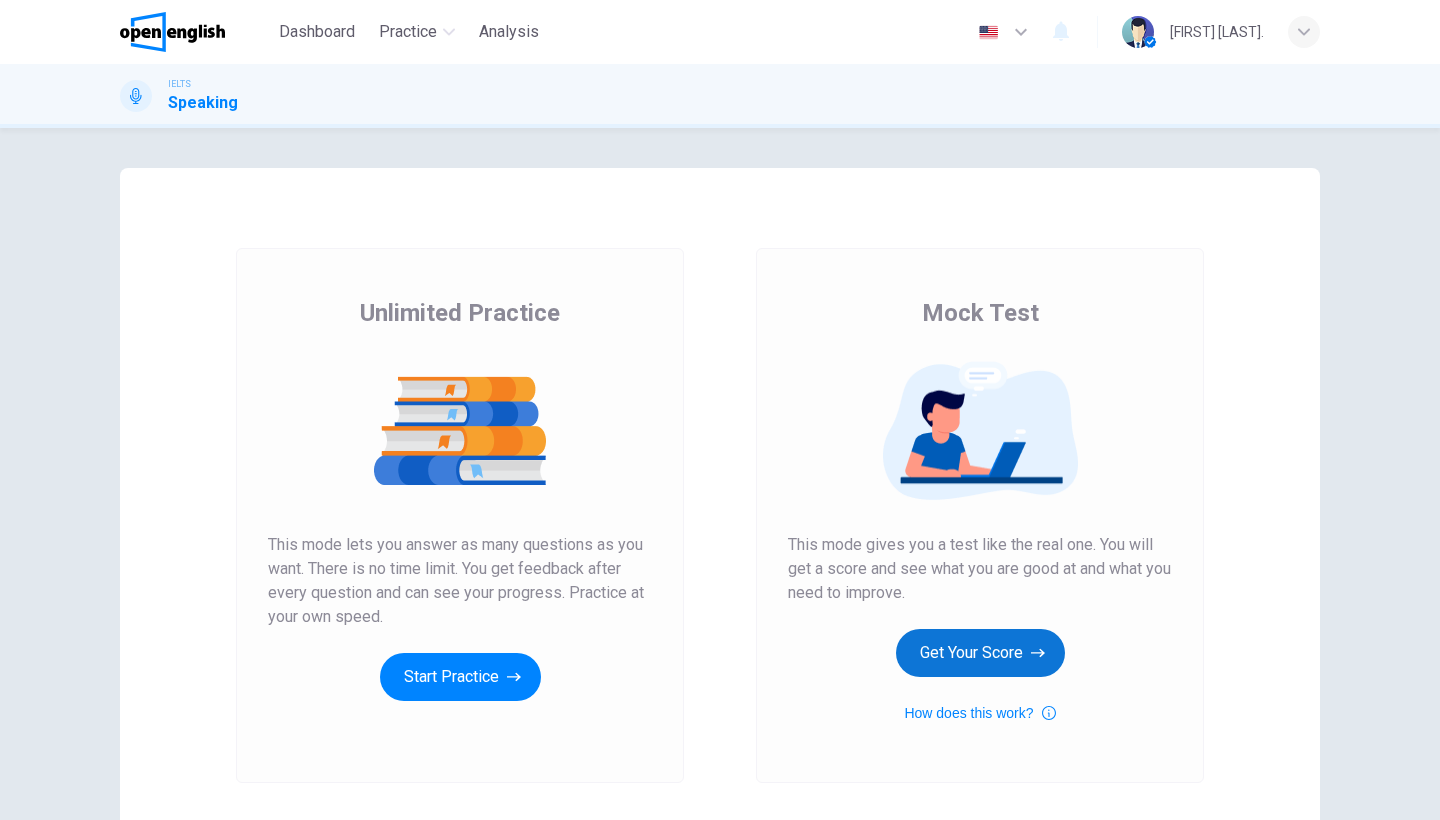 click on "Get Your Score" at bounding box center [980, 653] 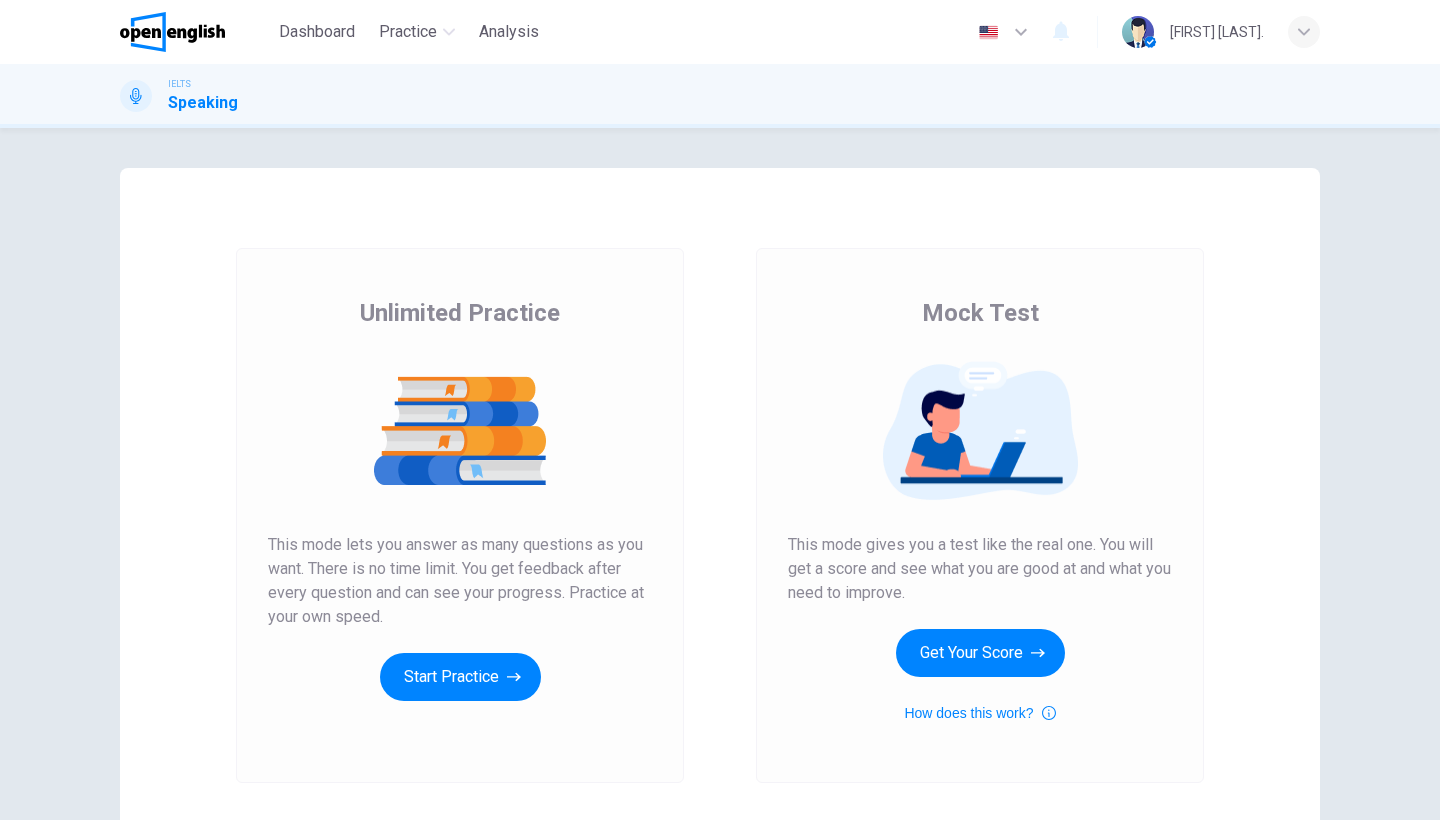 scroll, scrollTop: 0, scrollLeft: 0, axis: both 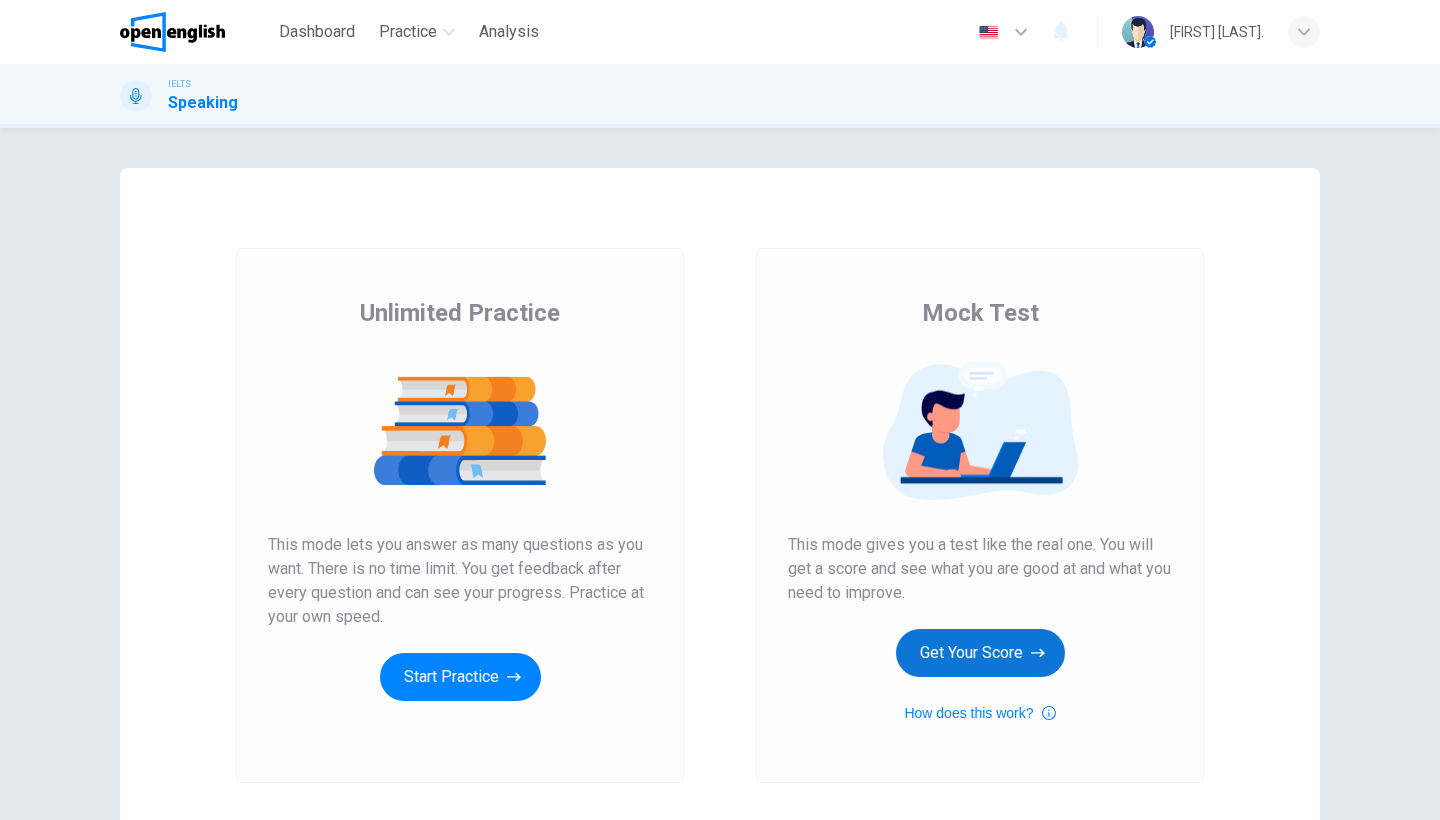 click on "Get Your Score" at bounding box center (980, 653) 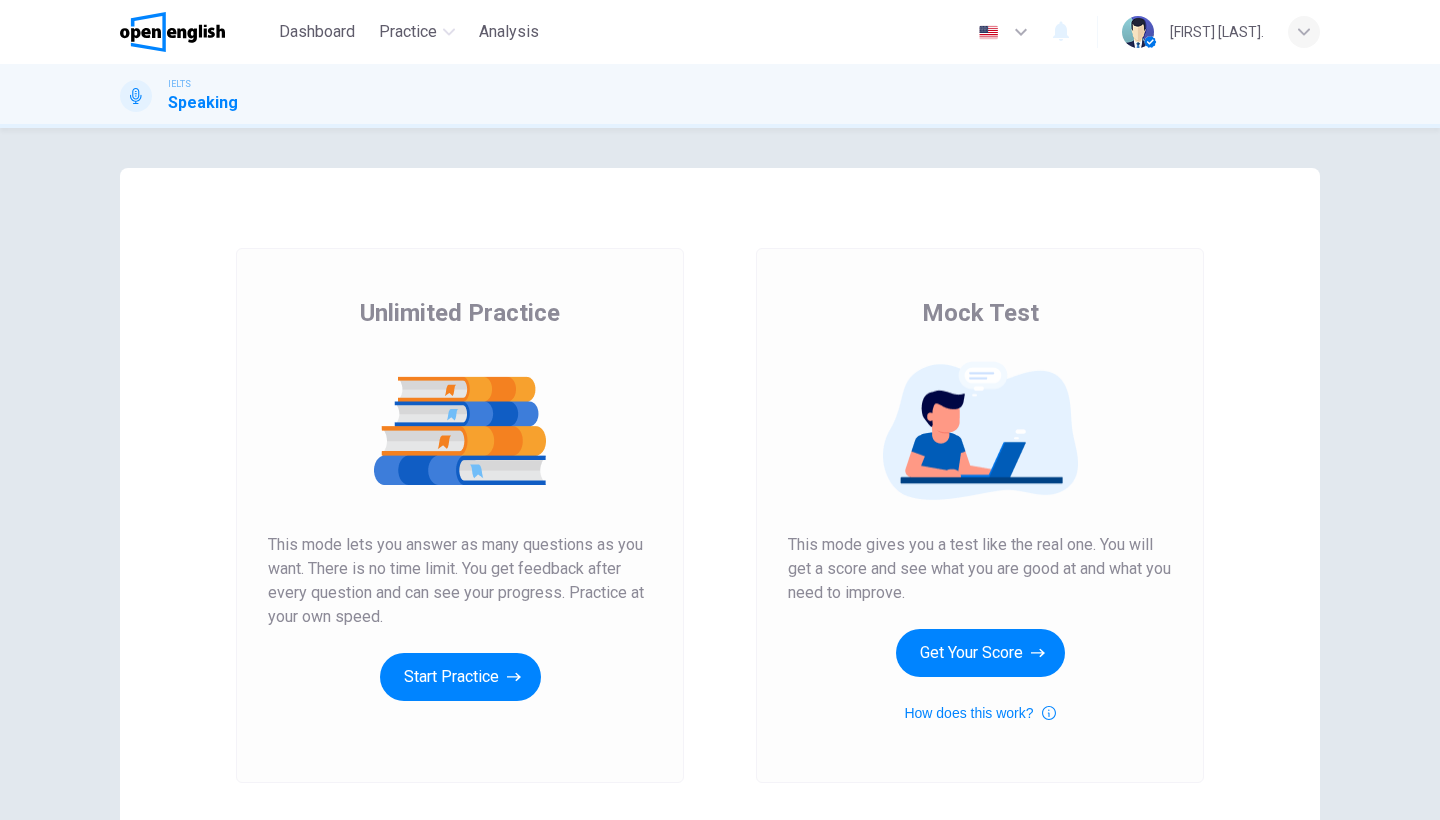 scroll, scrollTop: 0, scrollLeft: 0, axis: both 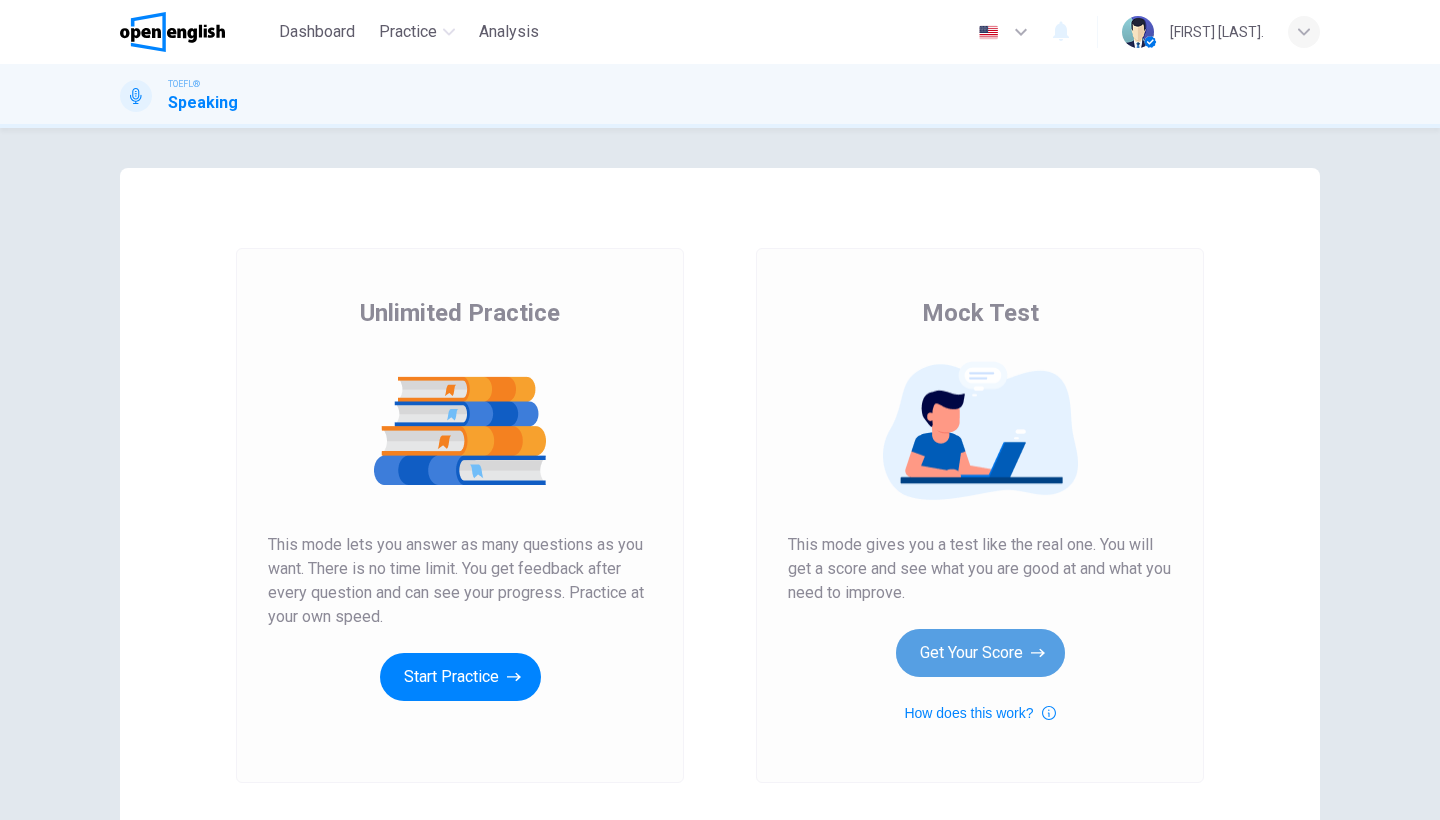 click on "Get Your Score" at bounding box center [980, 653] 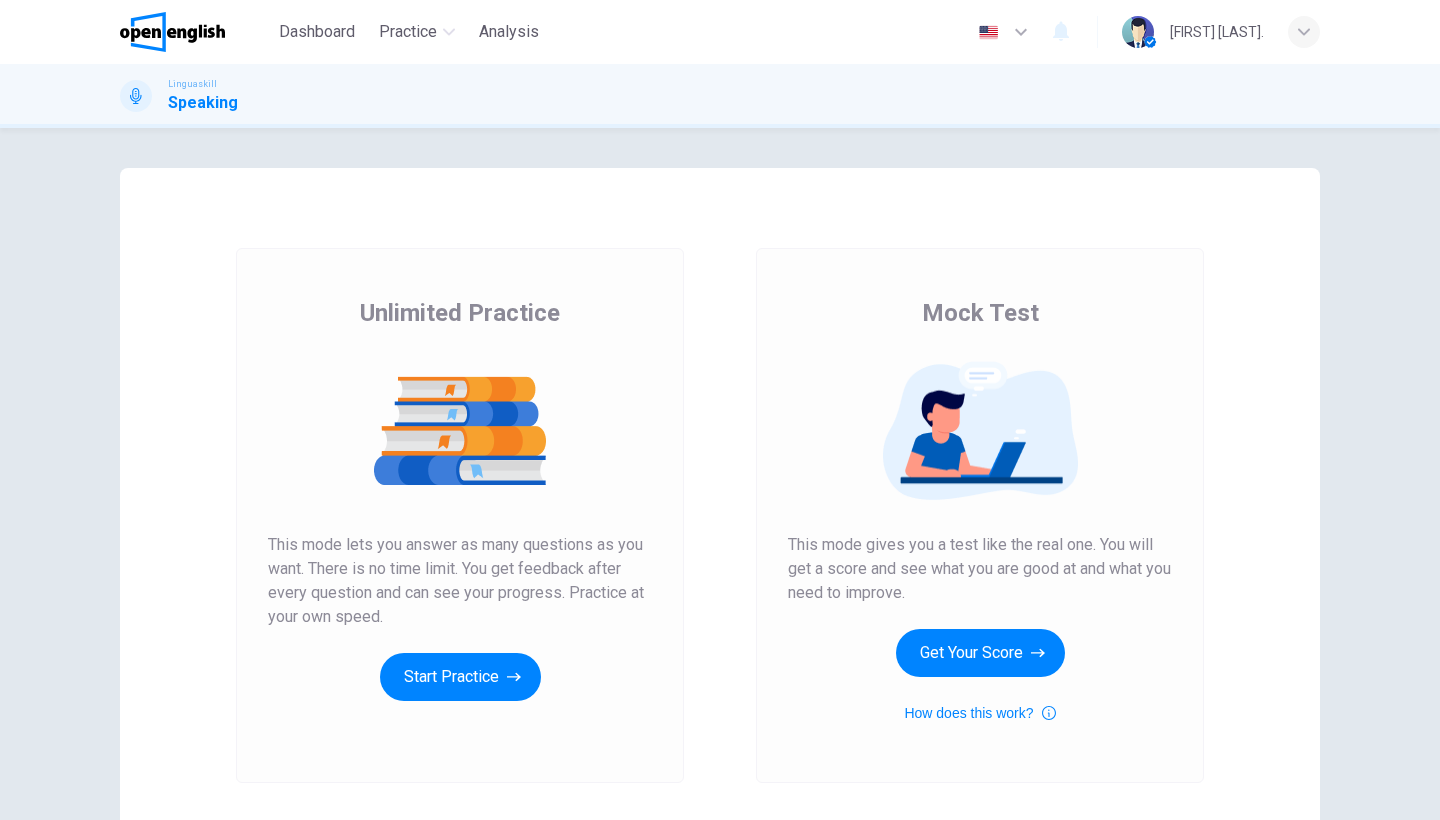 scroll, scrollTop: 0, scrollLeft: 0, axis: both 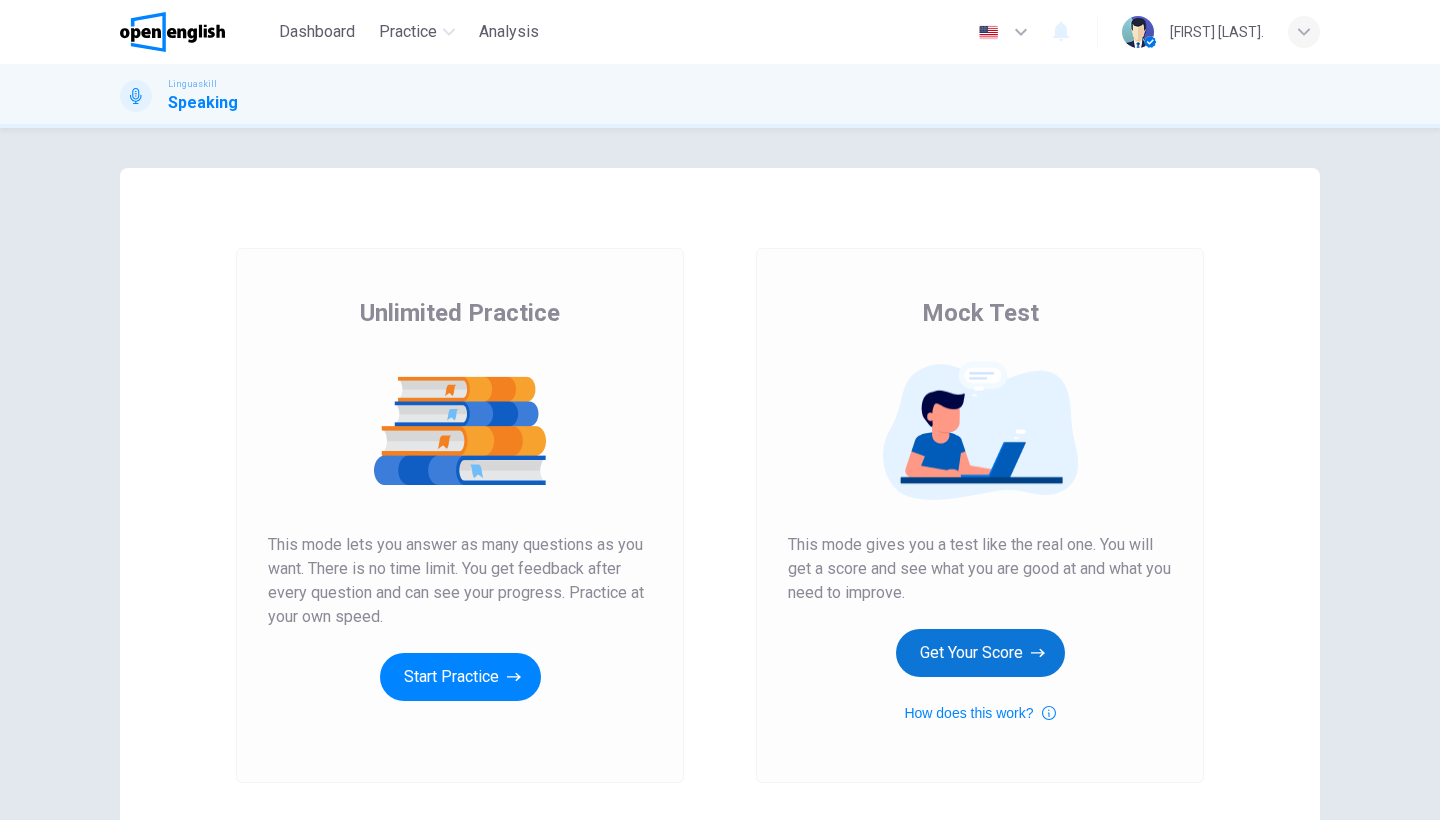 click on "Get Your Score" at bounding box center [980, 653] 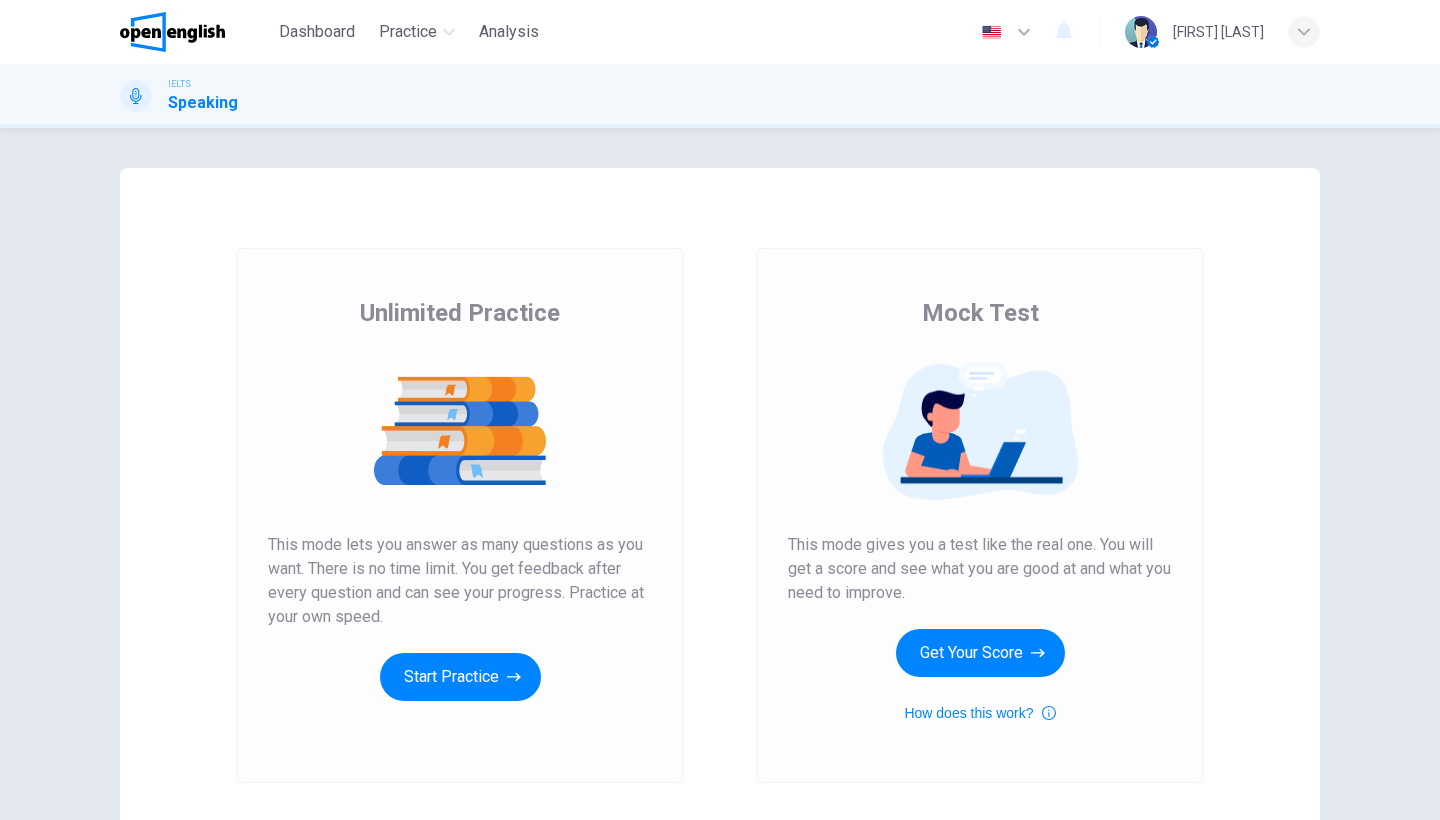 scroll, scrollTop: 0, scrollLeft: 0, axis: both 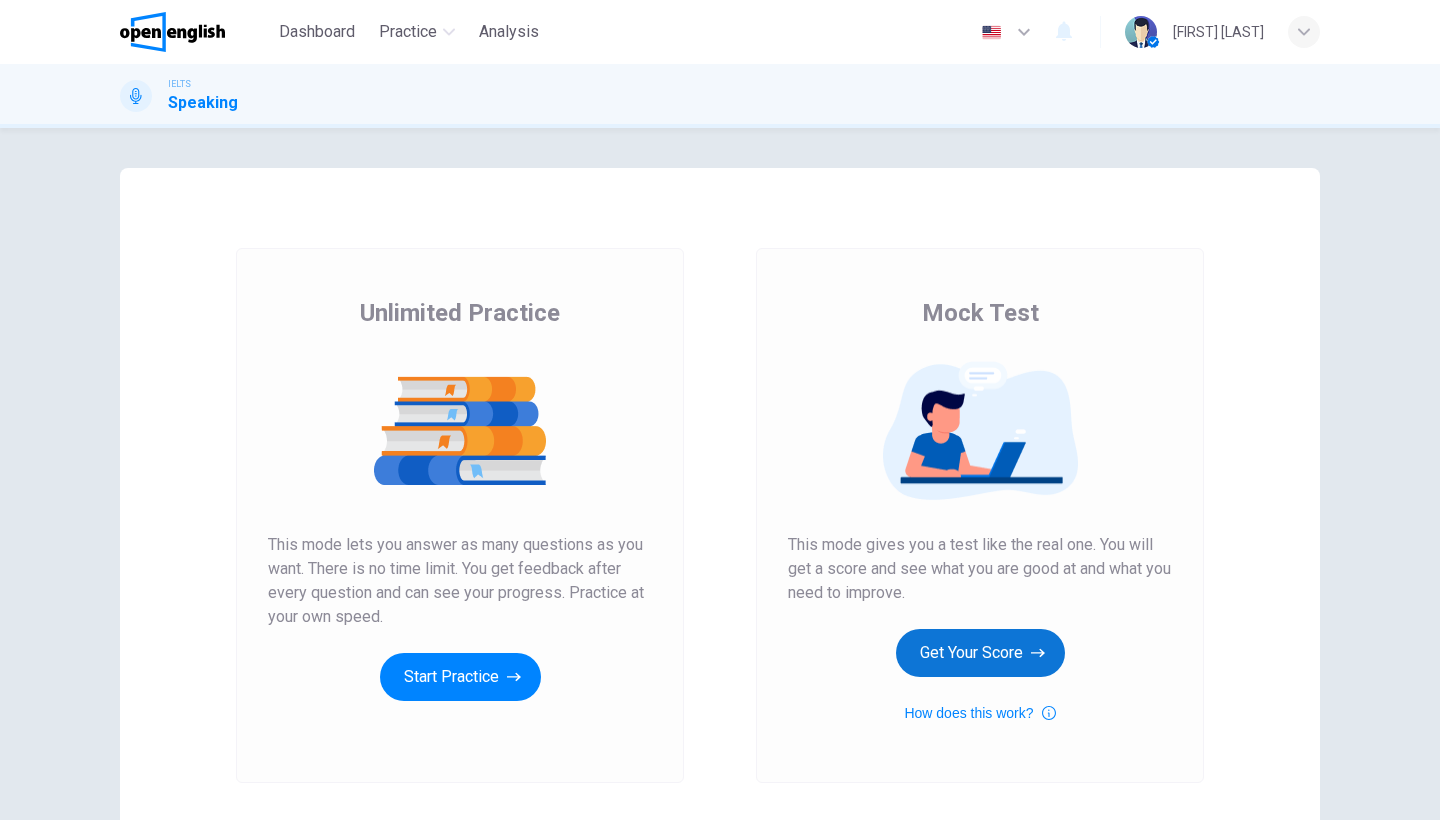 click on "Get Your Score" at bounding box center (980, 653) 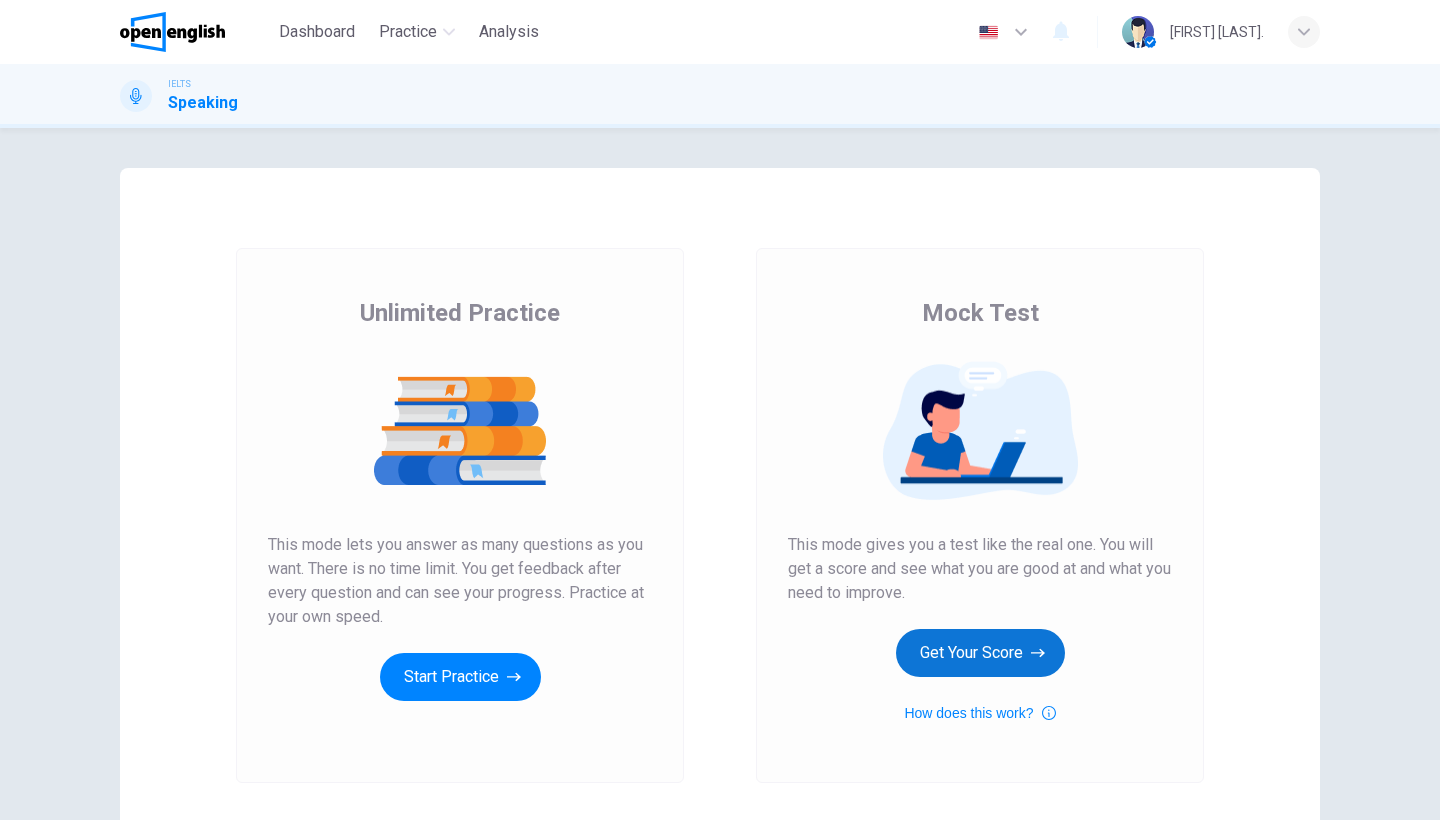 scroll, scrollTop: 0, scrollLeft: 0, axis: both 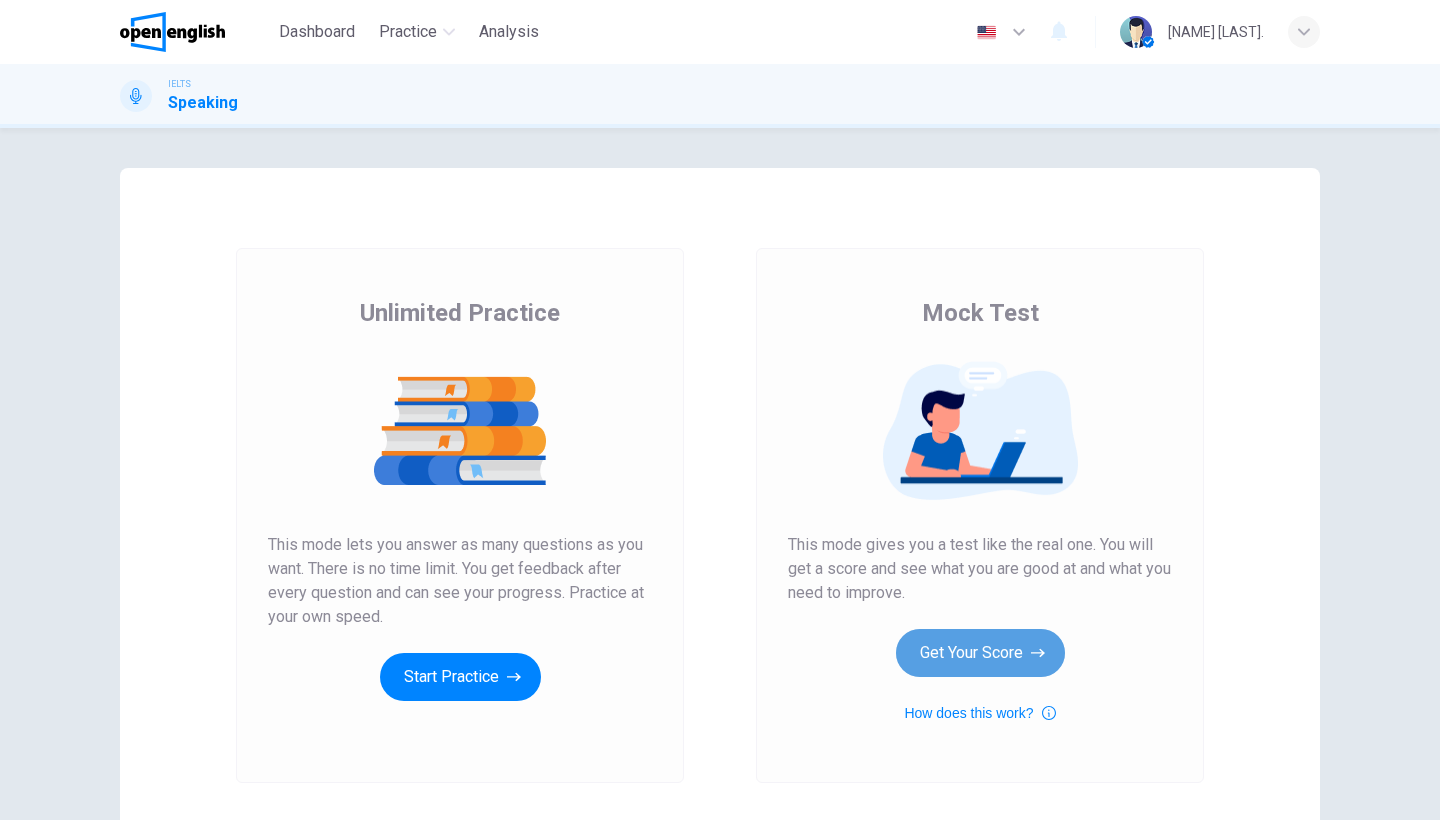 click on "Get Your Score" at bounding box center [980, 653] 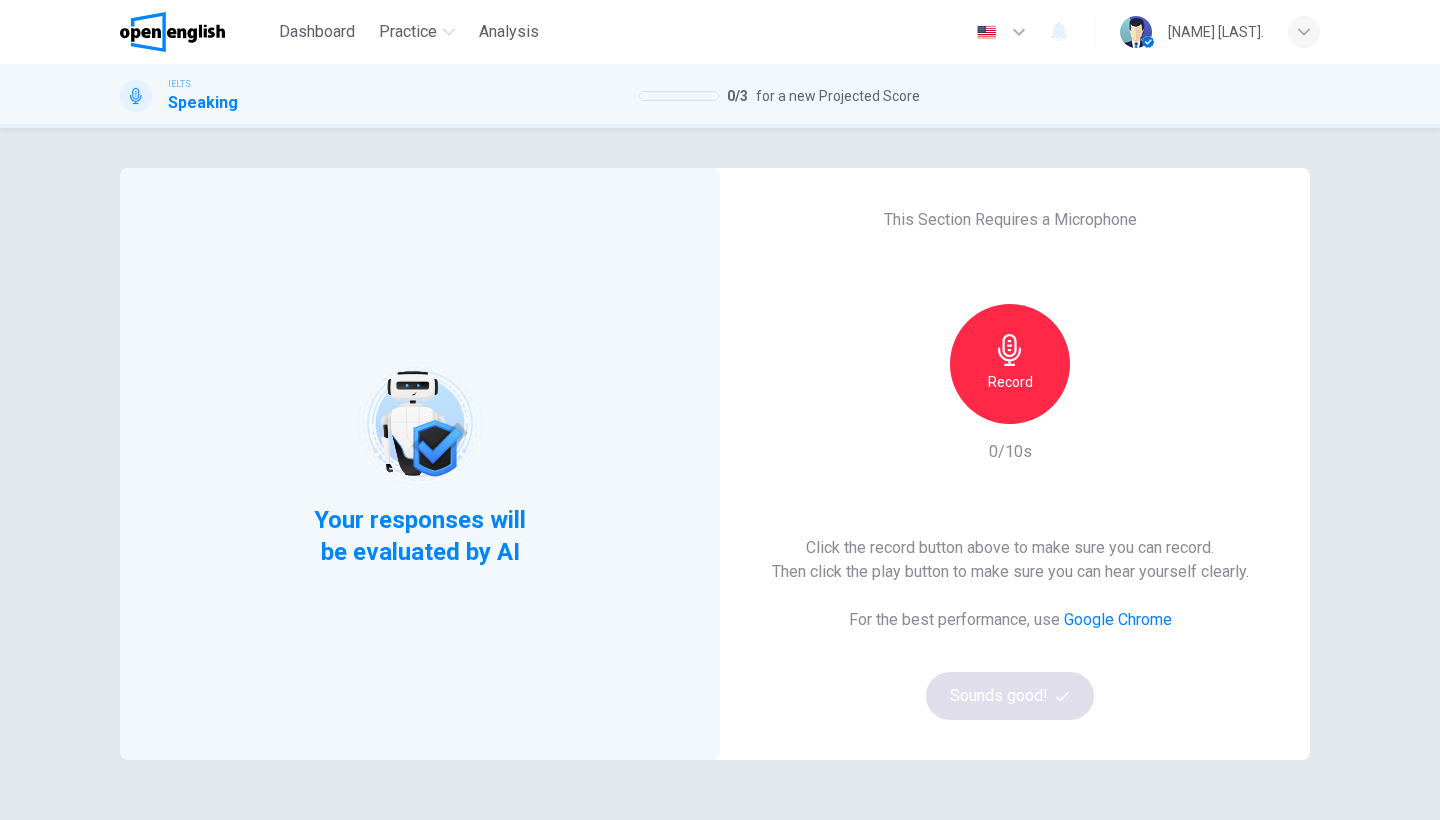 click 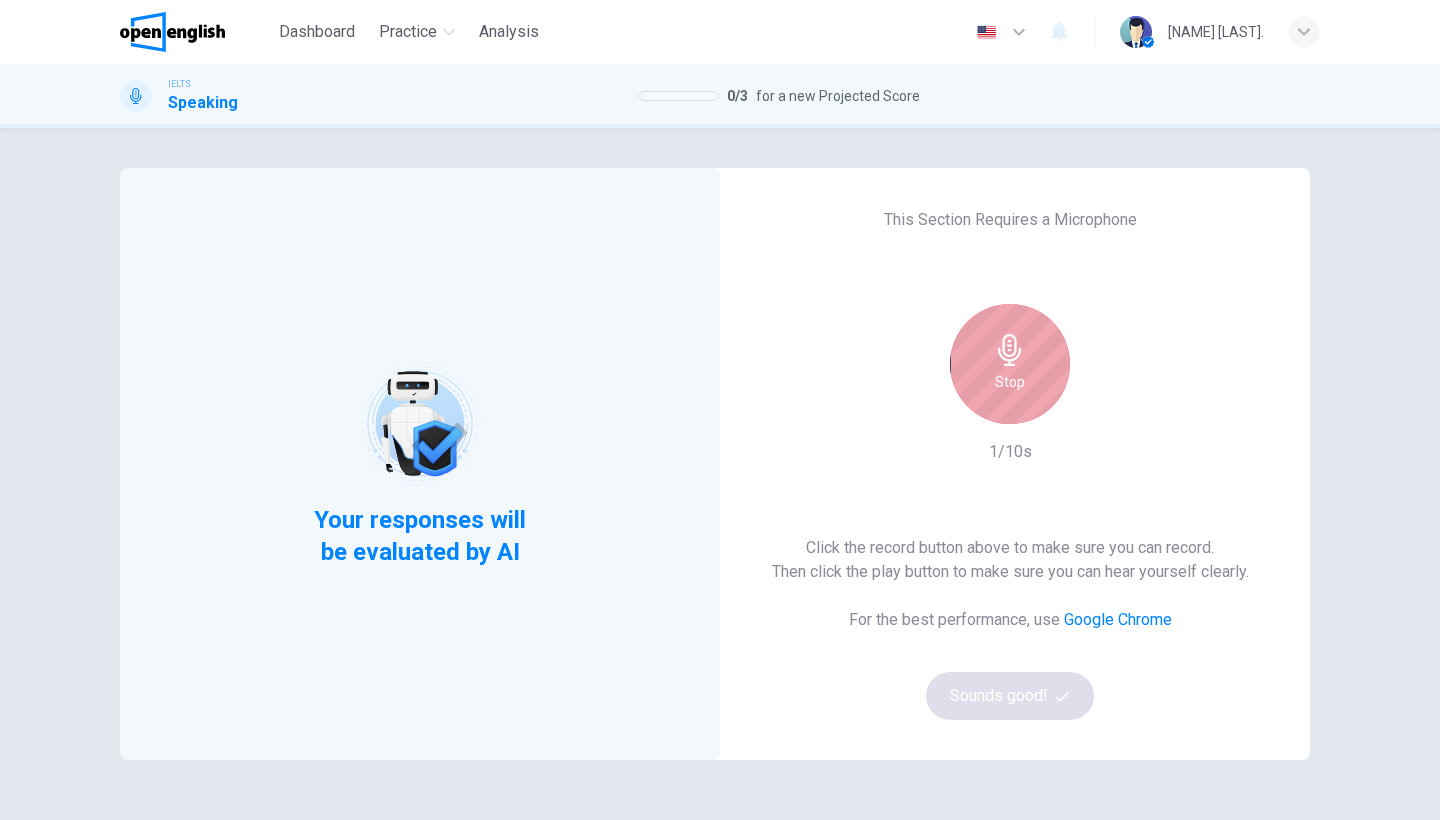 click 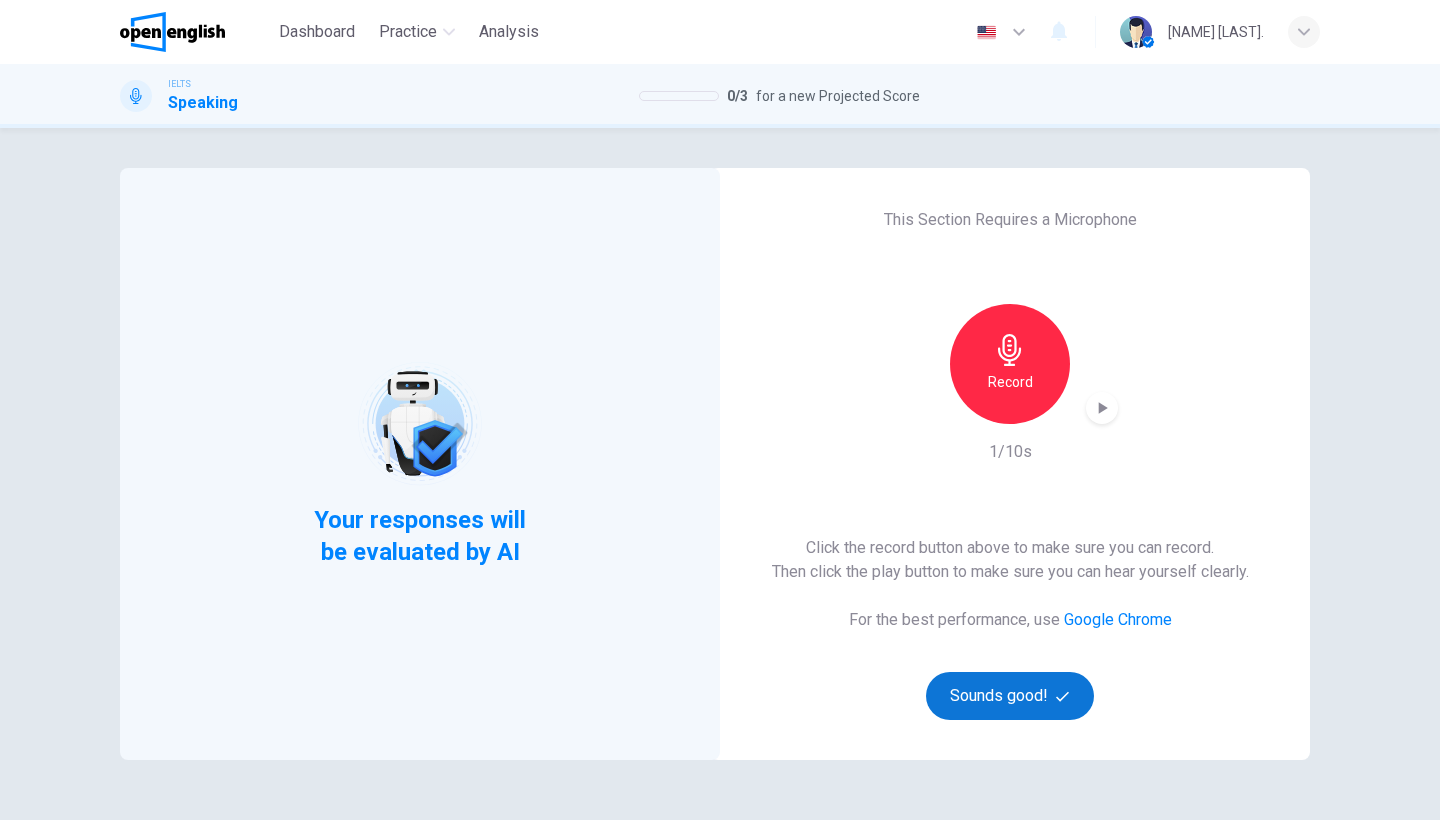 click on "Sounds good!" at bounding box center (1010, 696) 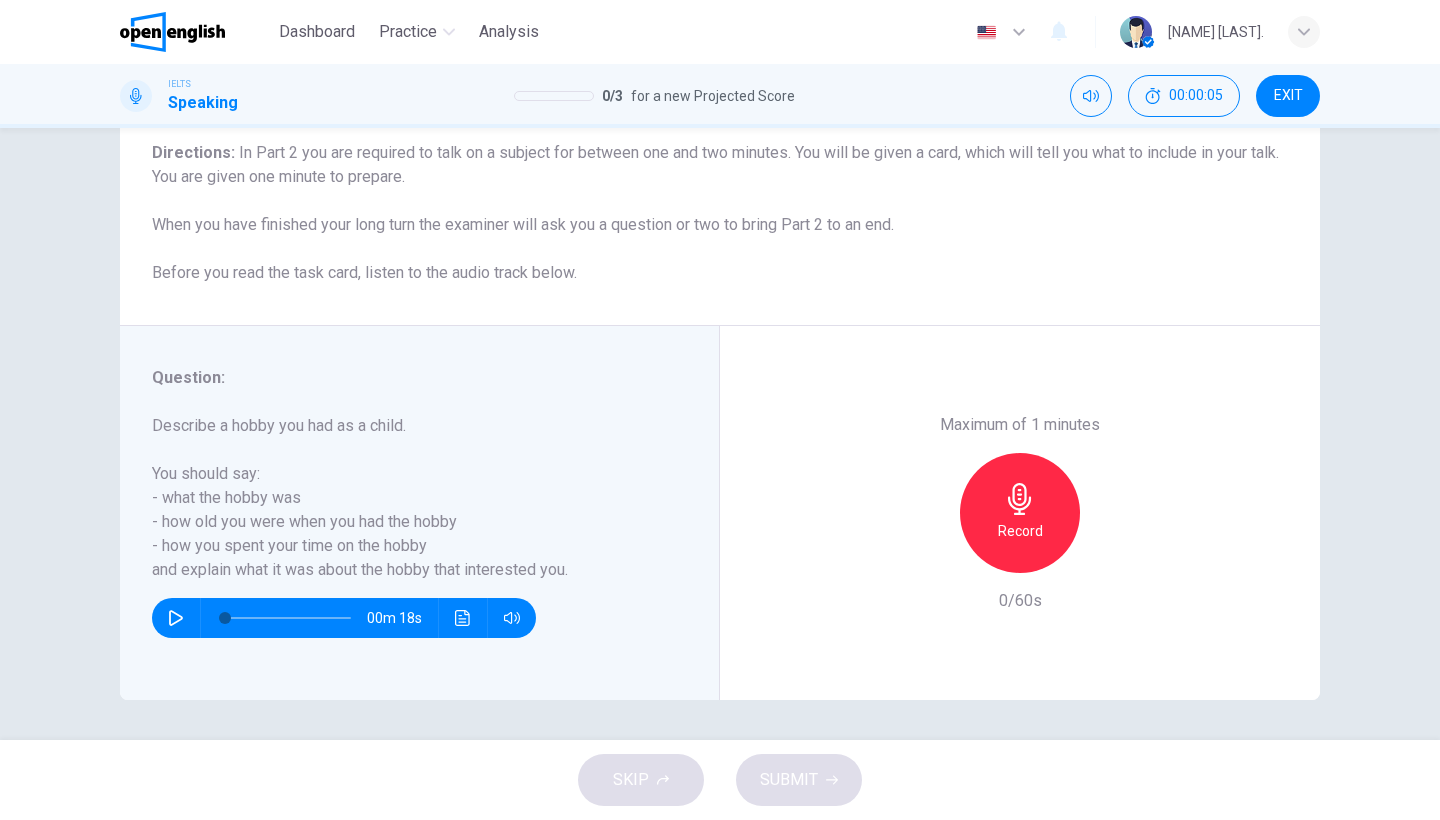 scroll, scrollTop: 163, scrollLeft: 0, axis: vertical 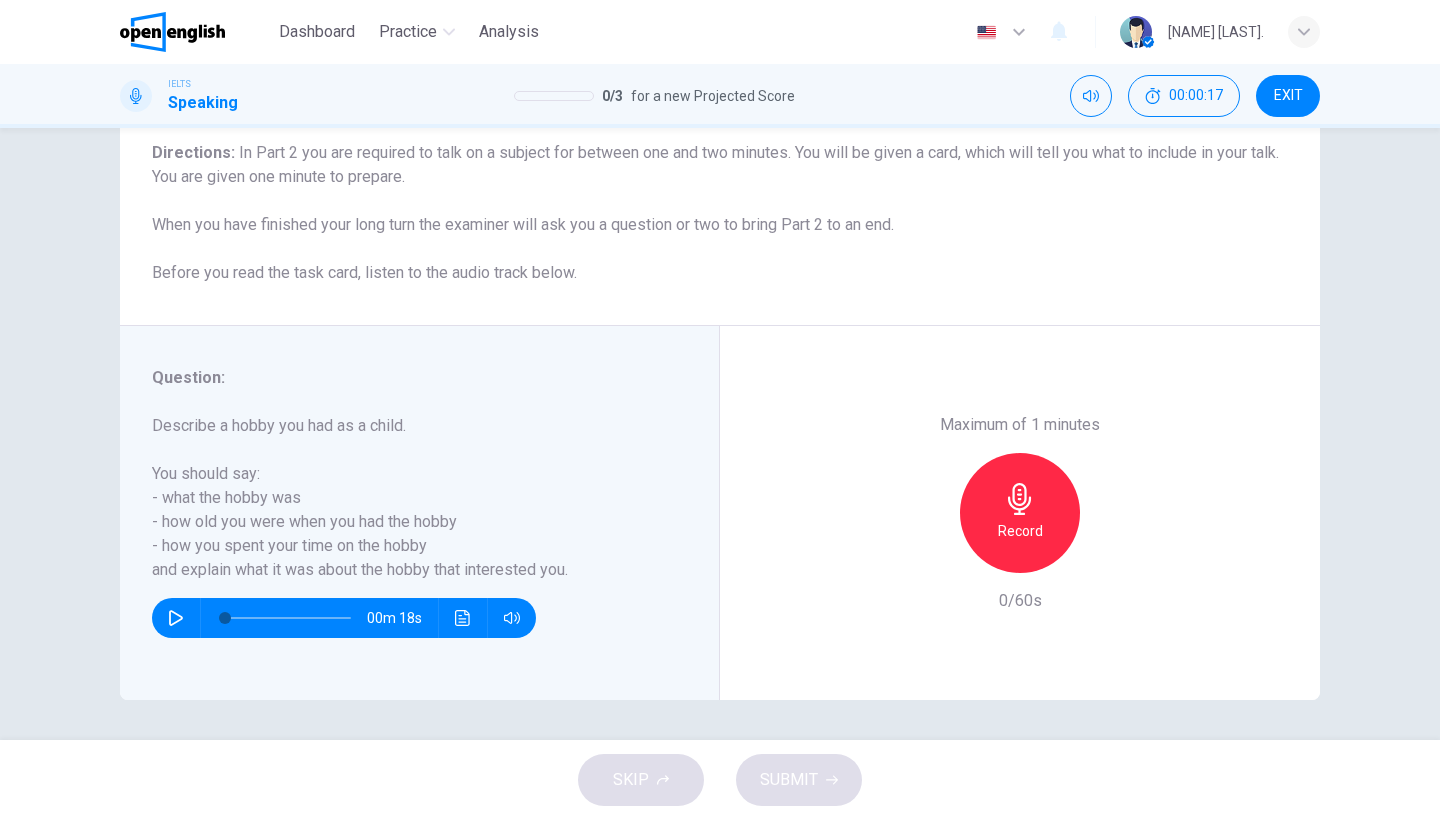 drag, startPoint x: 1011, startPoint y: 474, endPoint x: 855, endPoint y: 253, distance: 270.51248 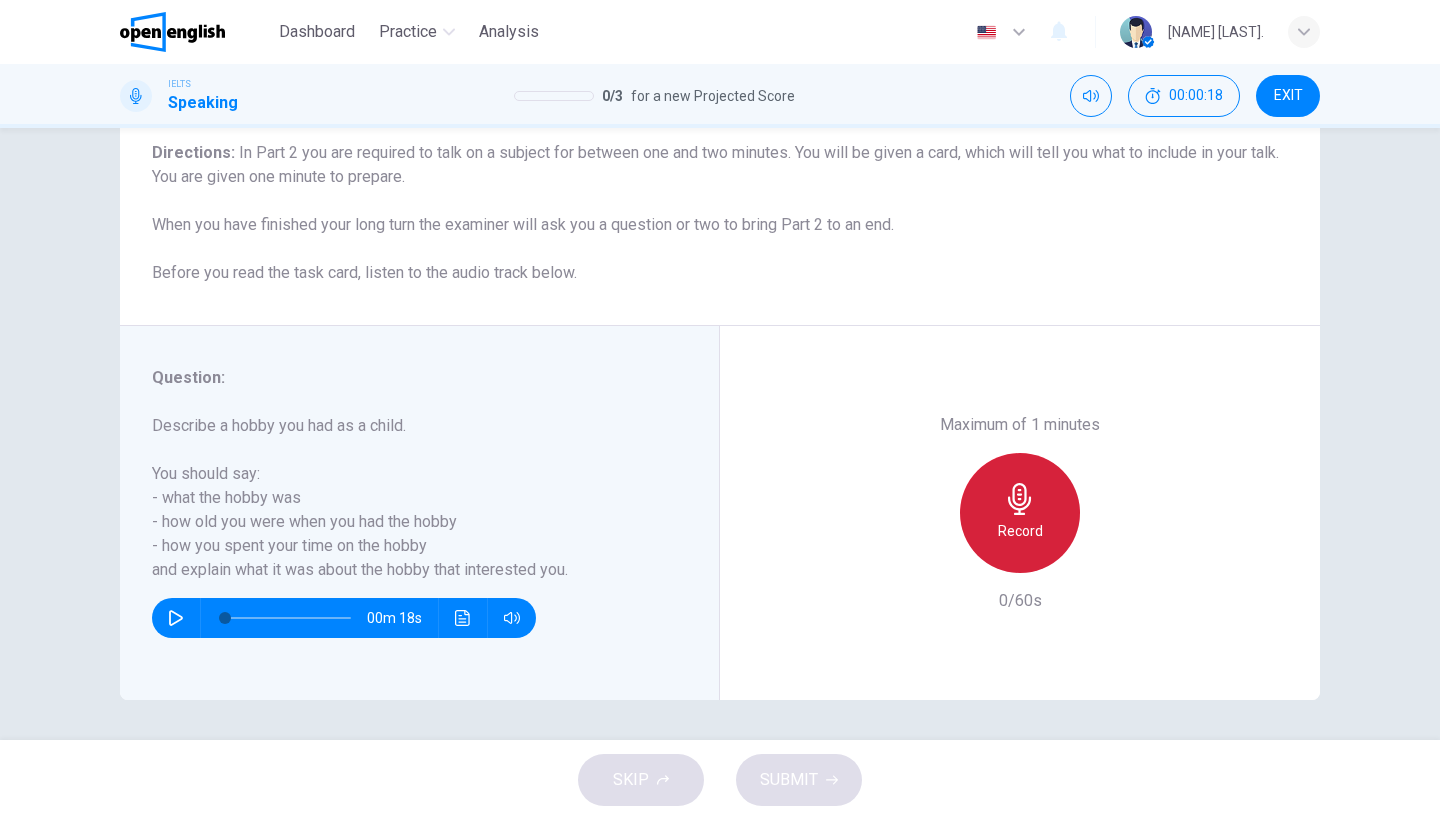 click on "Record" at bounding box center (1020, 531) 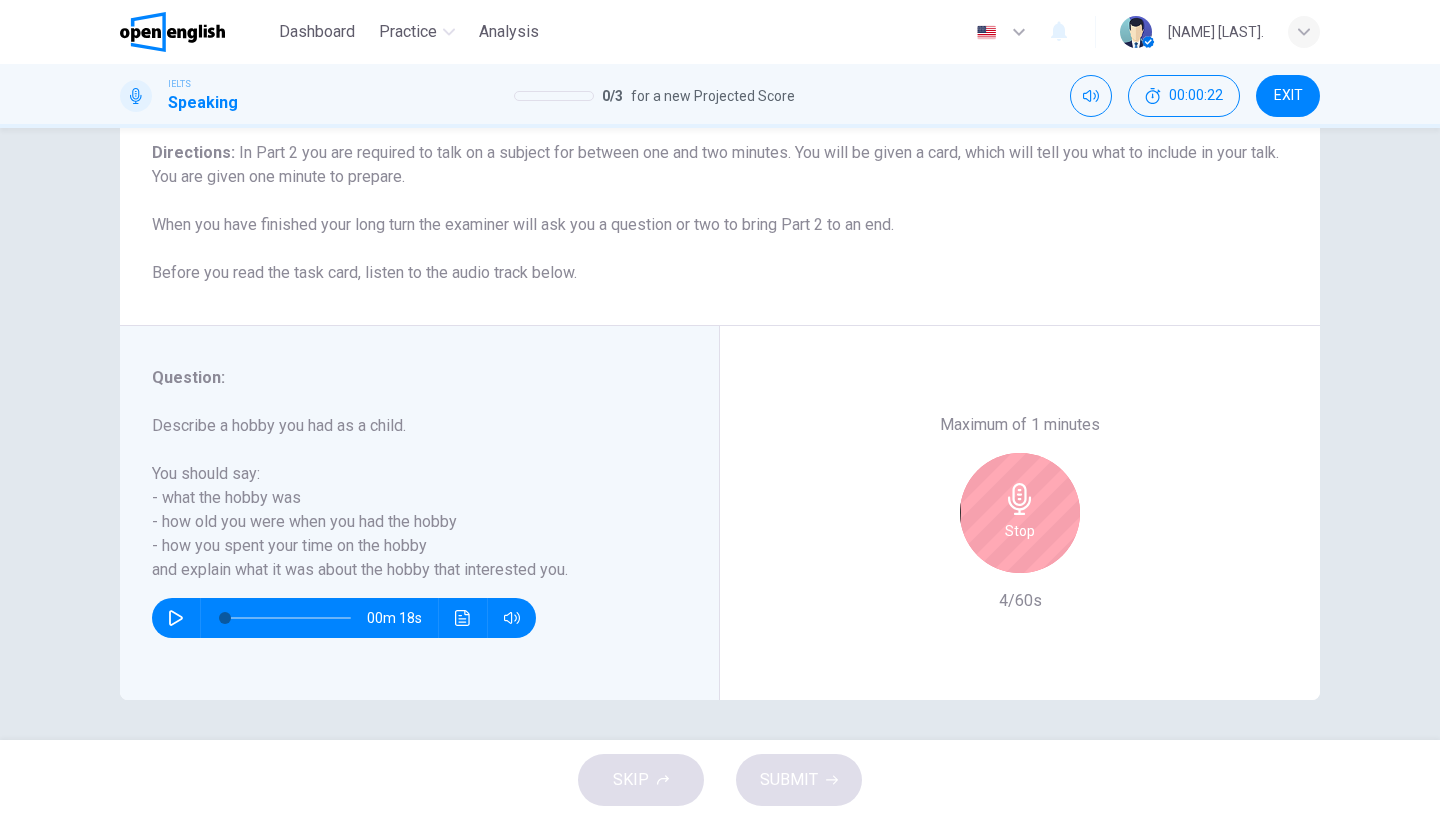 click on "Stop" at bounding box center (1020, 531) 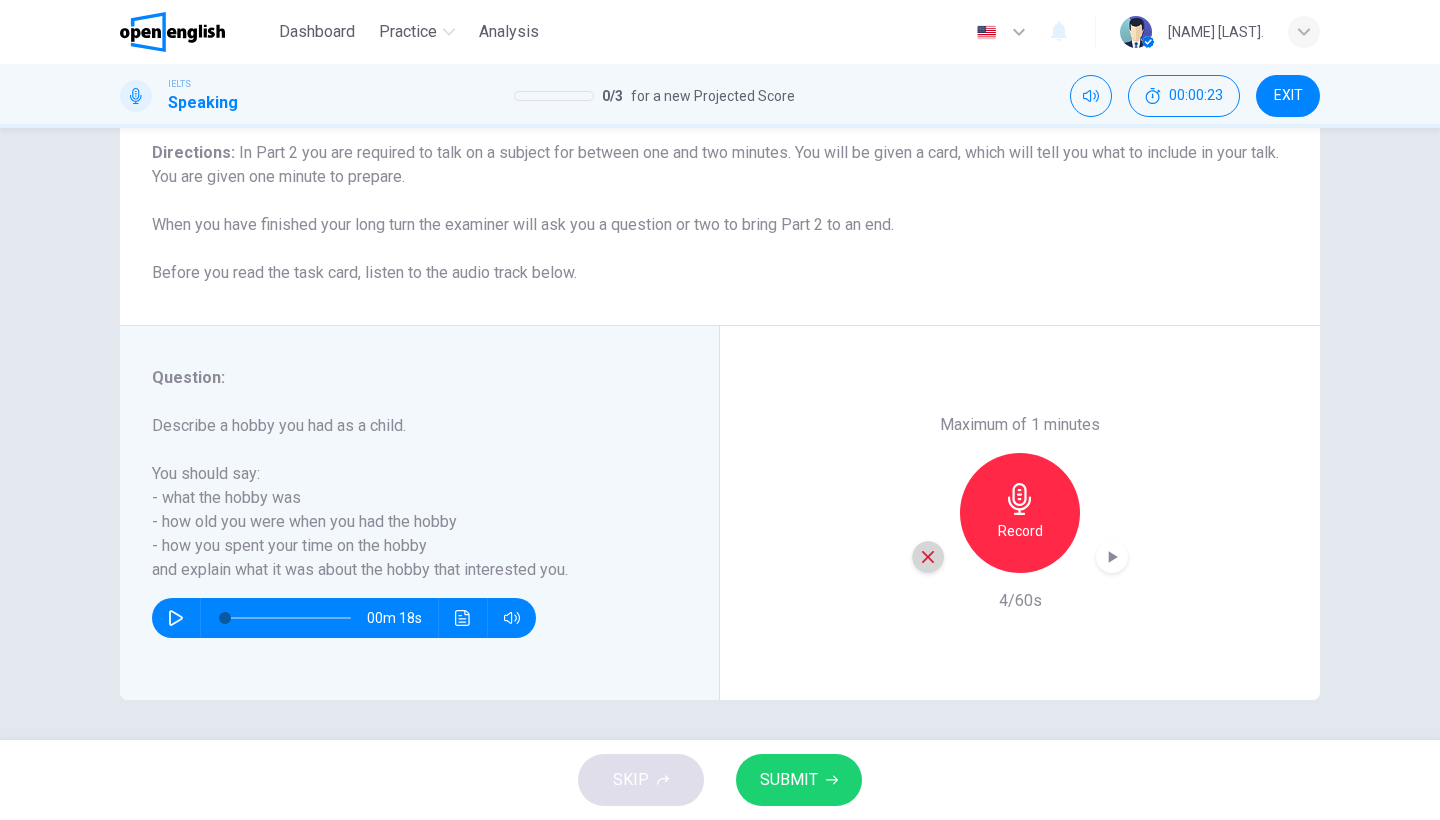 click 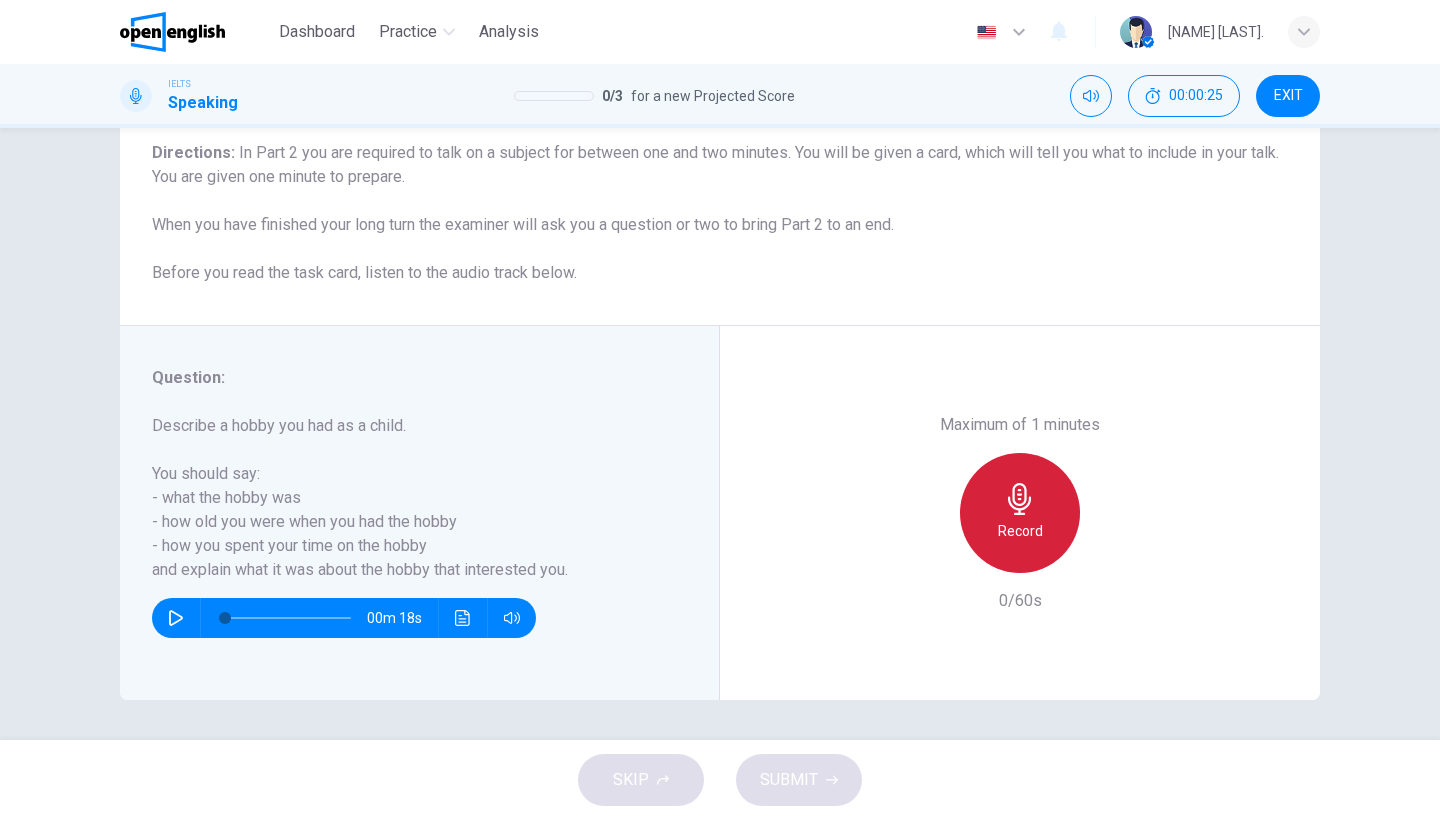 click on "Record" at bounding box center (1020, 513) 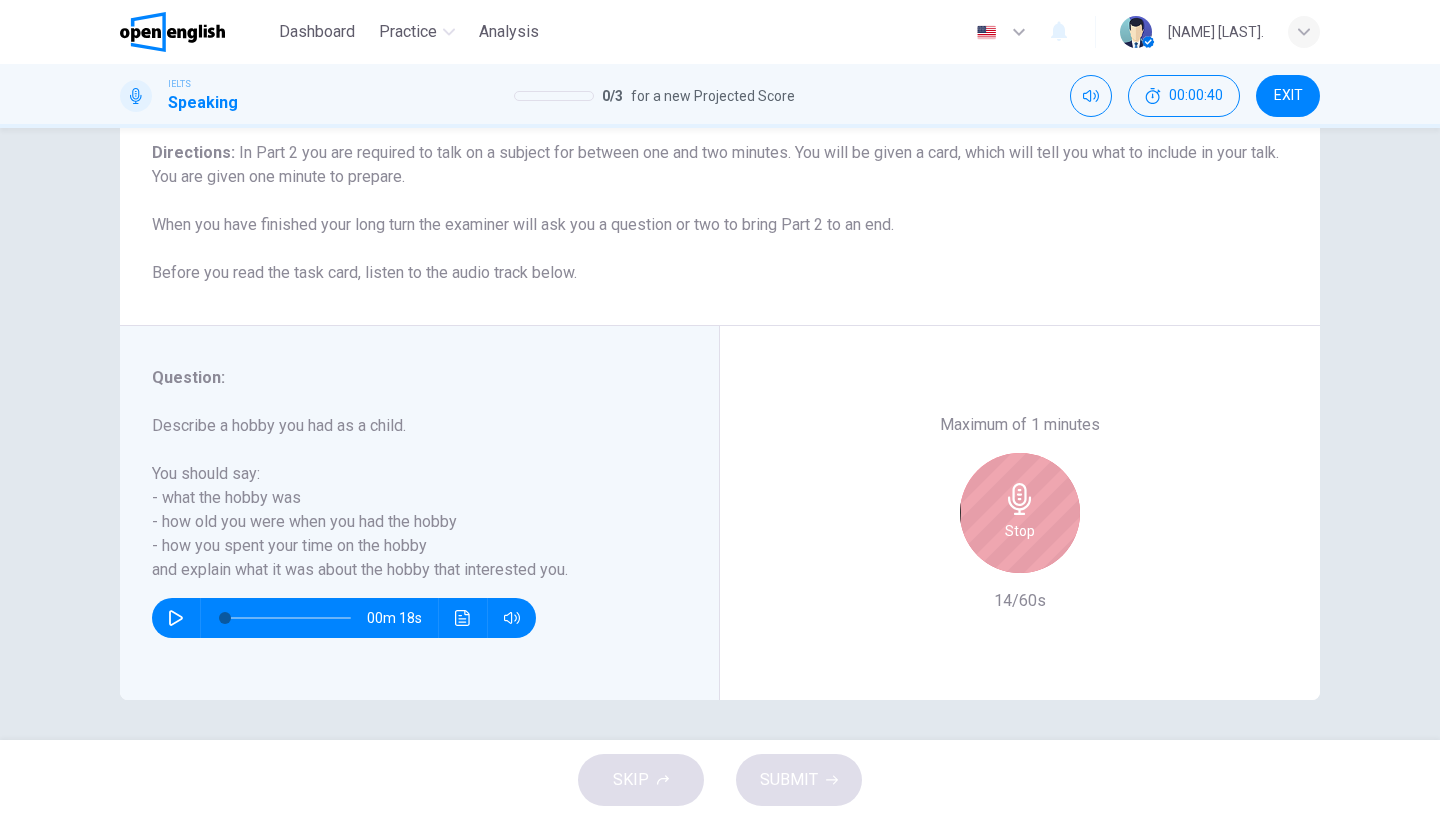 click on "Stop" at bounding box center [1020, 513] 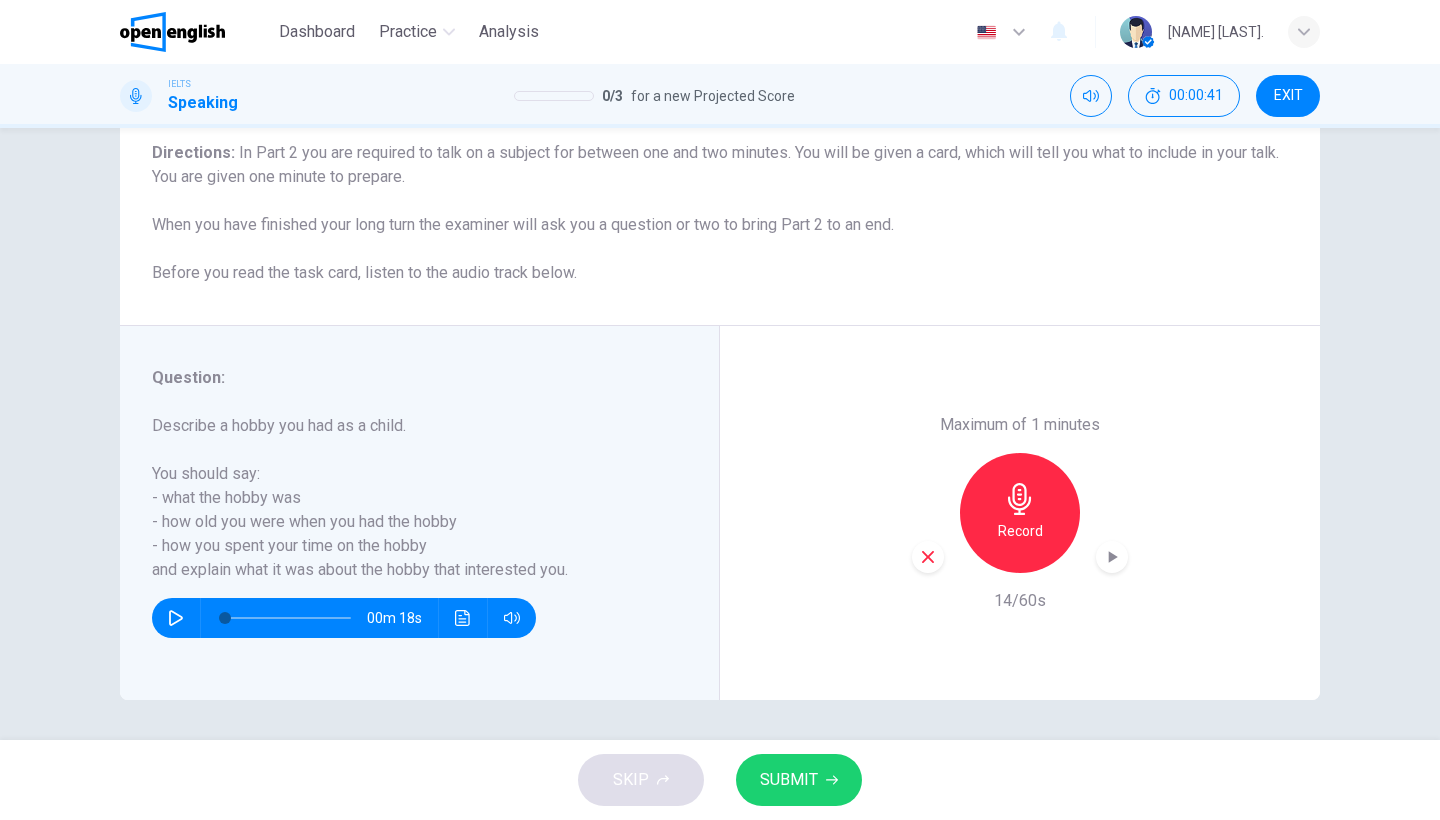click 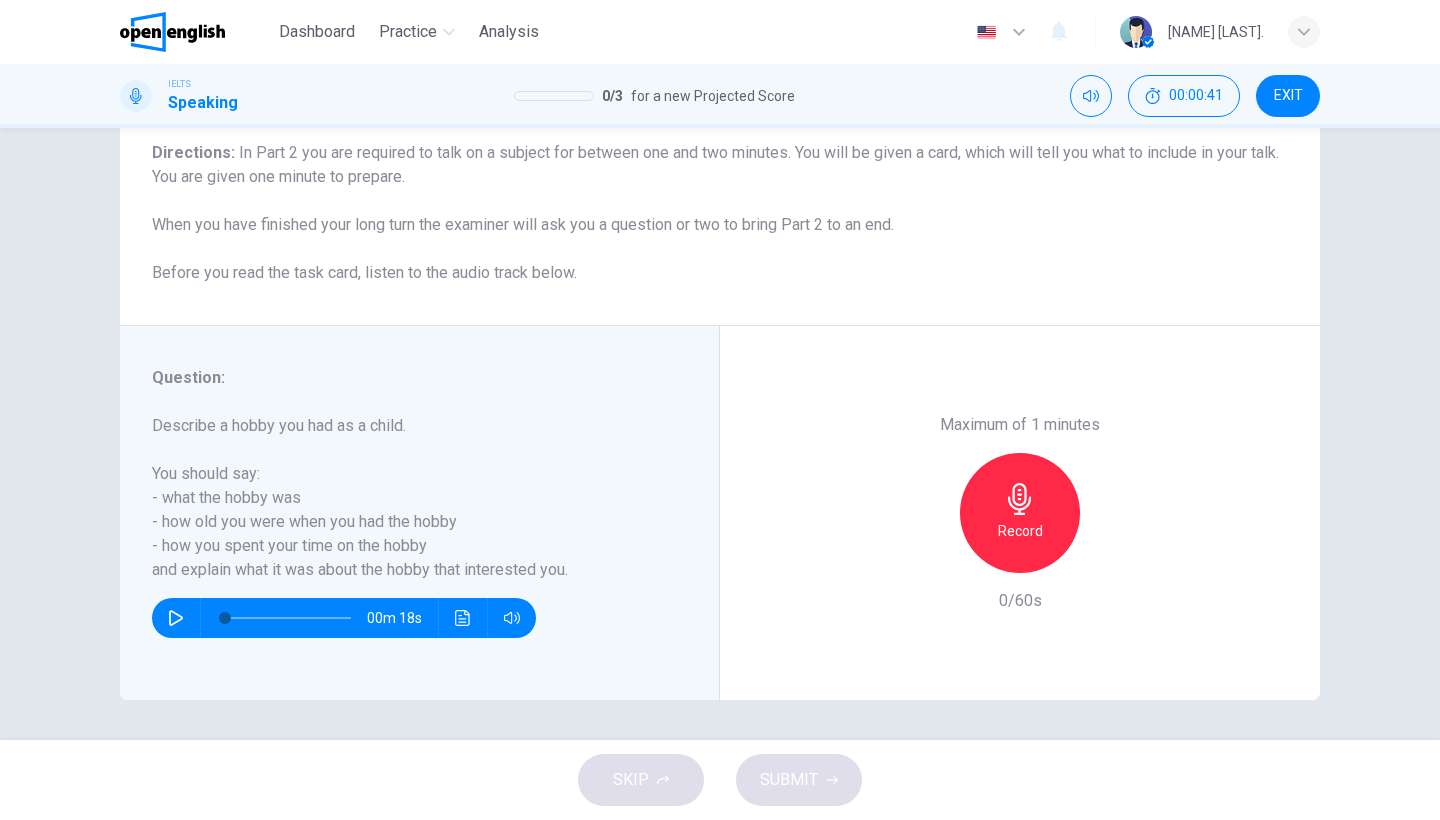 click on "Record" at bounding box center (1020, 513) 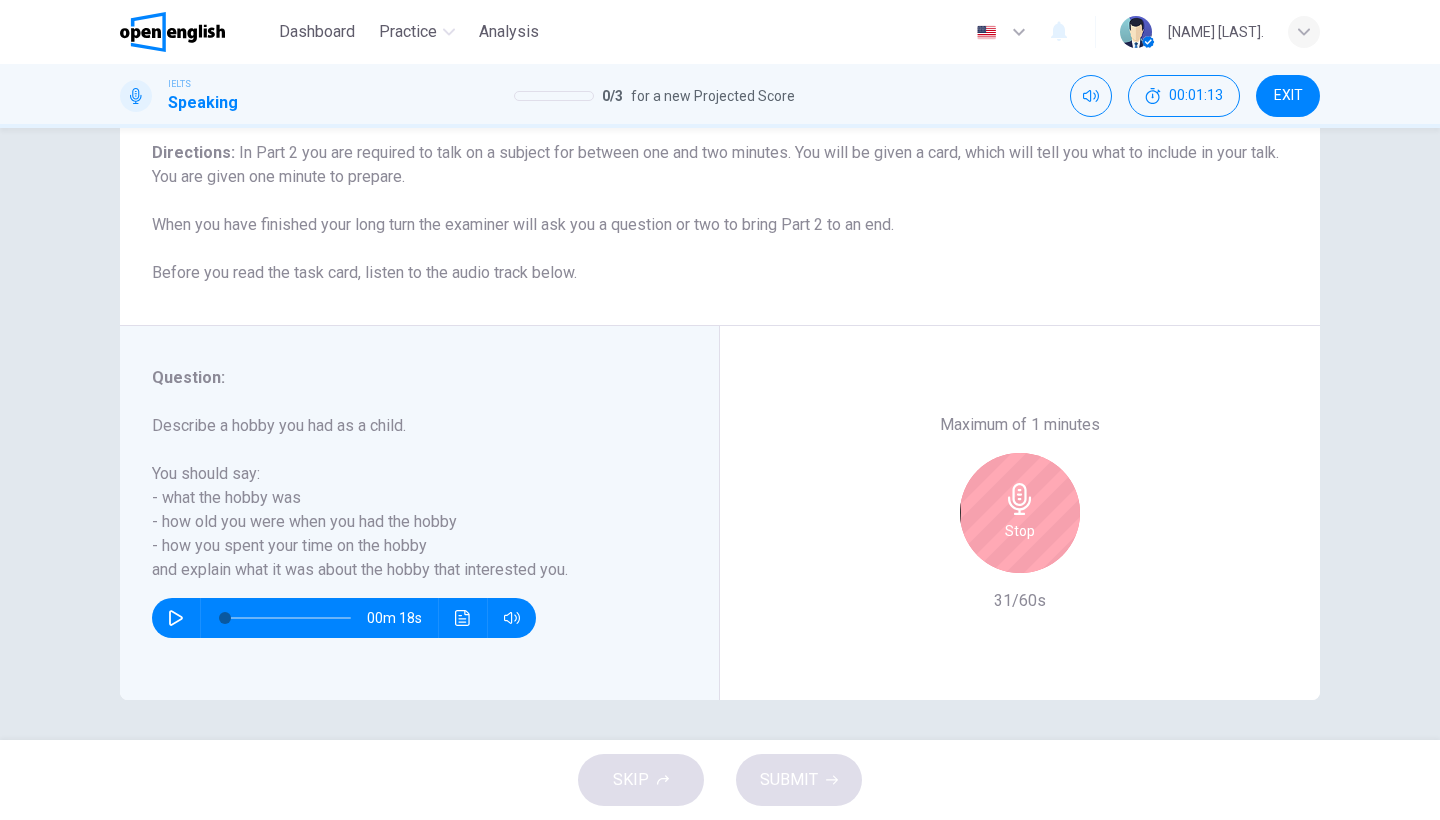 click on "Stop" at bounding box center [1020, 513] 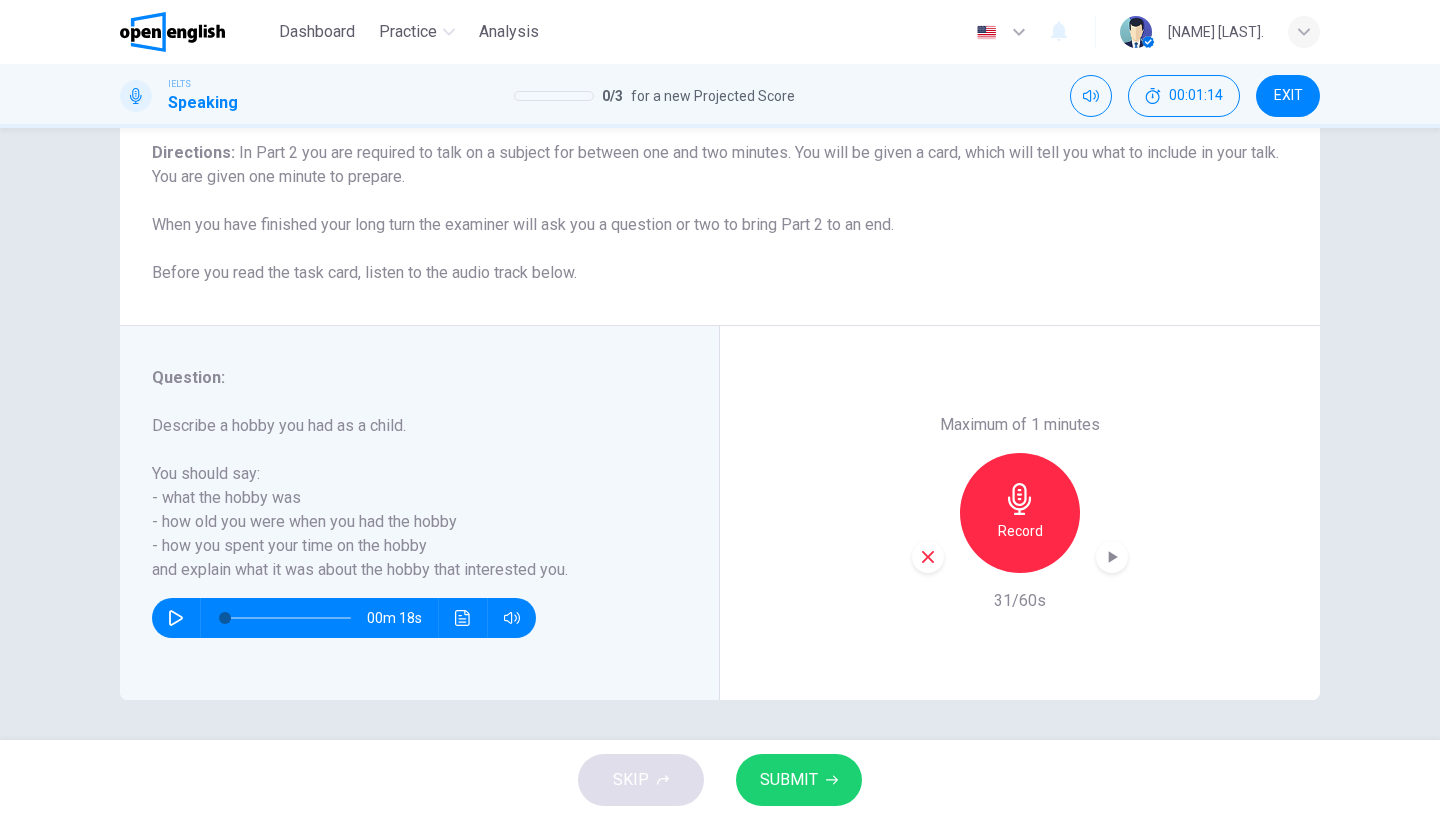 click on "SUBMIT" at bounding box center [789, 780] 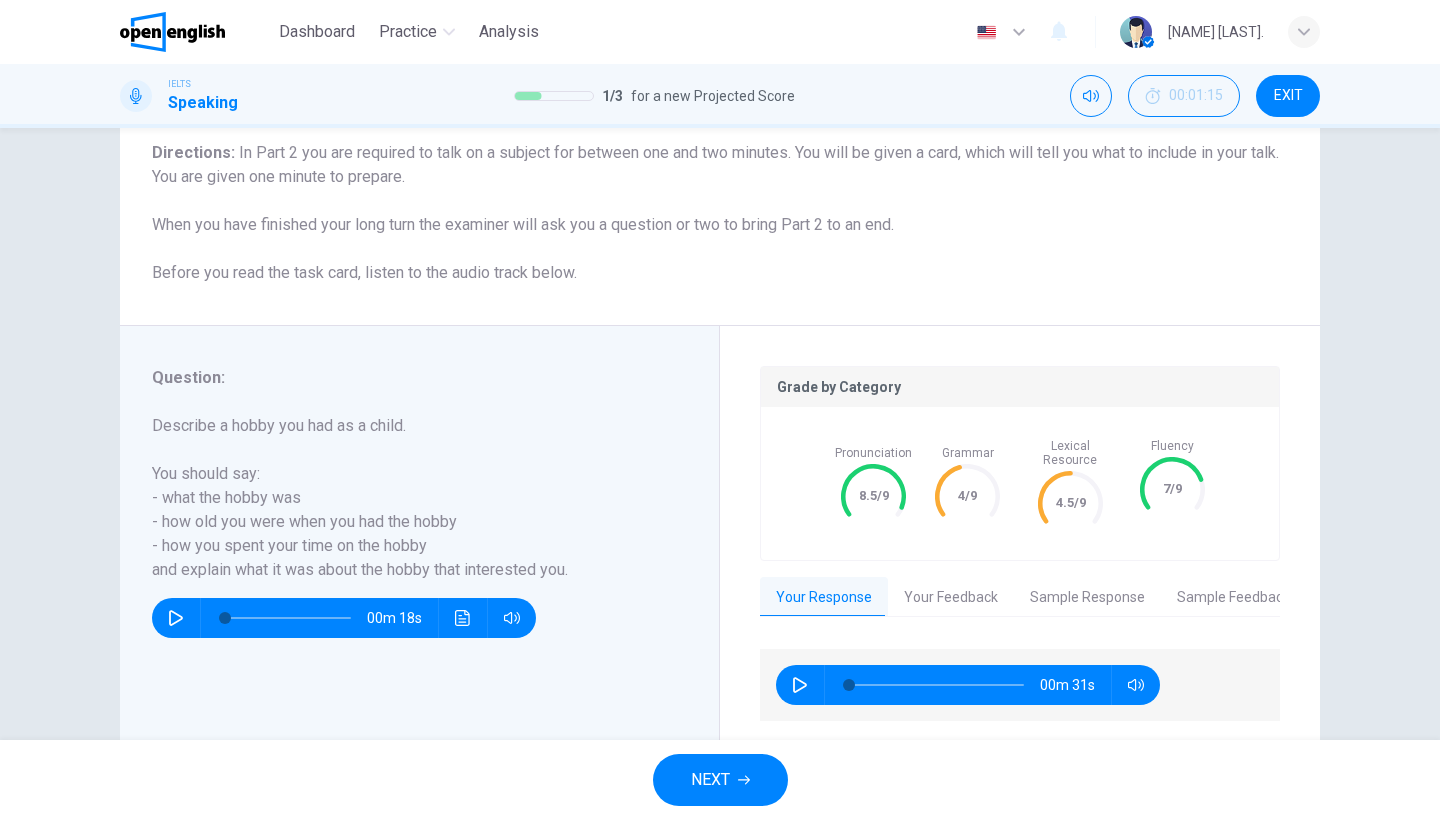 click on "NEXT" at bounding box center [710, 780] 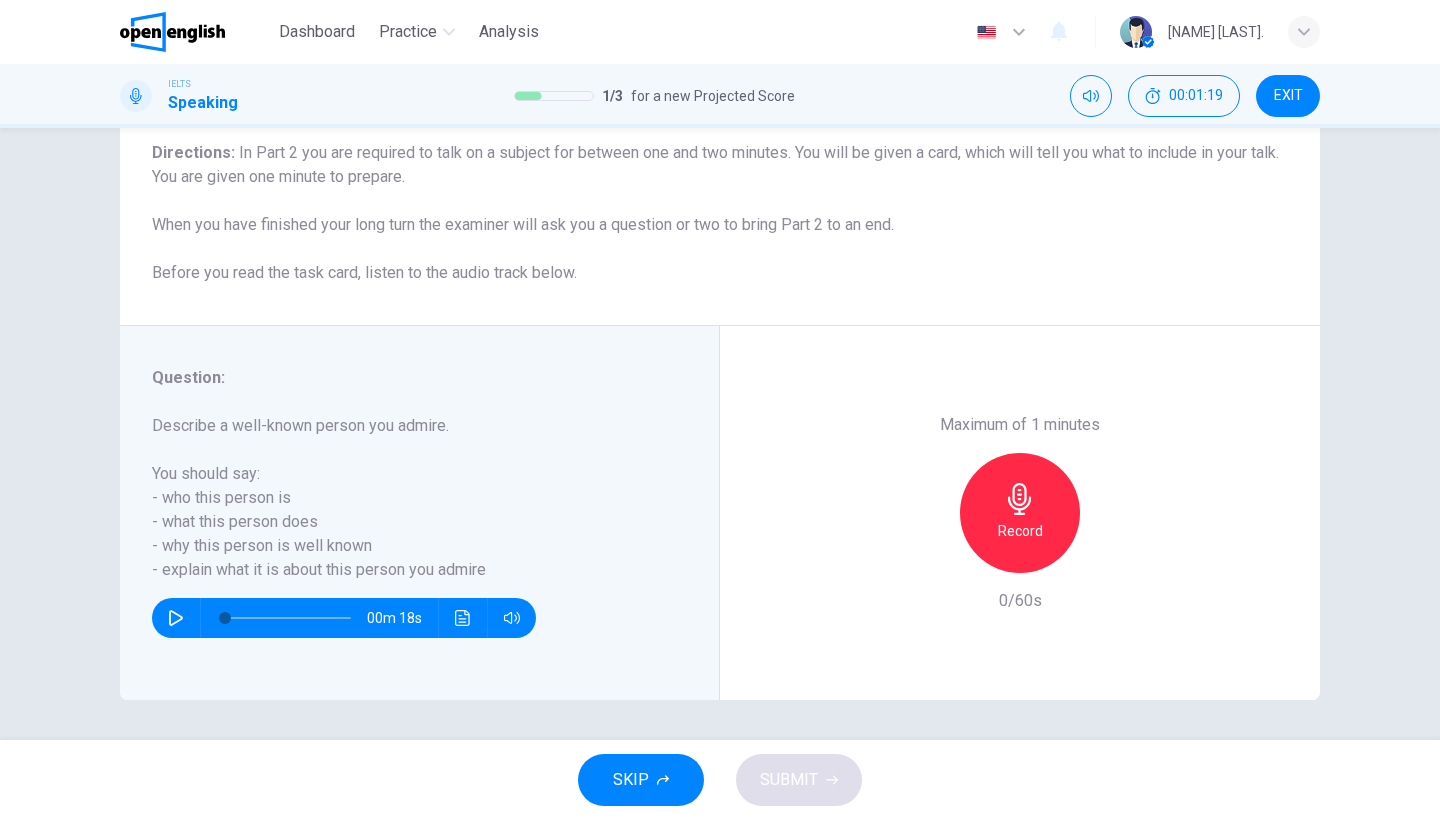 scroll, scrollTop: 163, scrollLeft: 0, axis: vertical 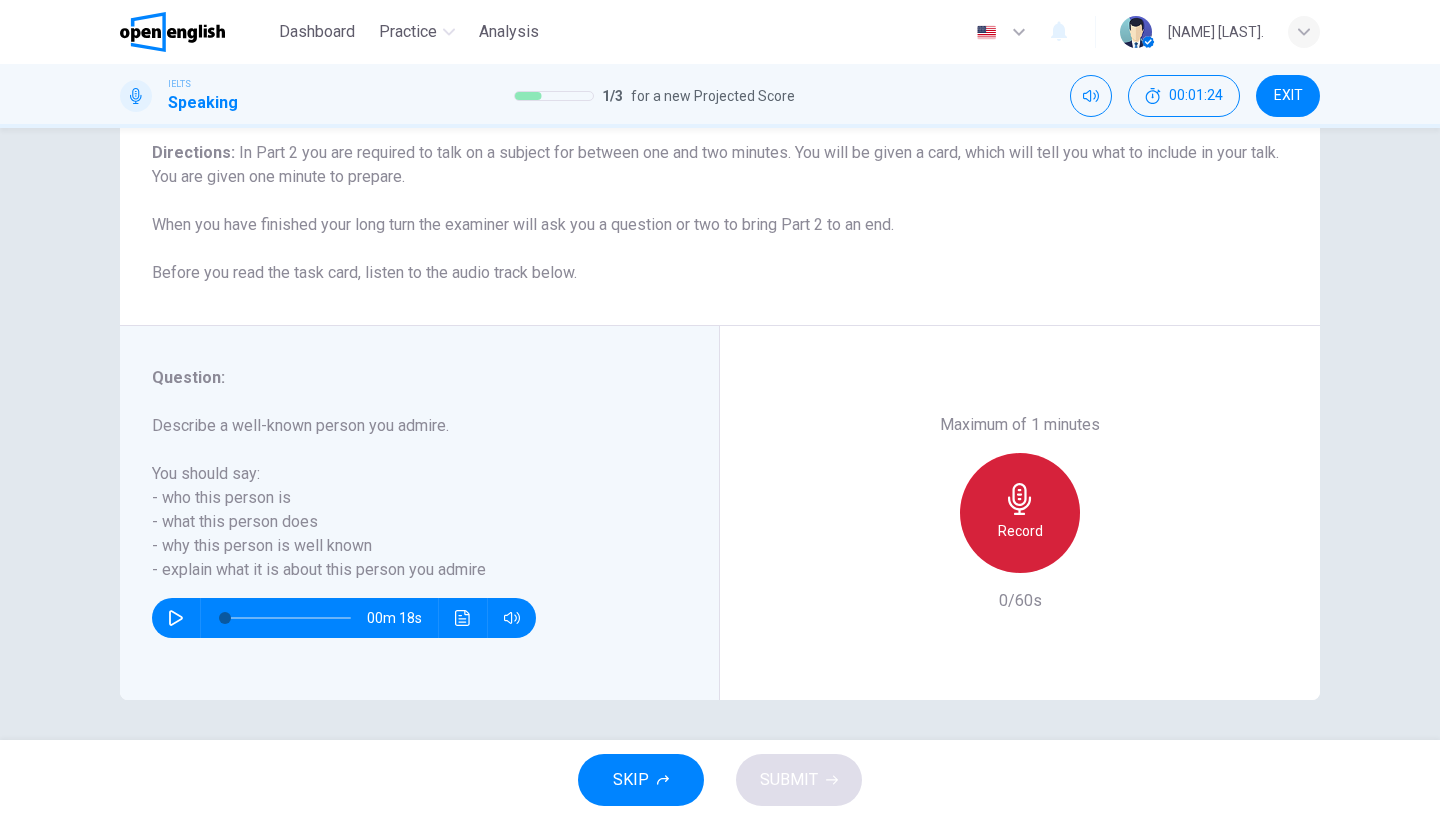 click on "Record" at bounding box center [1020, 531] 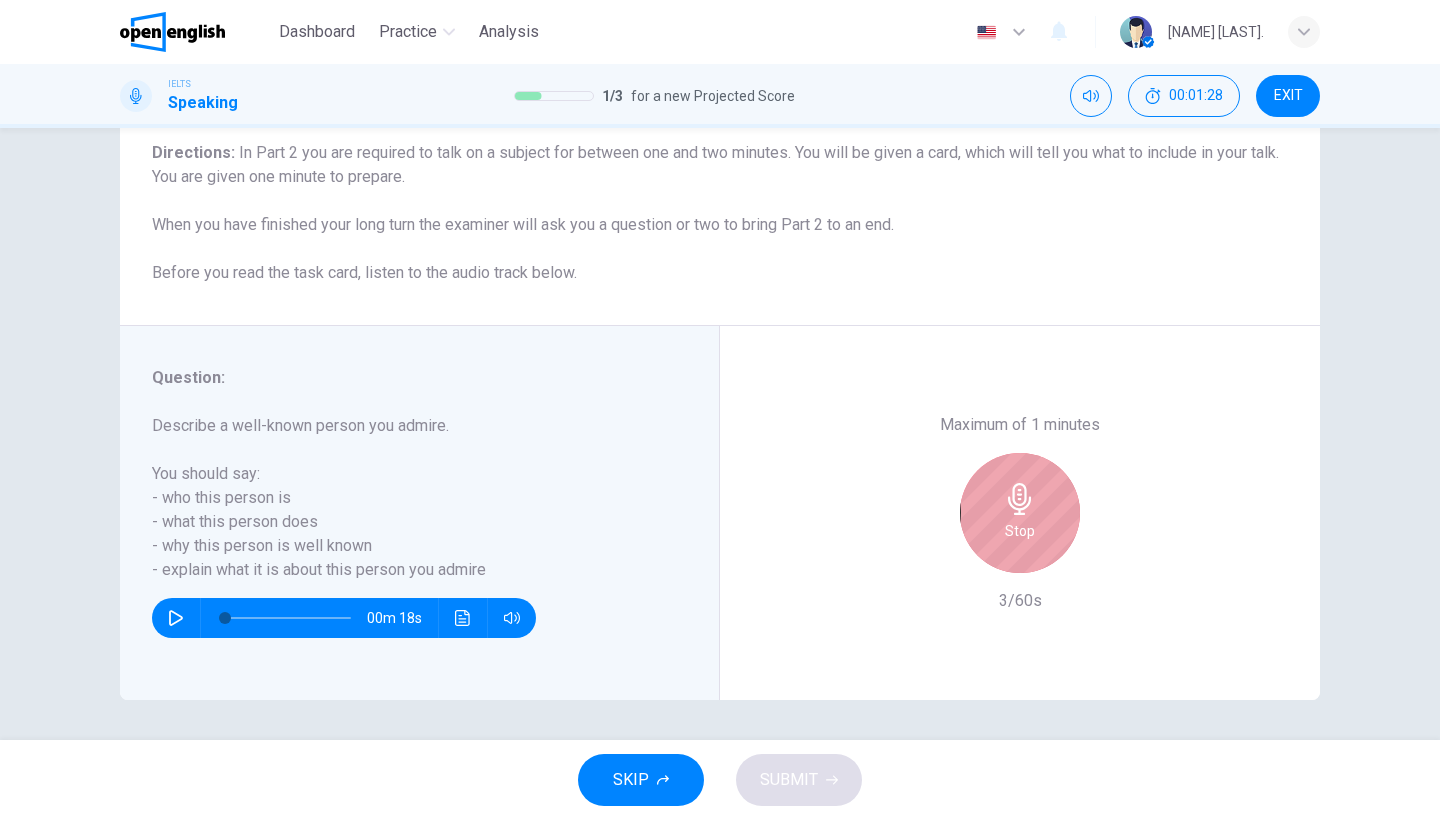drag, startPoint x: 1025, startPoint y: 493, endPoint x: 1025, endPoint y: 479, distance: 14 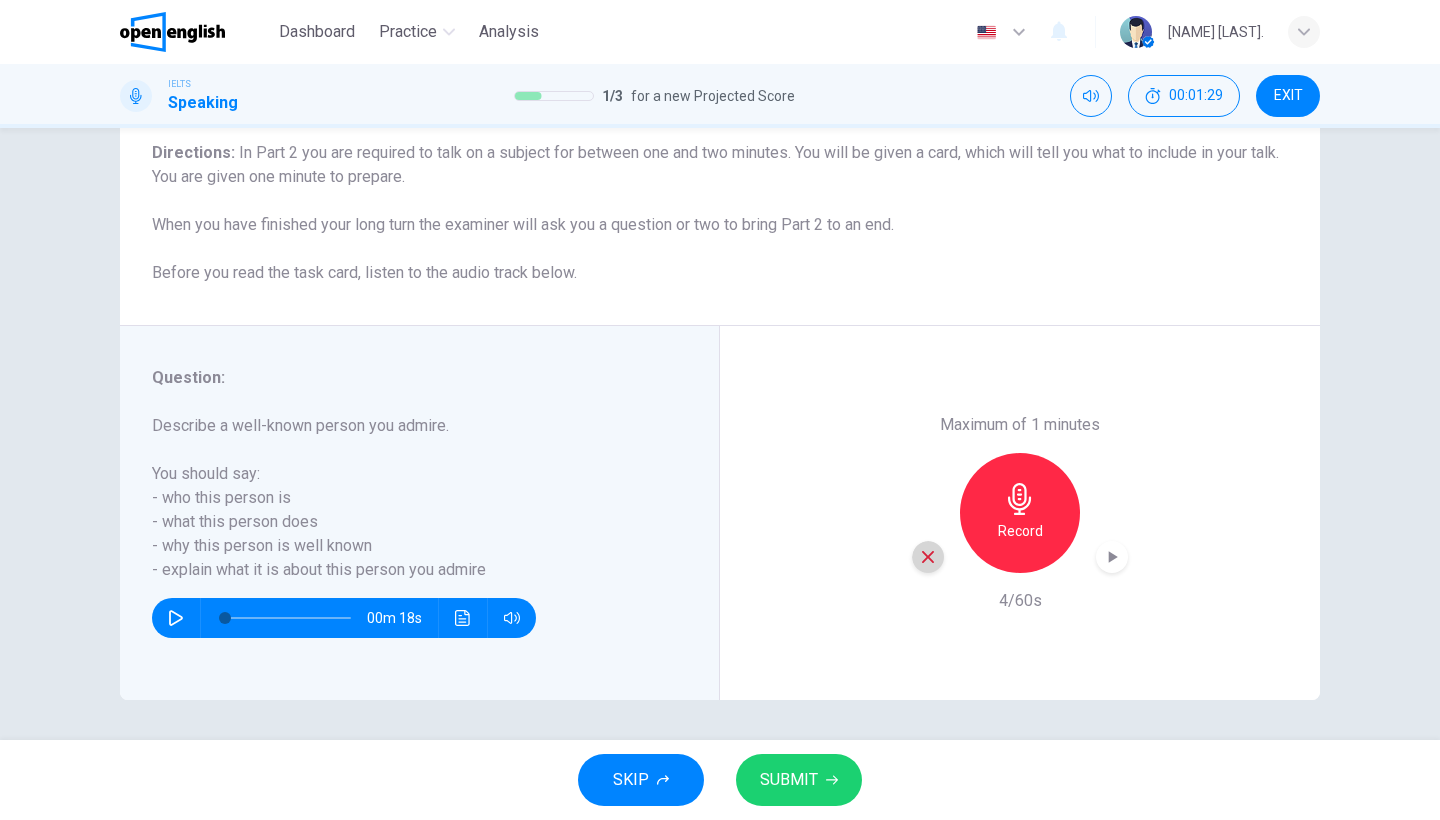 click 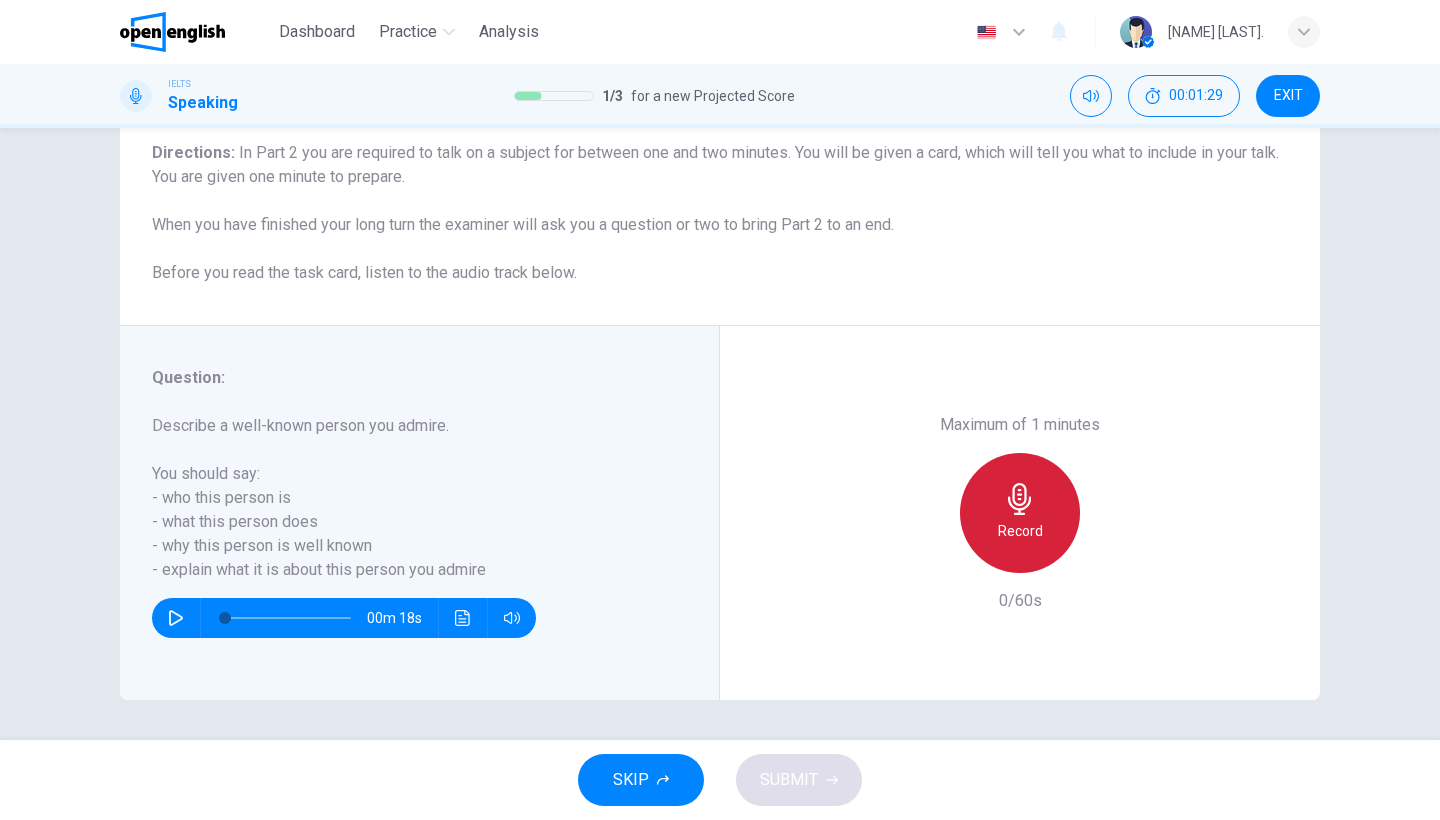 click on "Record" at bounding box center [1020, 531] 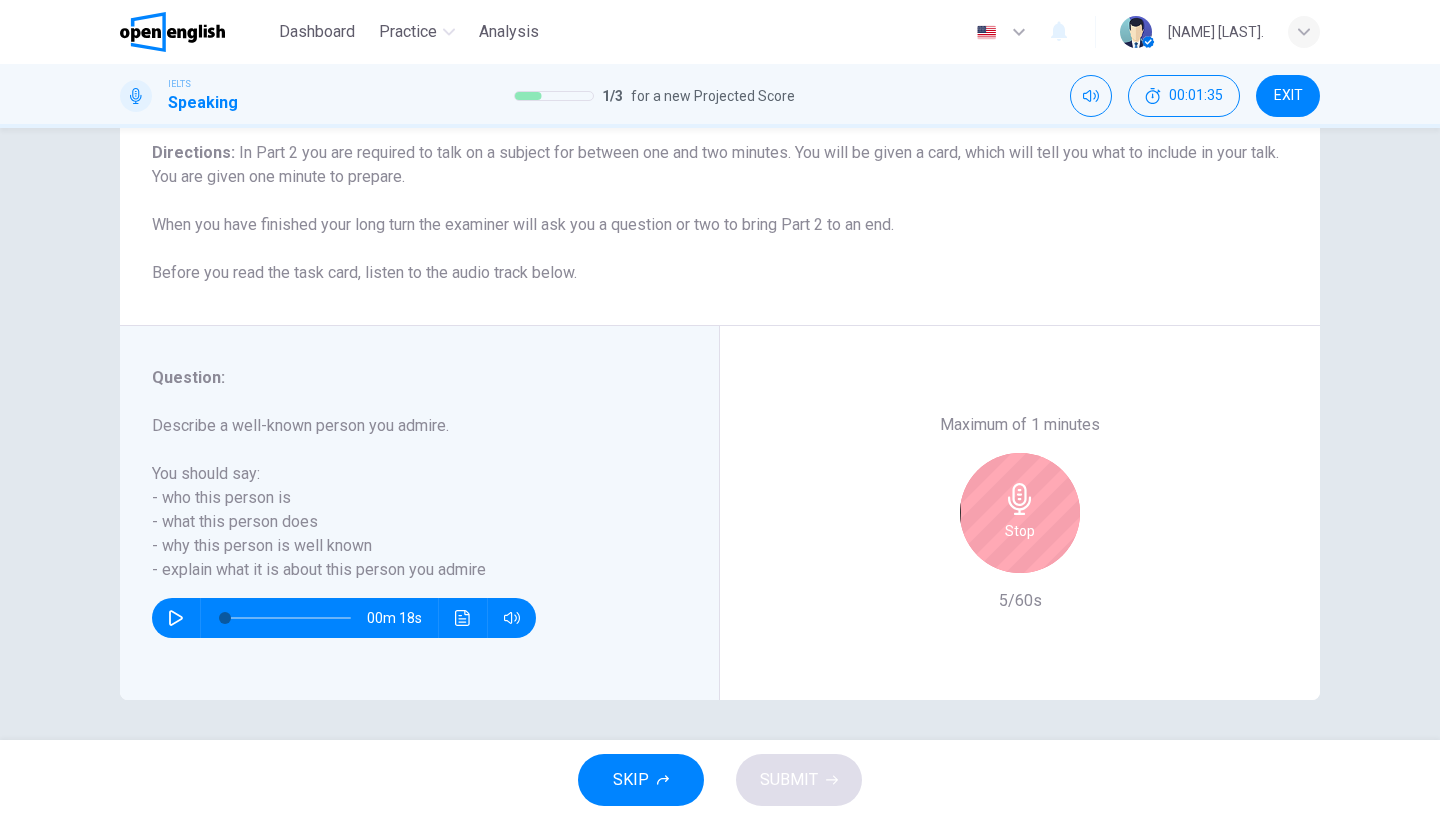 click on "Stop" at bounding box center (1020, 513) 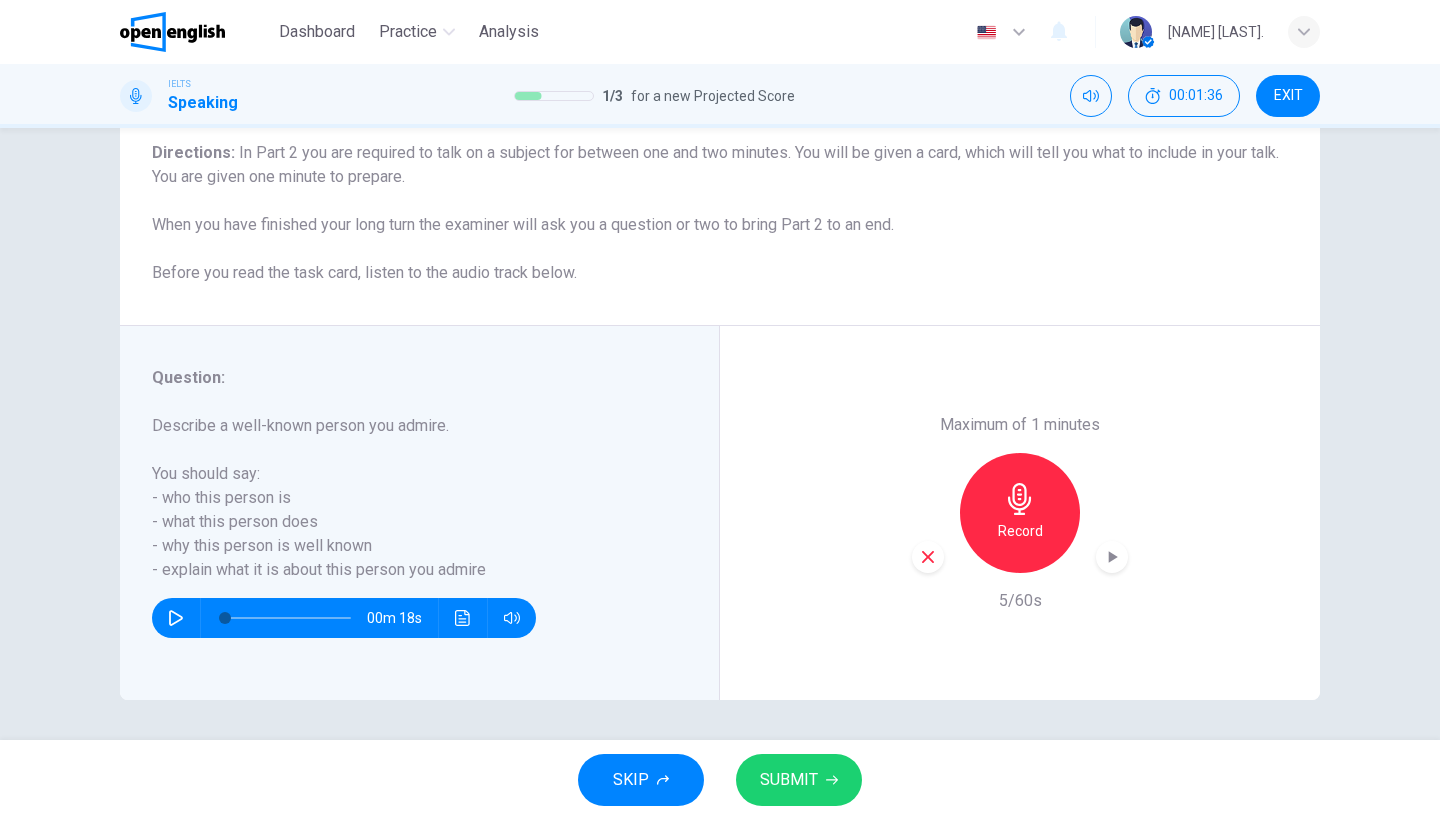 click 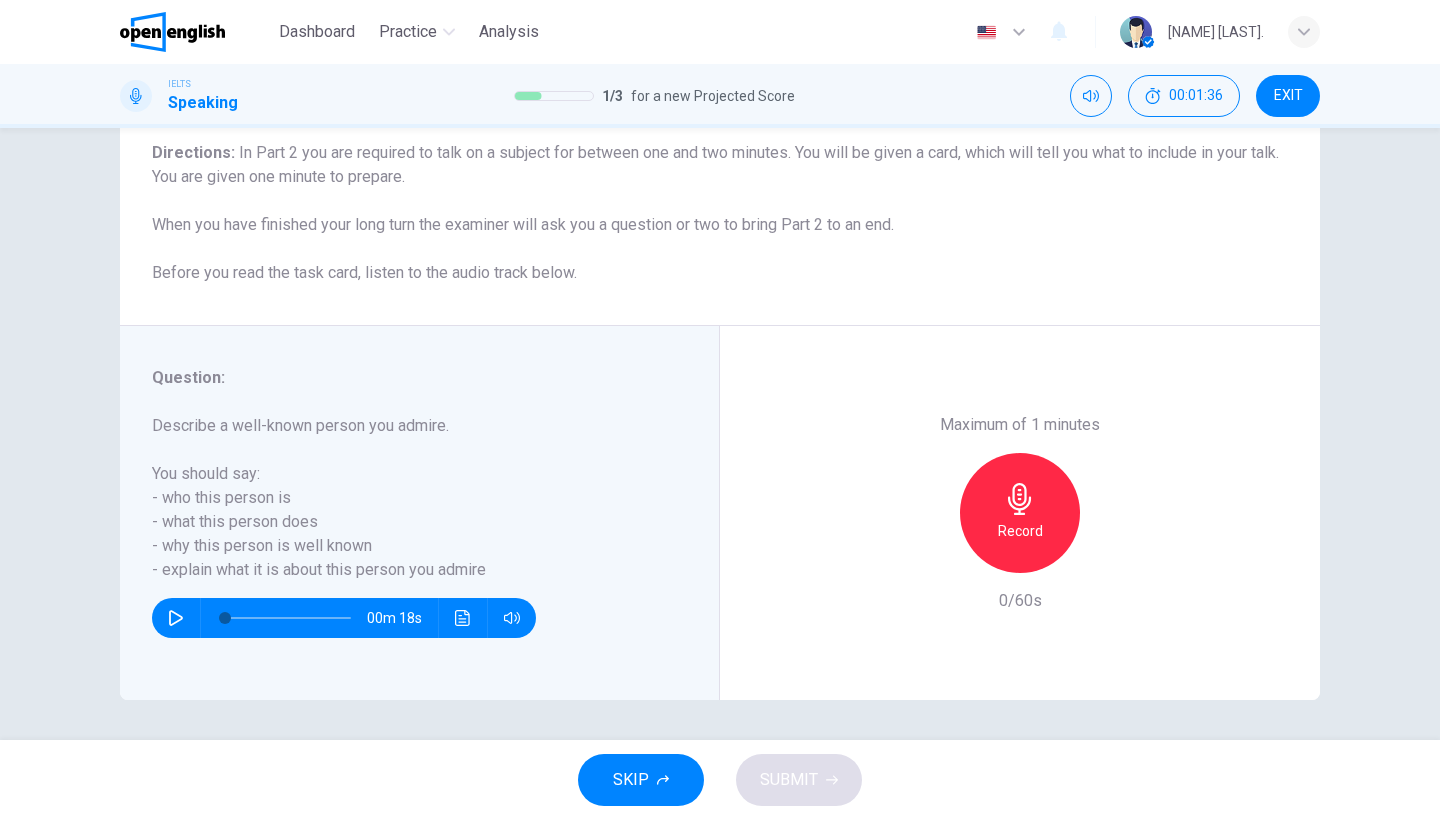click on "Record" at bounding box center [1020, 531] 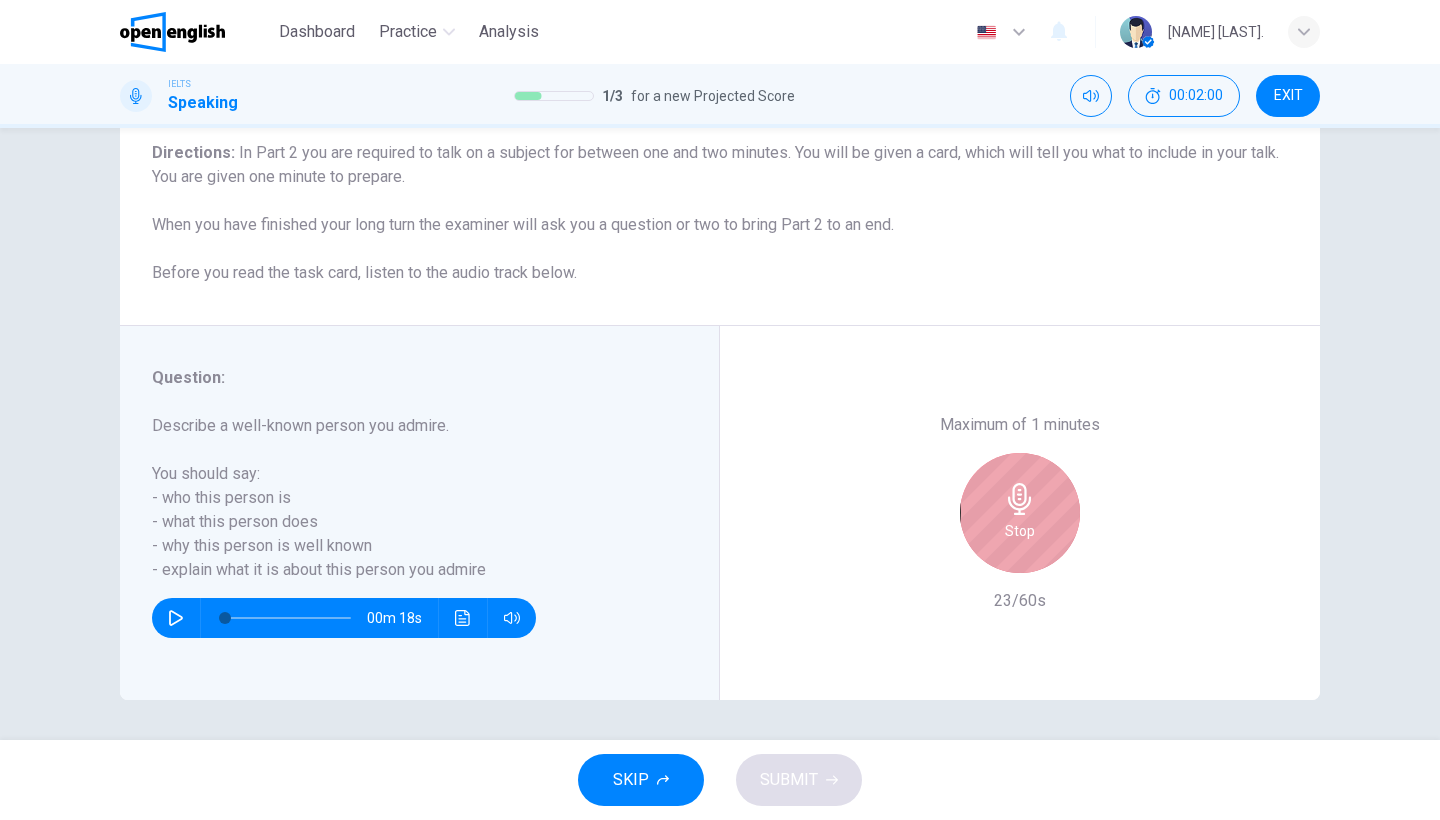 click on "Stop" at bounding box center [1020, 531] 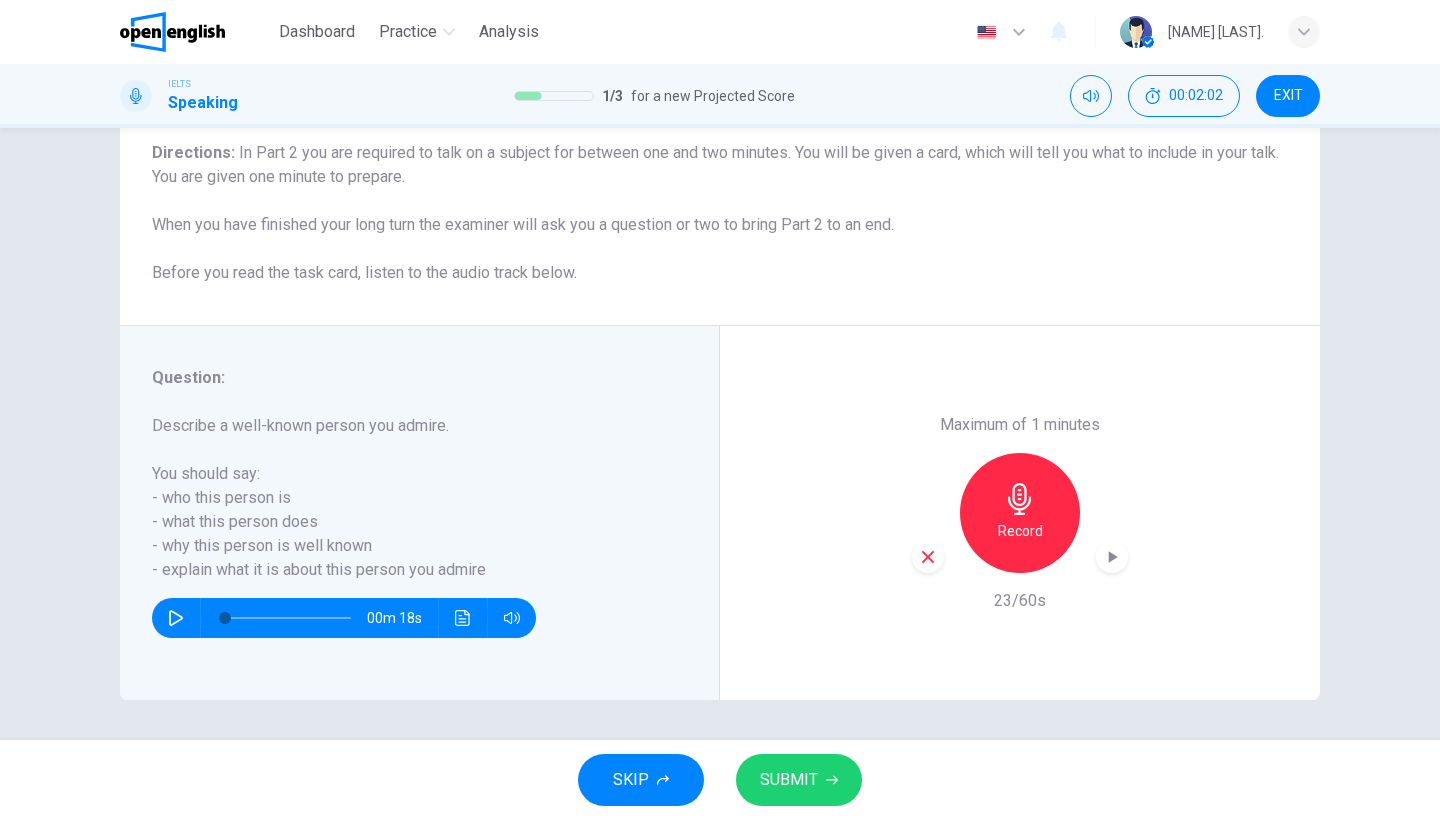 click 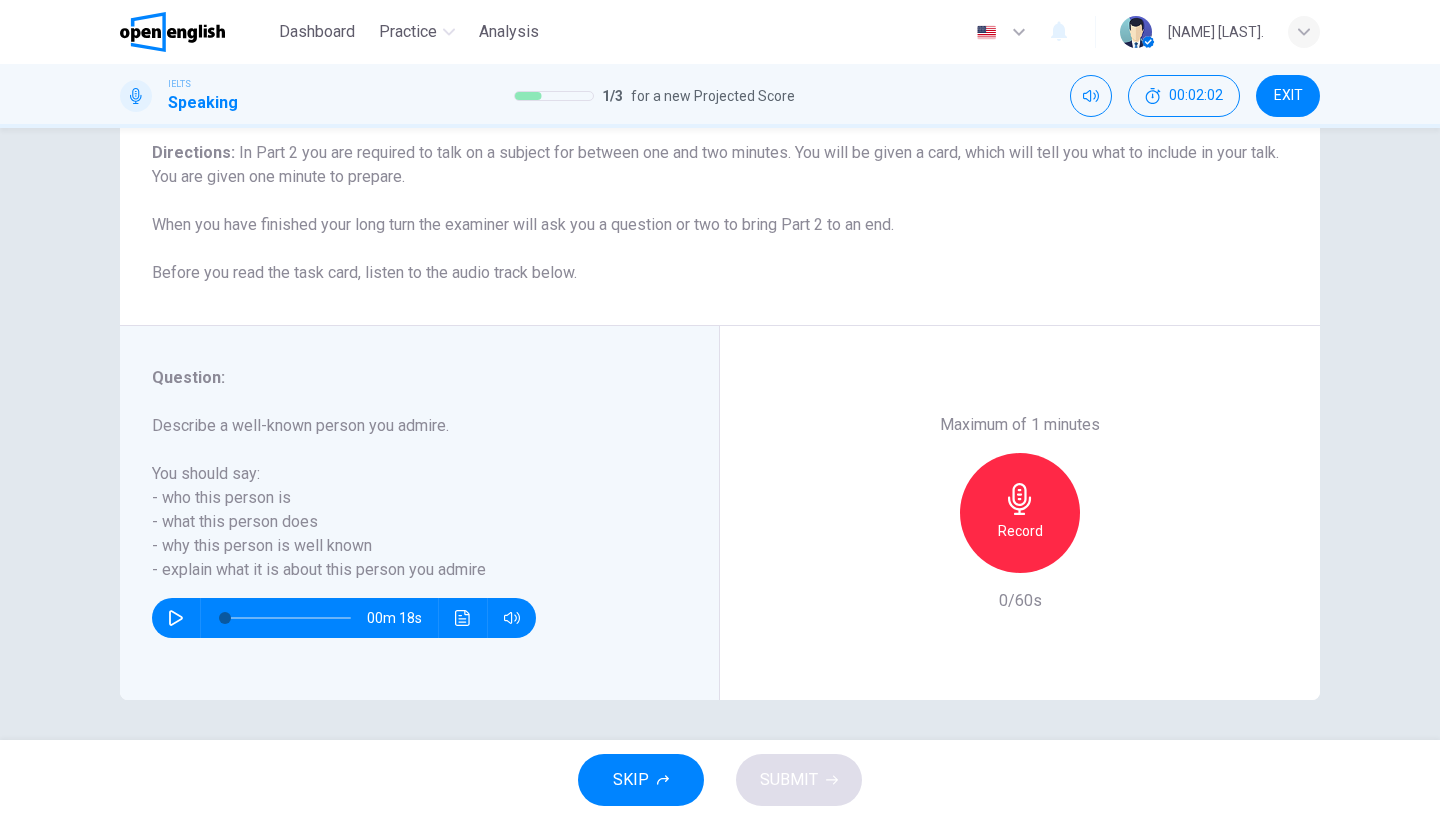 click on "Record" at bounding box center (1020, 531) 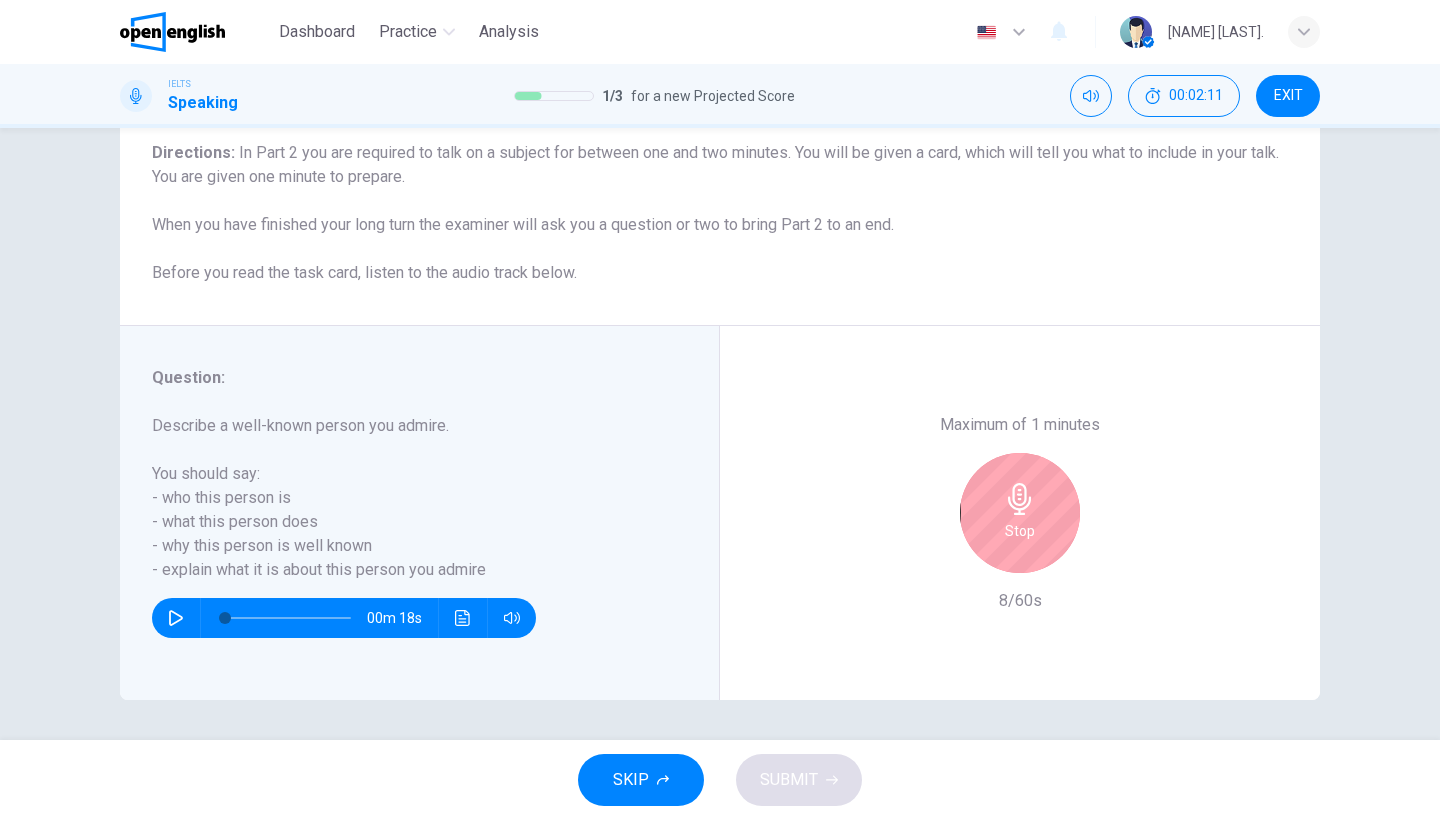 click on "Stop" at bounding box center [1020, 531] 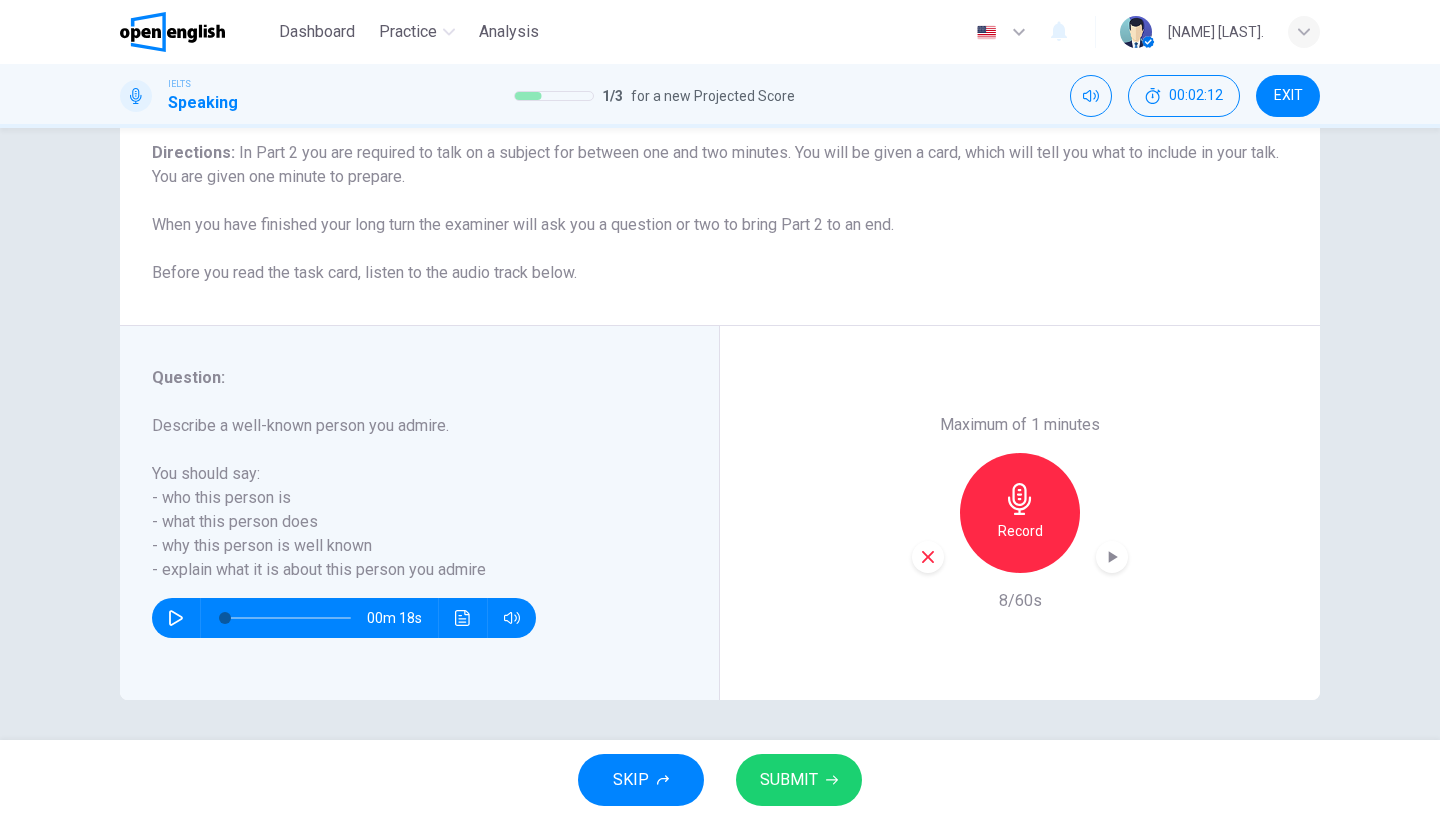 click on "Maximum of 1 minutes Record 8/60s" at bounding box center [1020, 513] 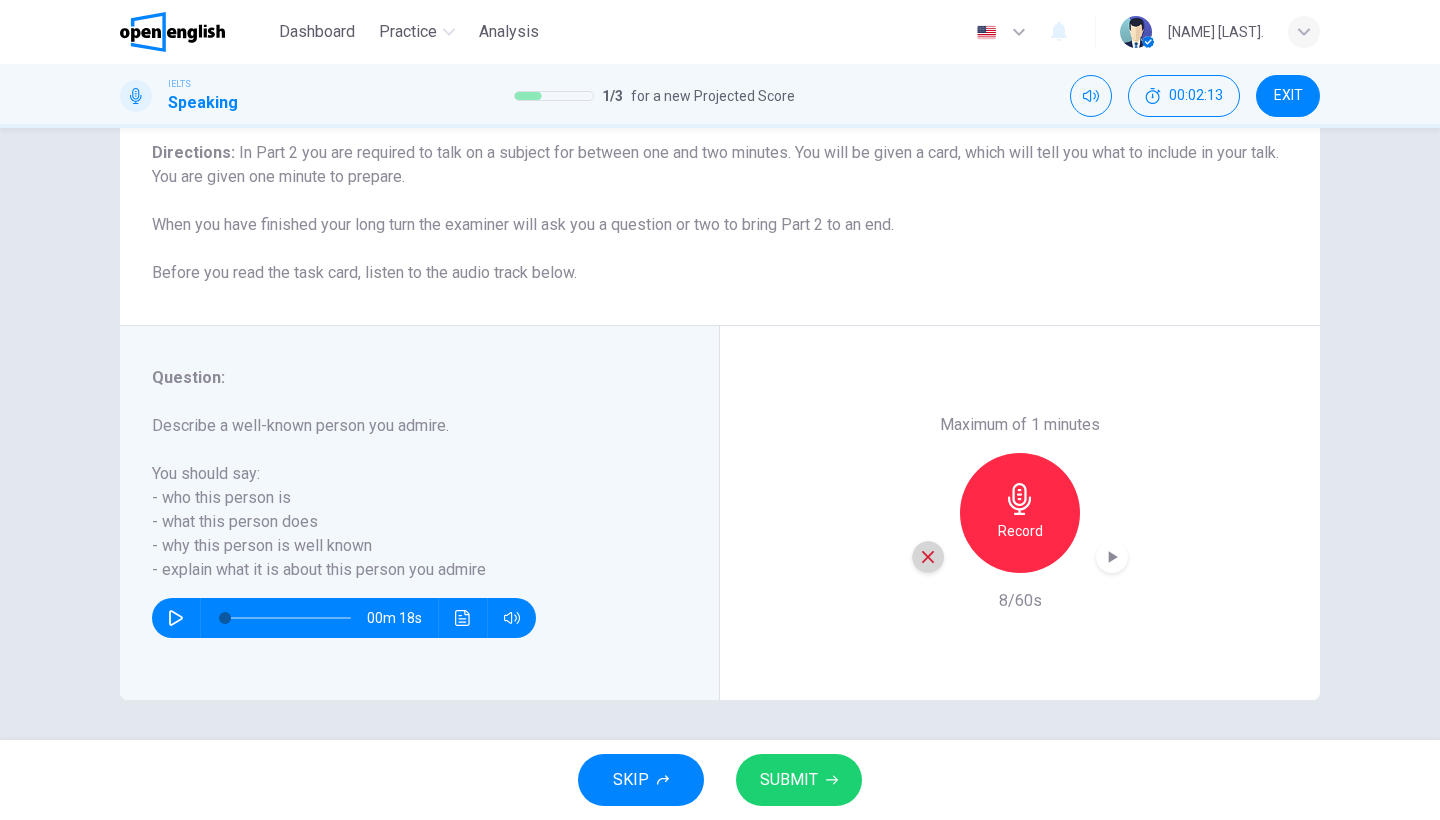 click at bounding box center [928, 557] 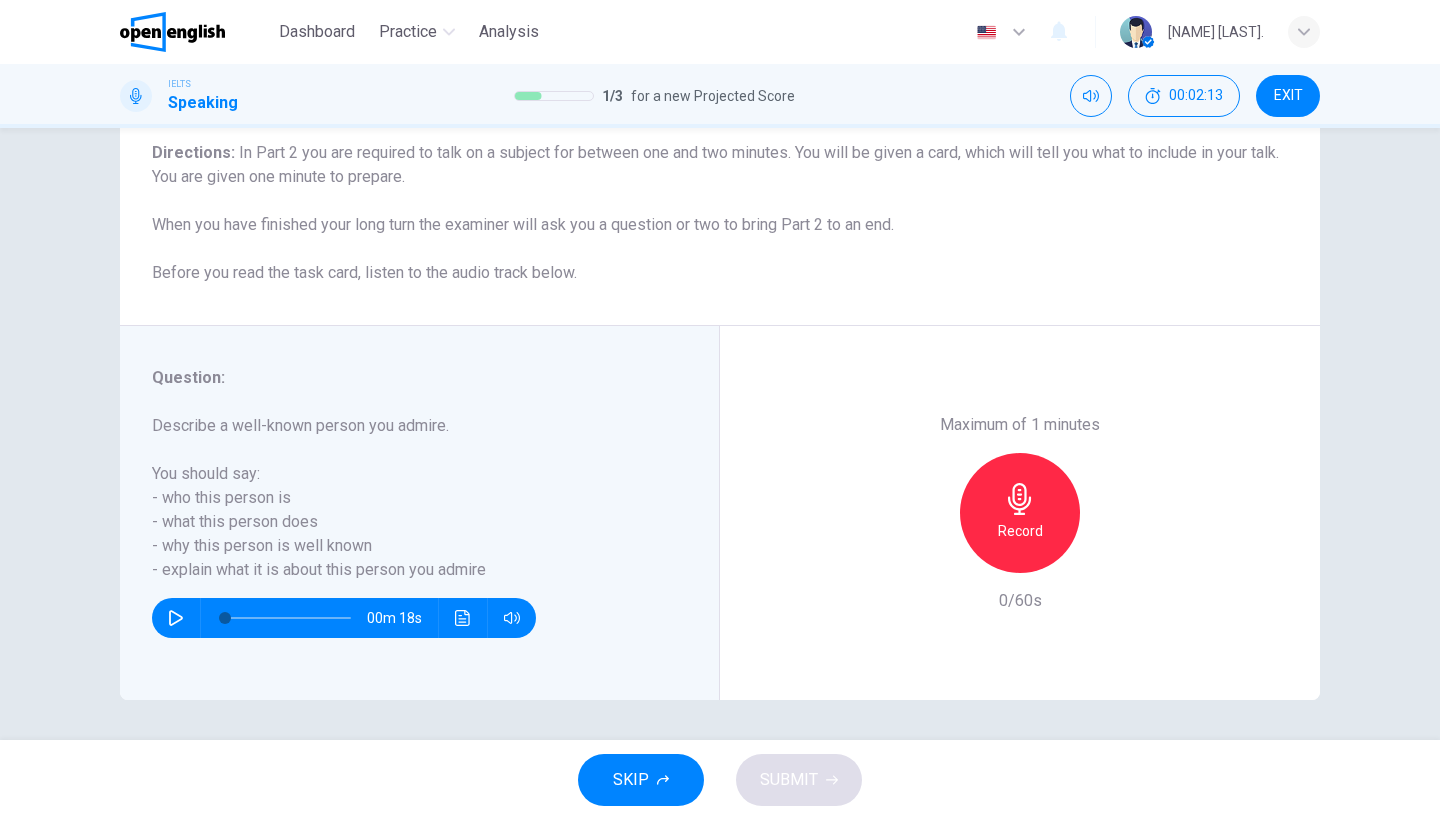 click on "Record" at bounding box center [1020, 531] 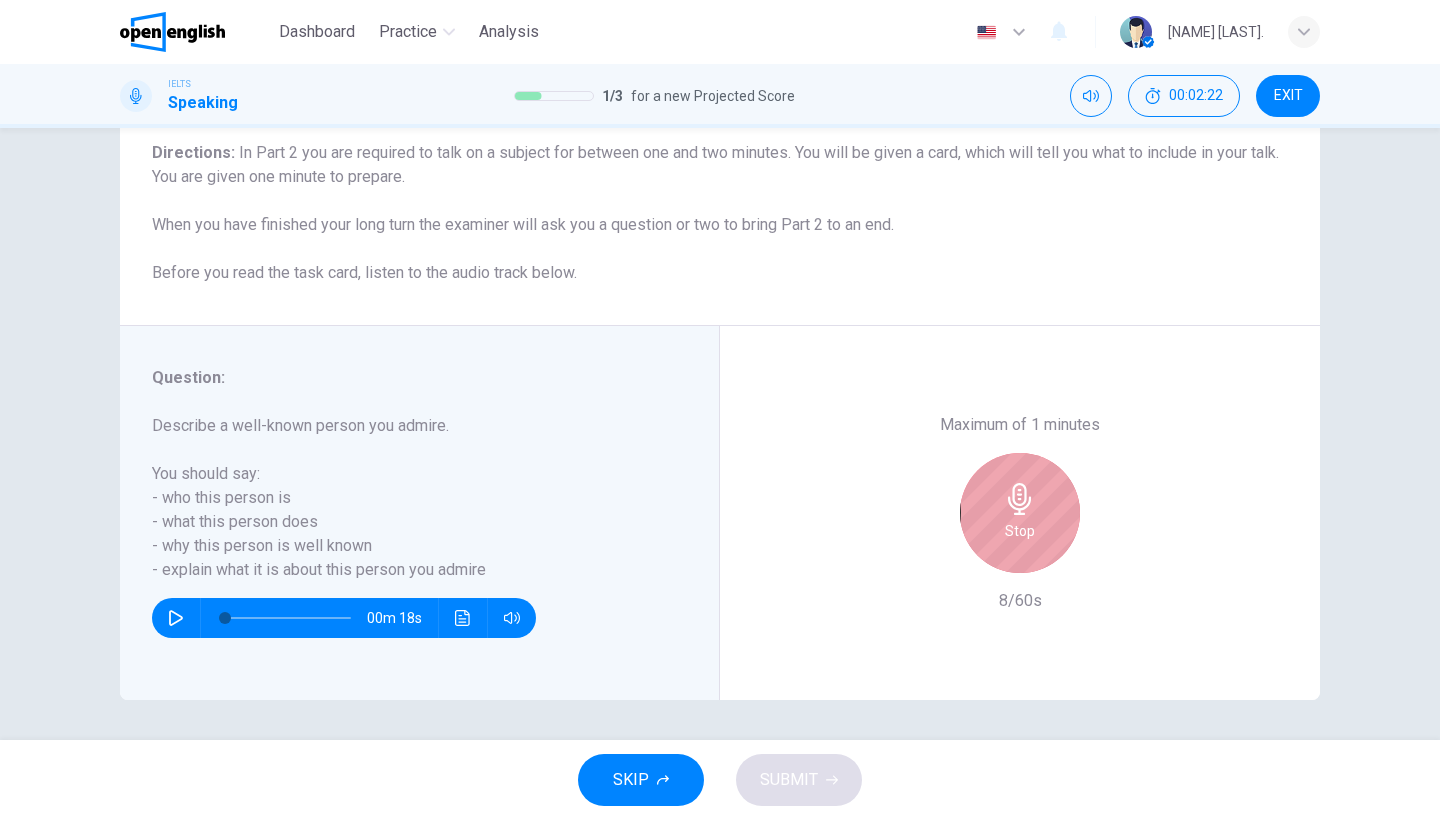 click on "Stop" at bounding box center [1020, 531] 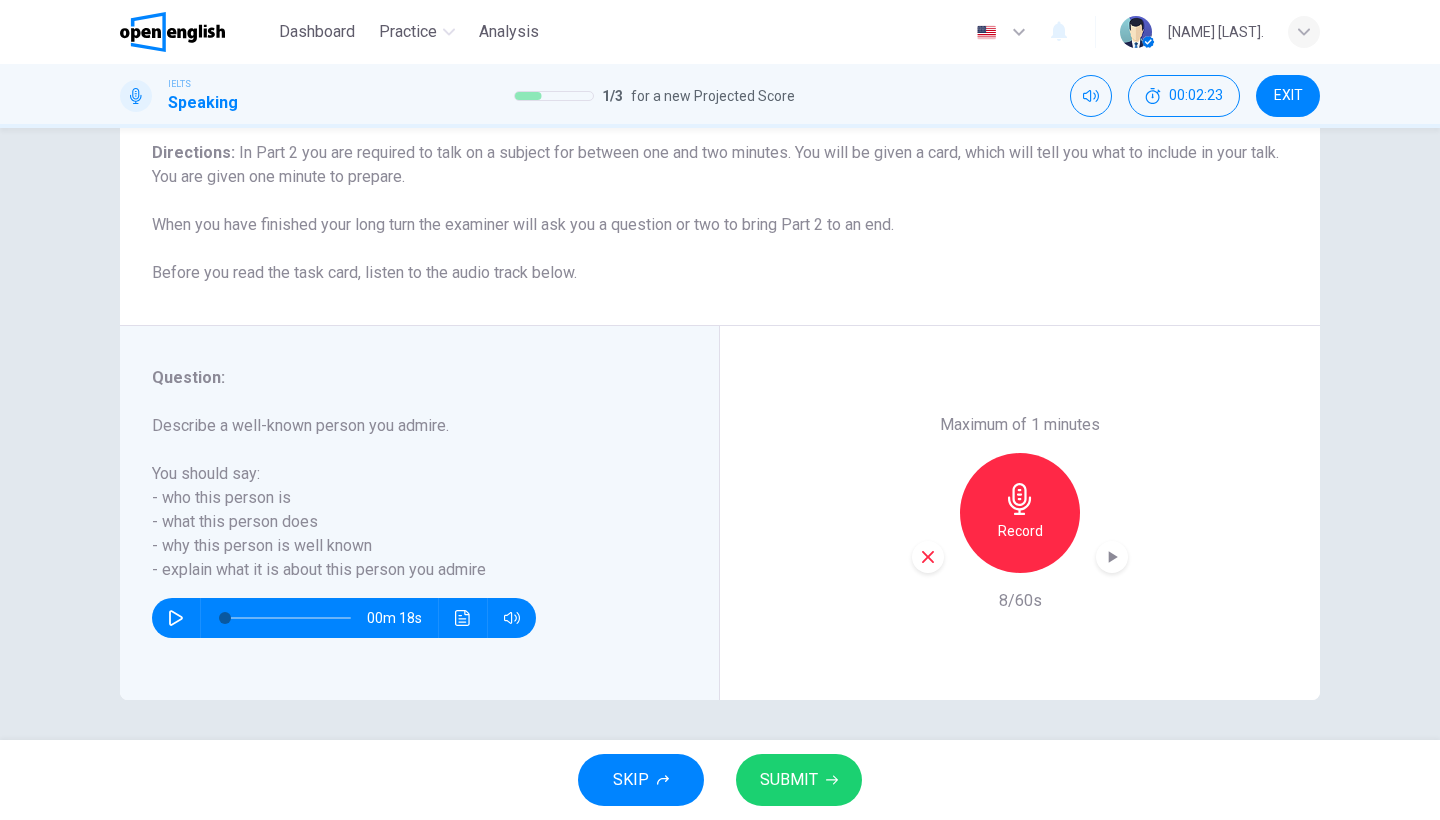 click 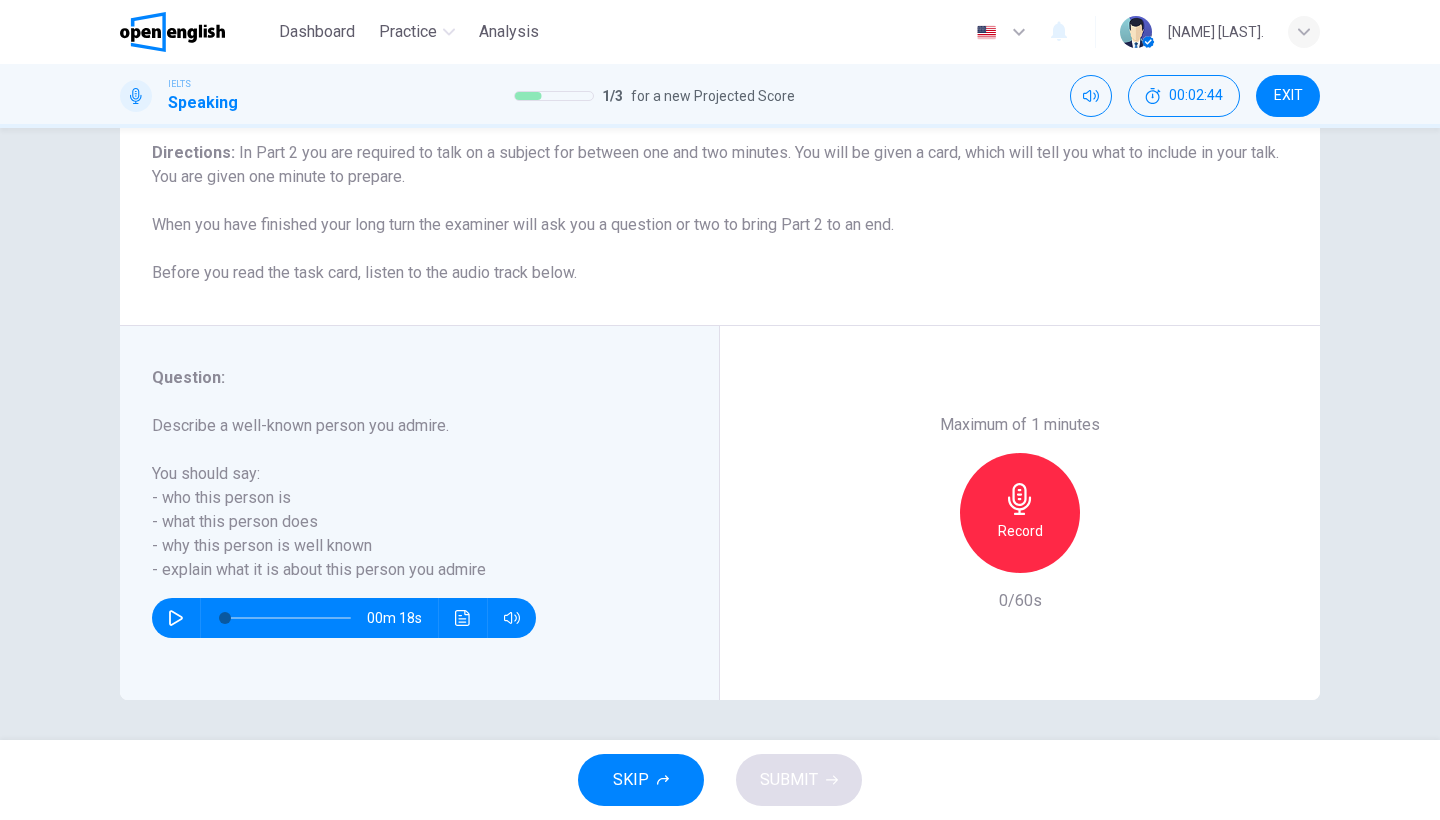 click on "Record" at bounding box center [1020, 513] 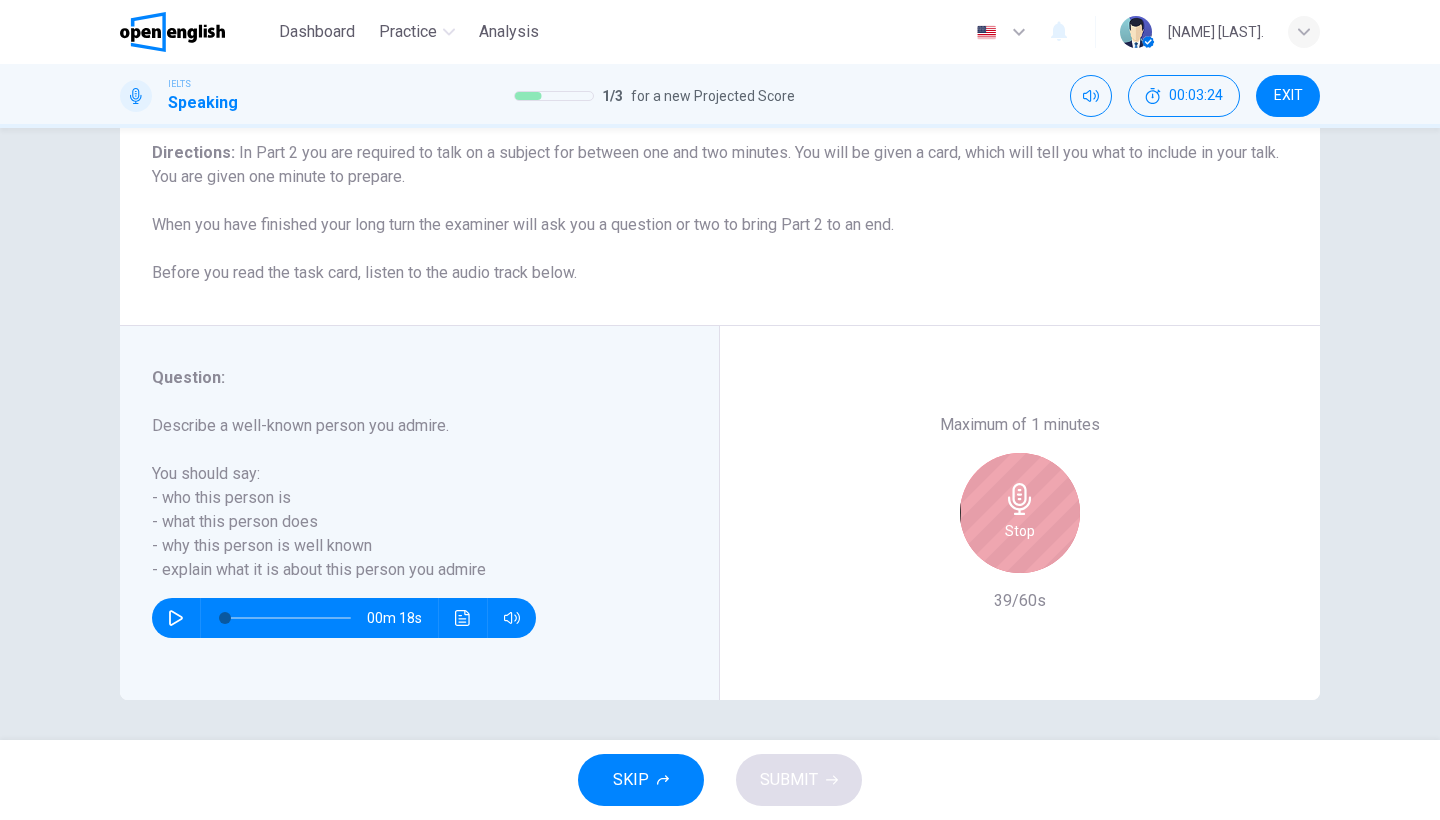 click on "Stop" at bounding box center [1020, 513] 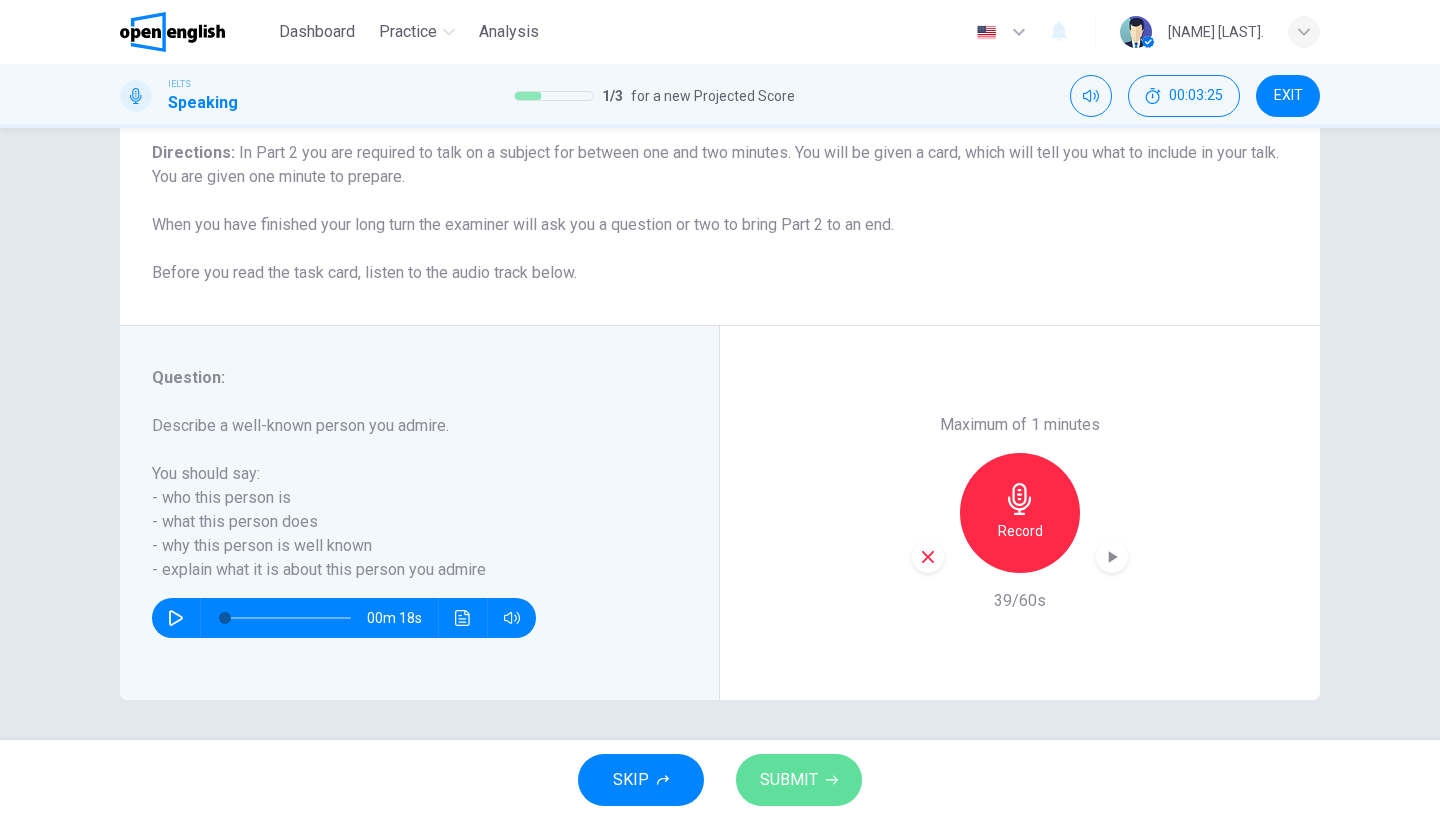 click on "SUBMIT" at bounding box center [799, 780] 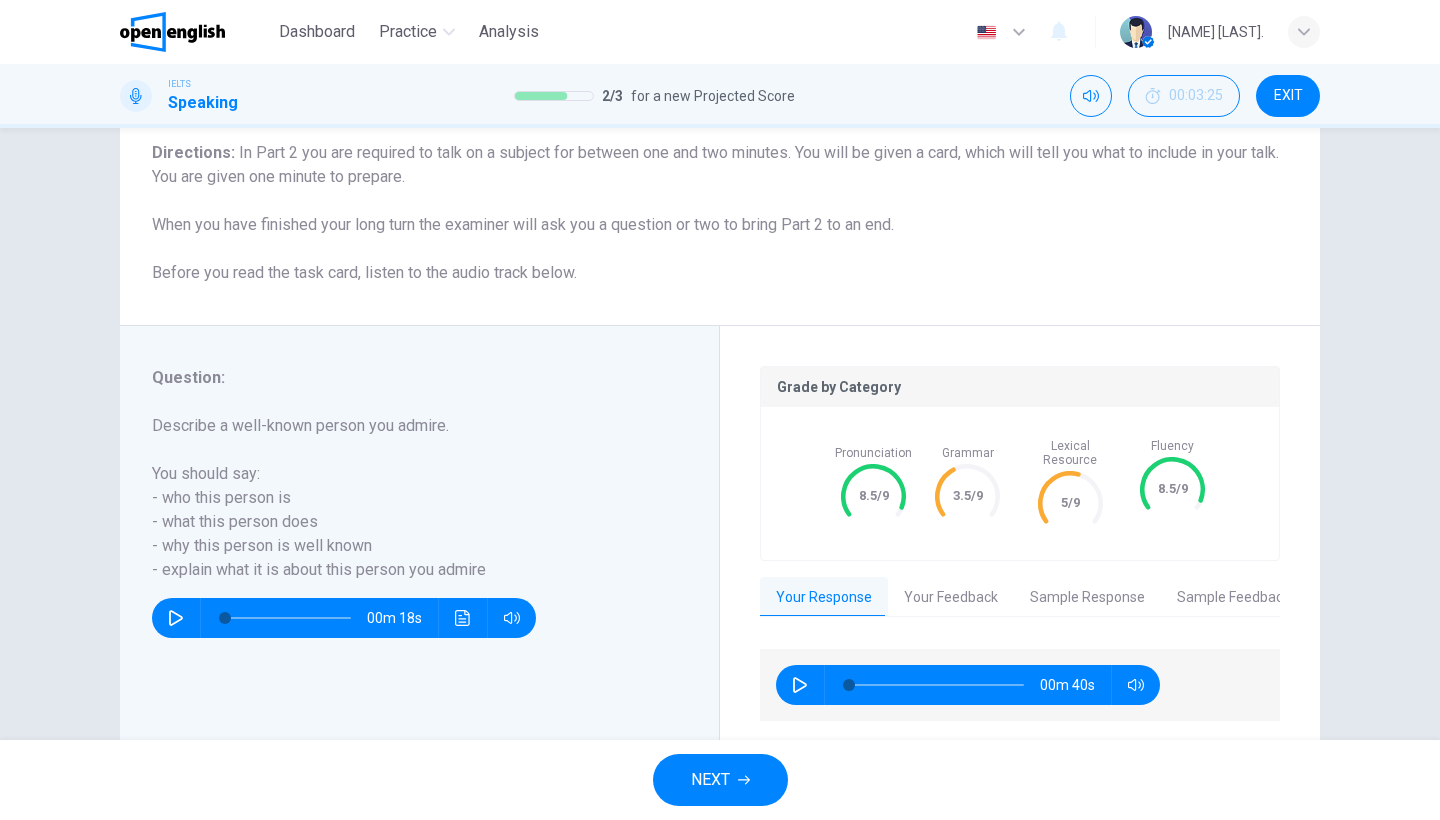 click on "NEXT" at bounding box center [720, 780] 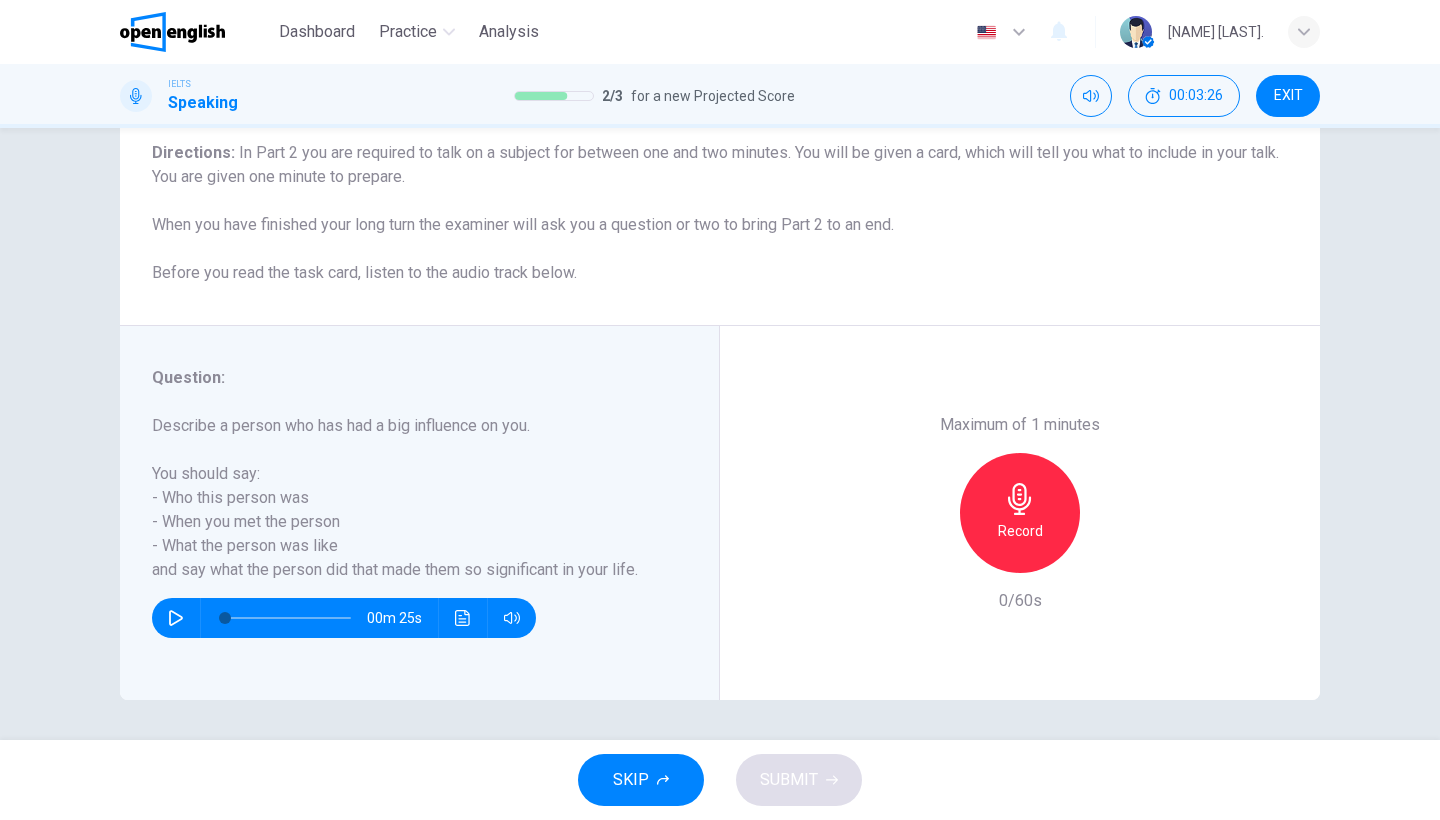 scroll, scrollTop: 163, scrollLeft: 0, axis: vertical 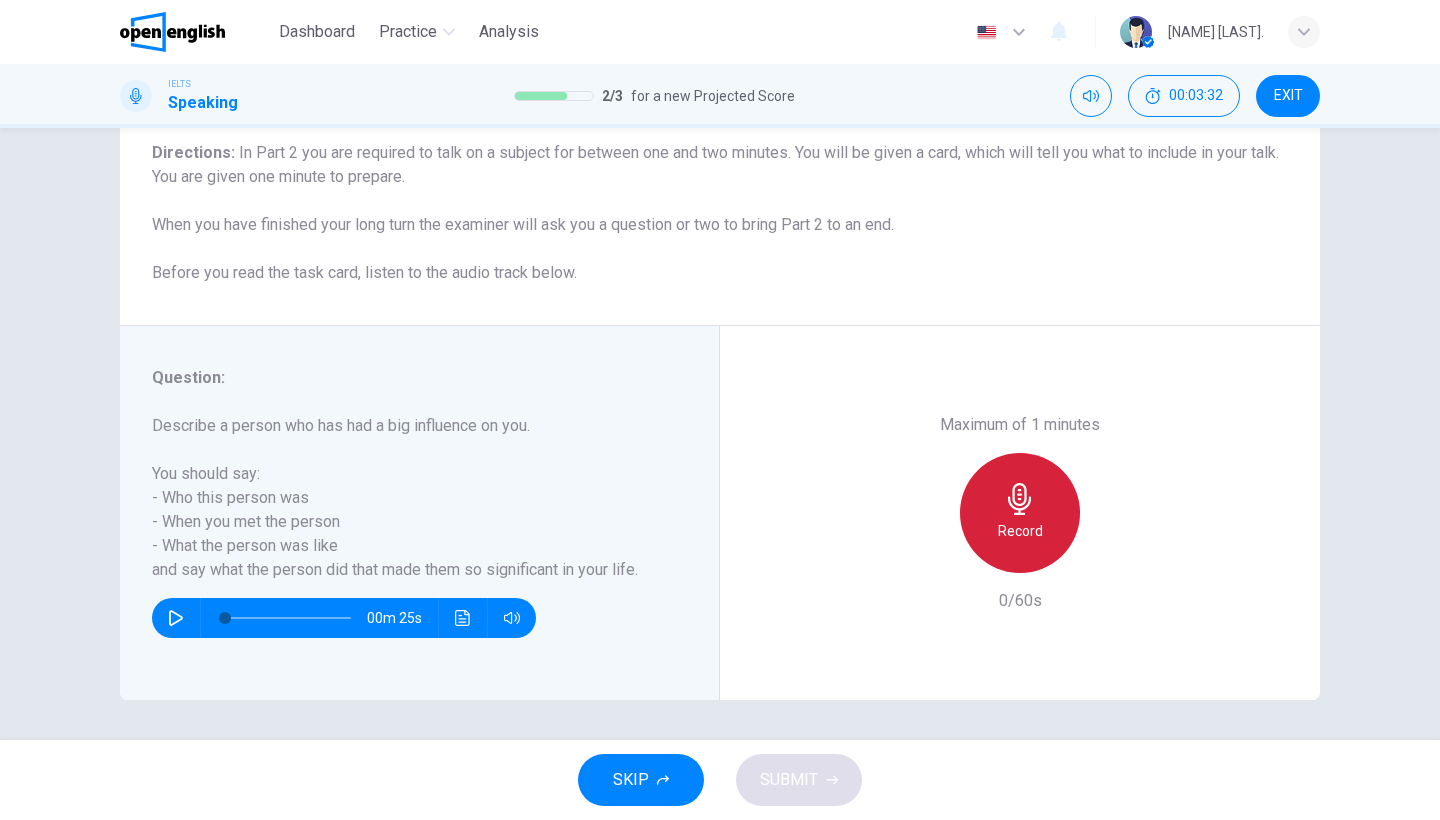 click on "Record" at bounding box center [1020, 531] 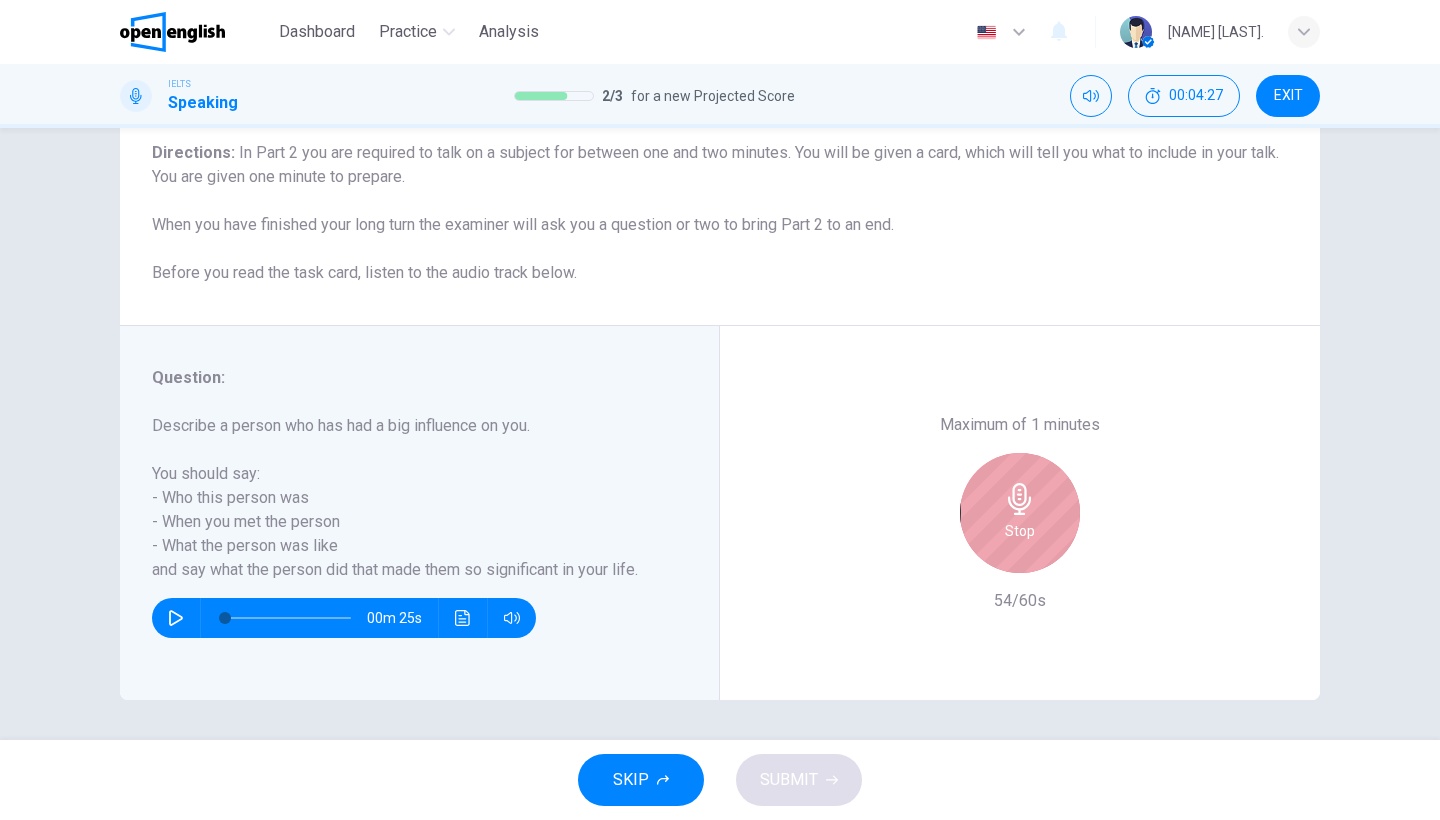 click on "Stop" at bounding box center [1020, 513] 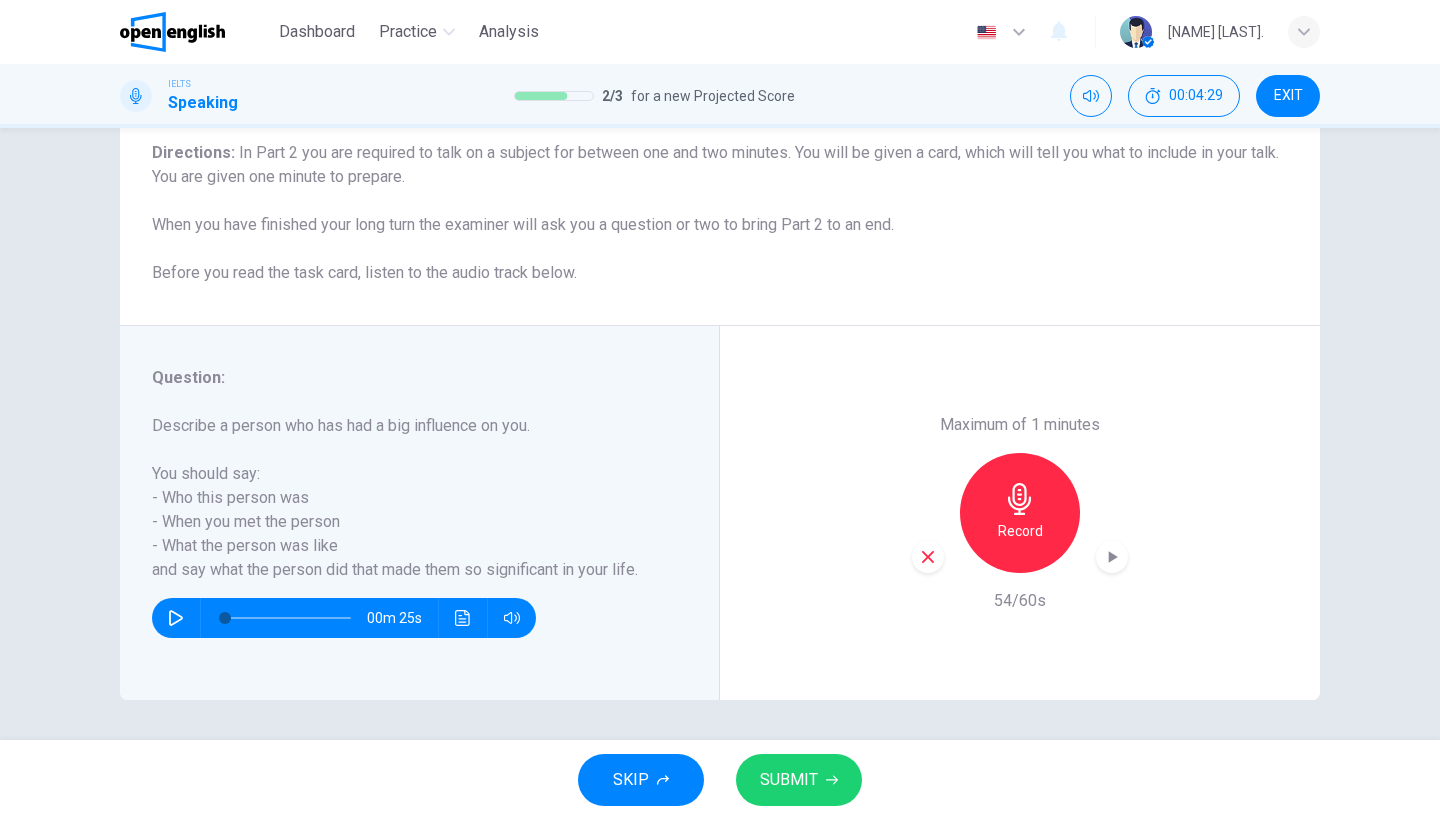 click on "SUBMIT" at bounding box center (799, 780) 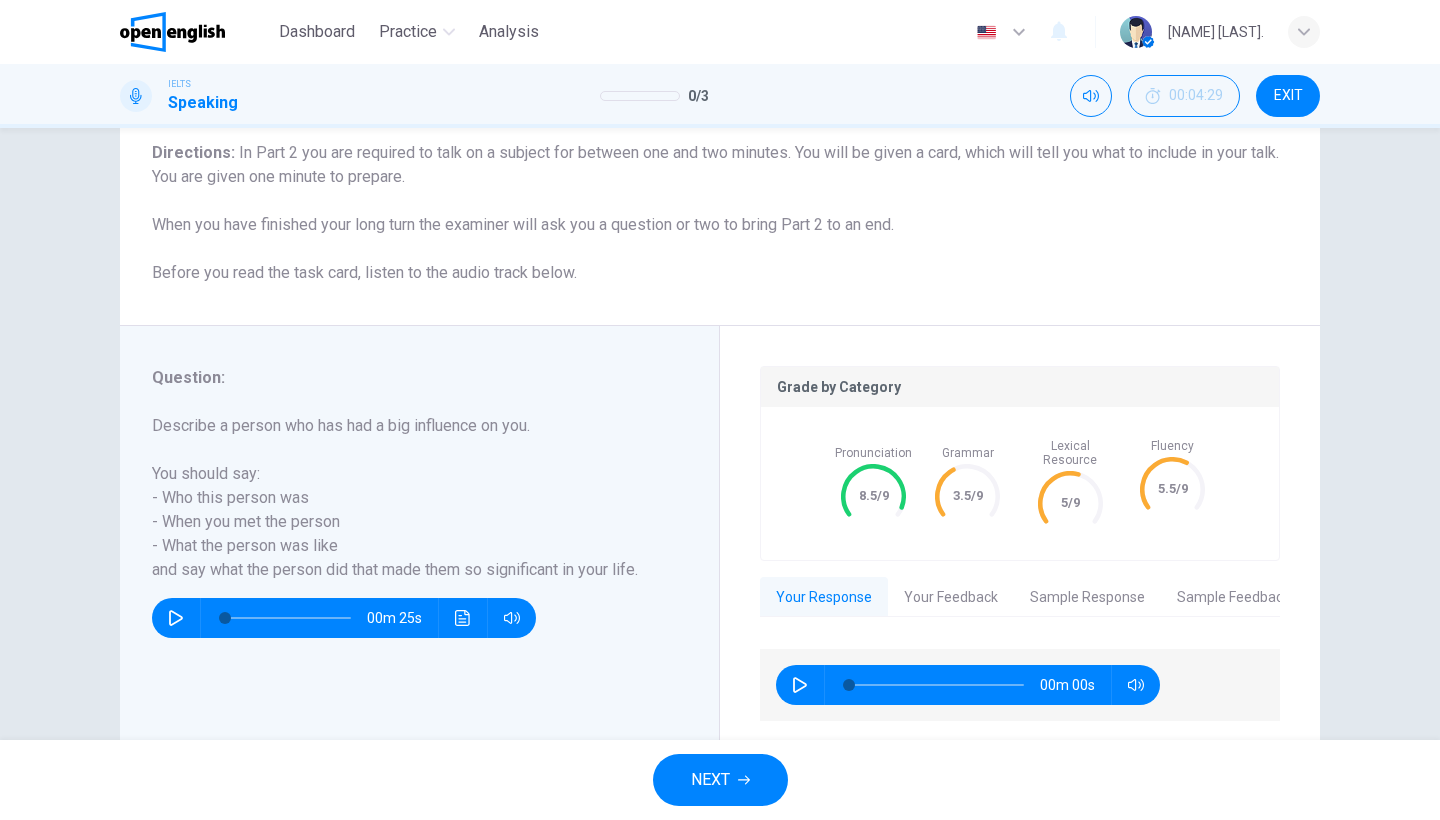 scroll, scrollTop: 0, scrollLeft: 0, axis: both 